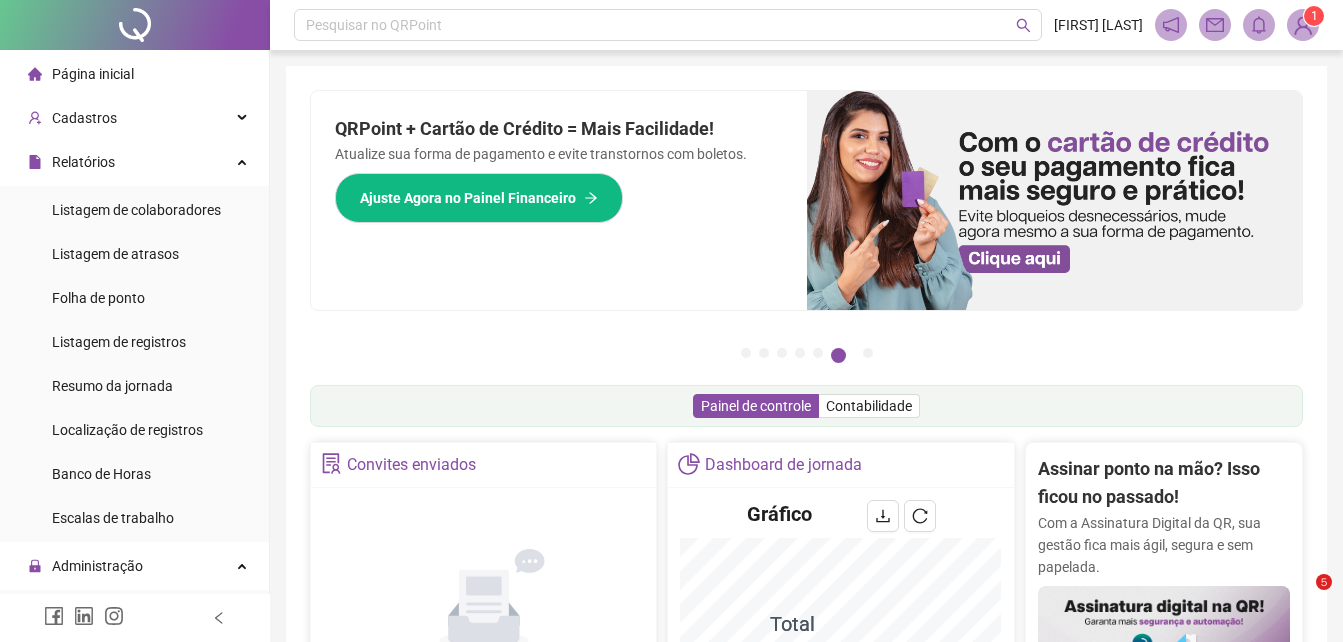 scroll, scrollTop: 180, scrollLeft: 0, axis: vertical 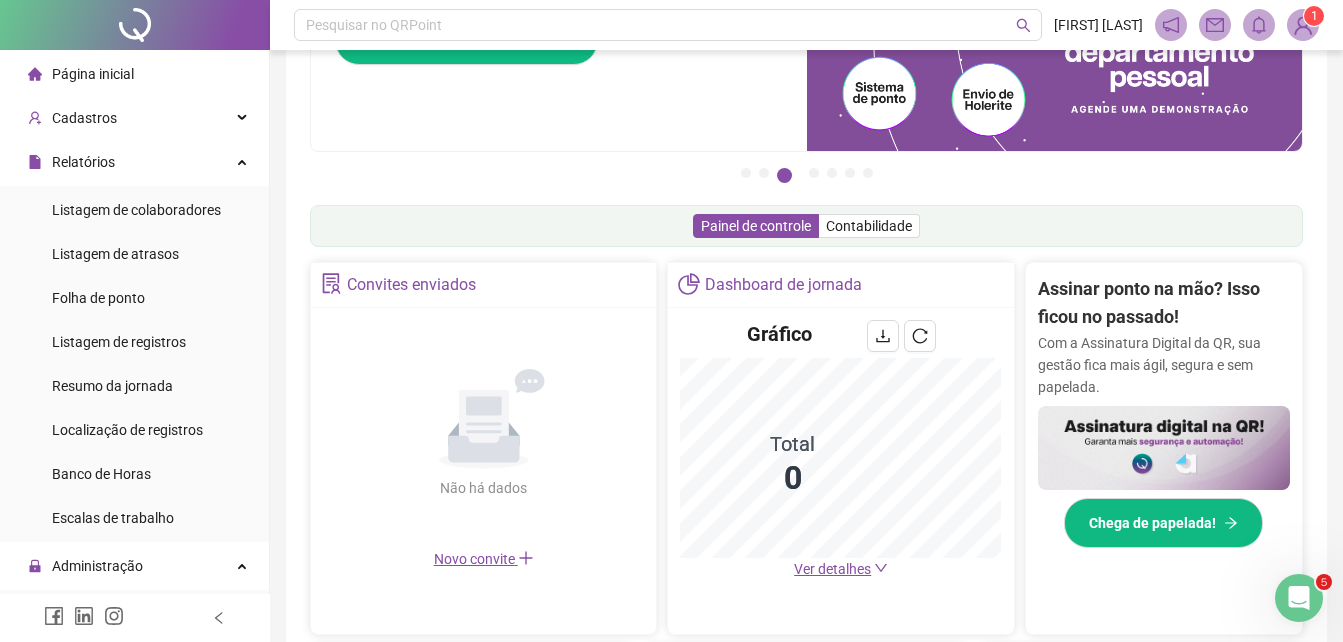 click on "1" at bounding box center (1314, 16) 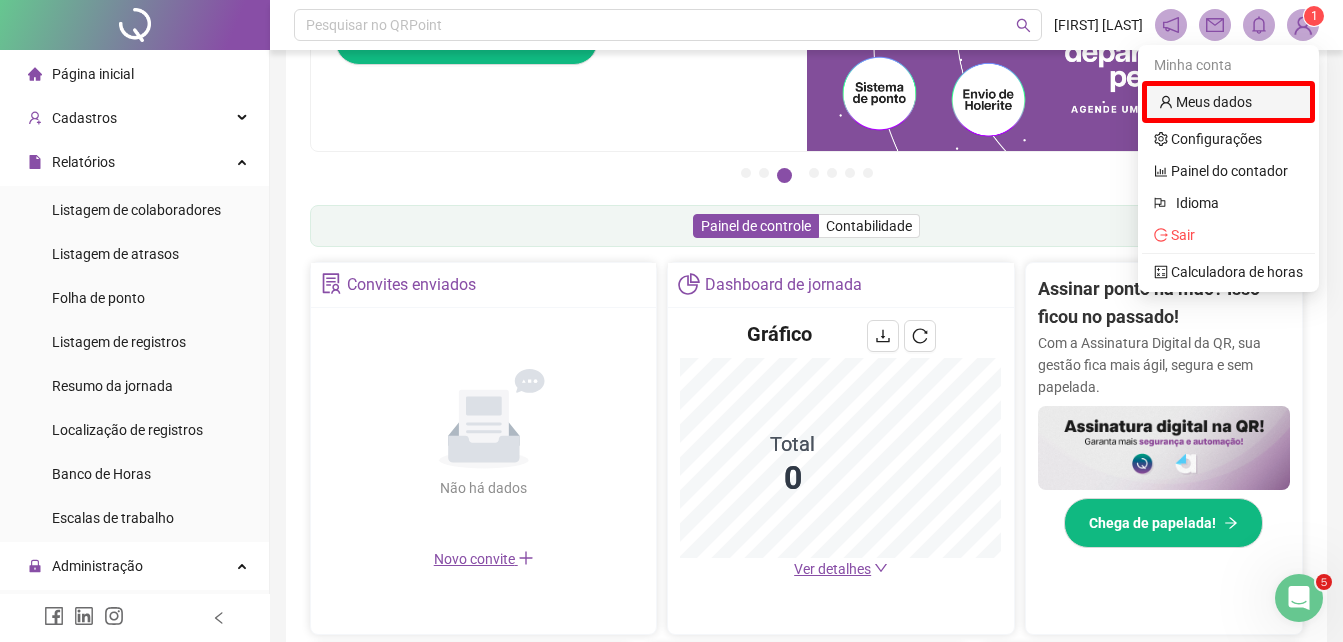 click on "Meus dados" at bounding box center (1205, 102) 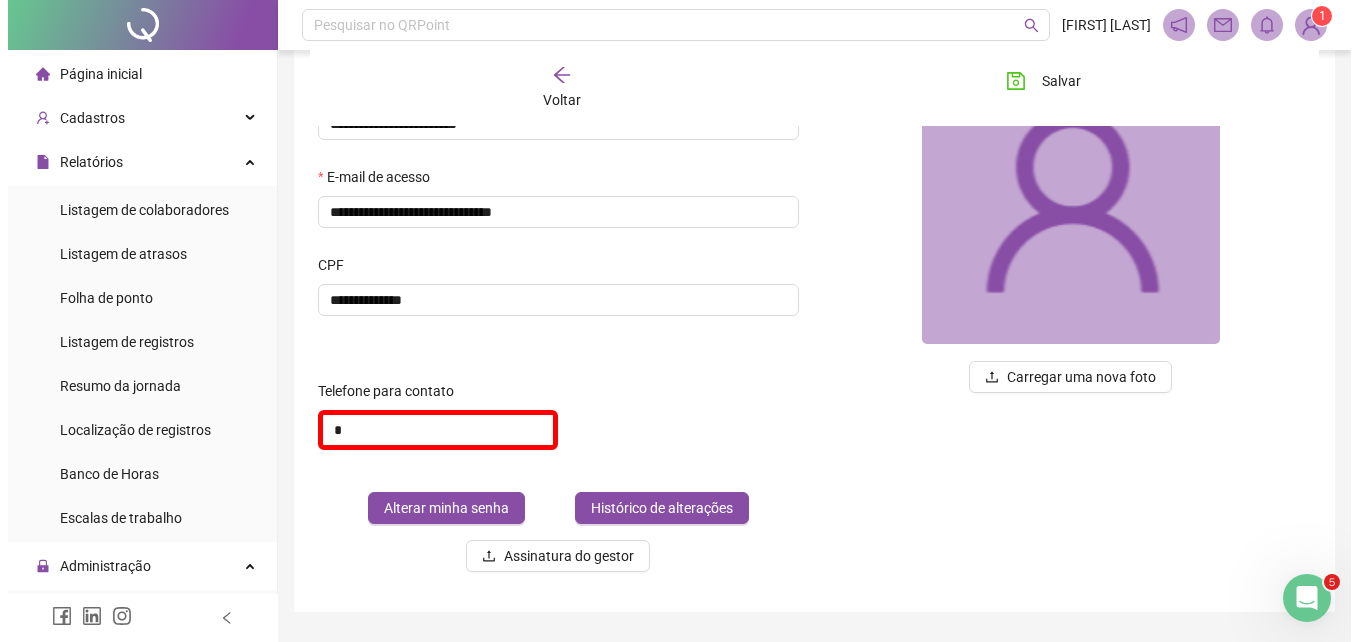 scroll, scrollTop: 0, scrollLeft: 0, axis: both 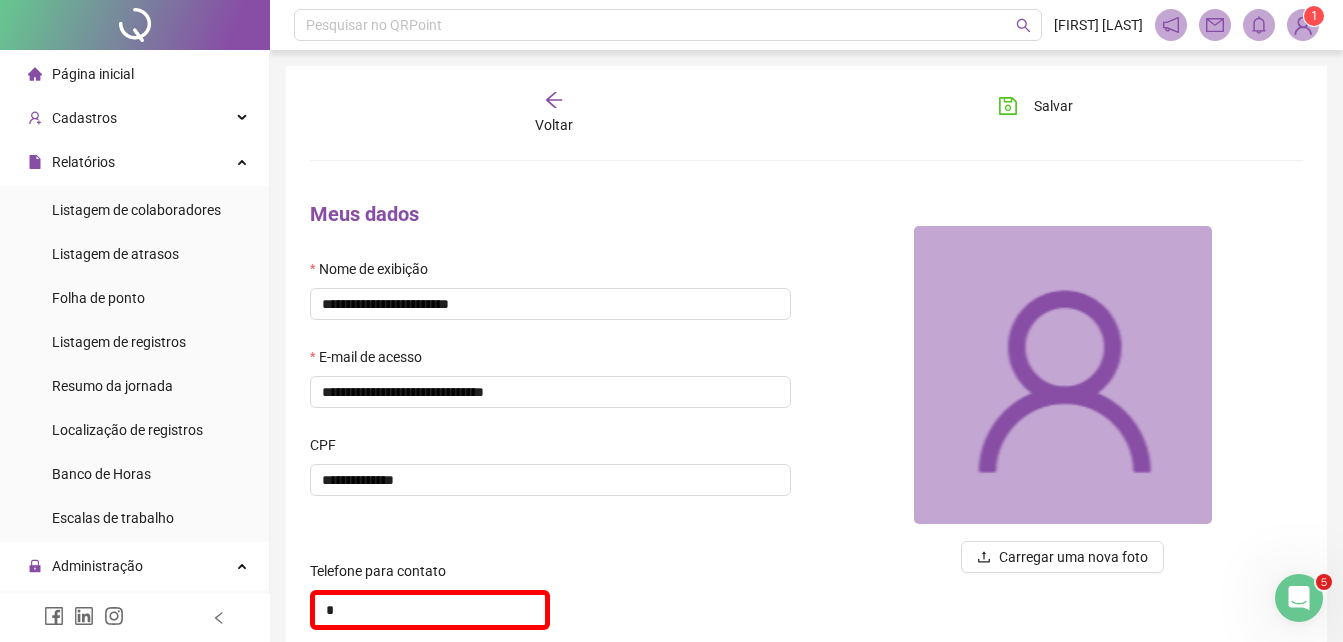 click on "Página inicial" at bounding box center [93, 74] 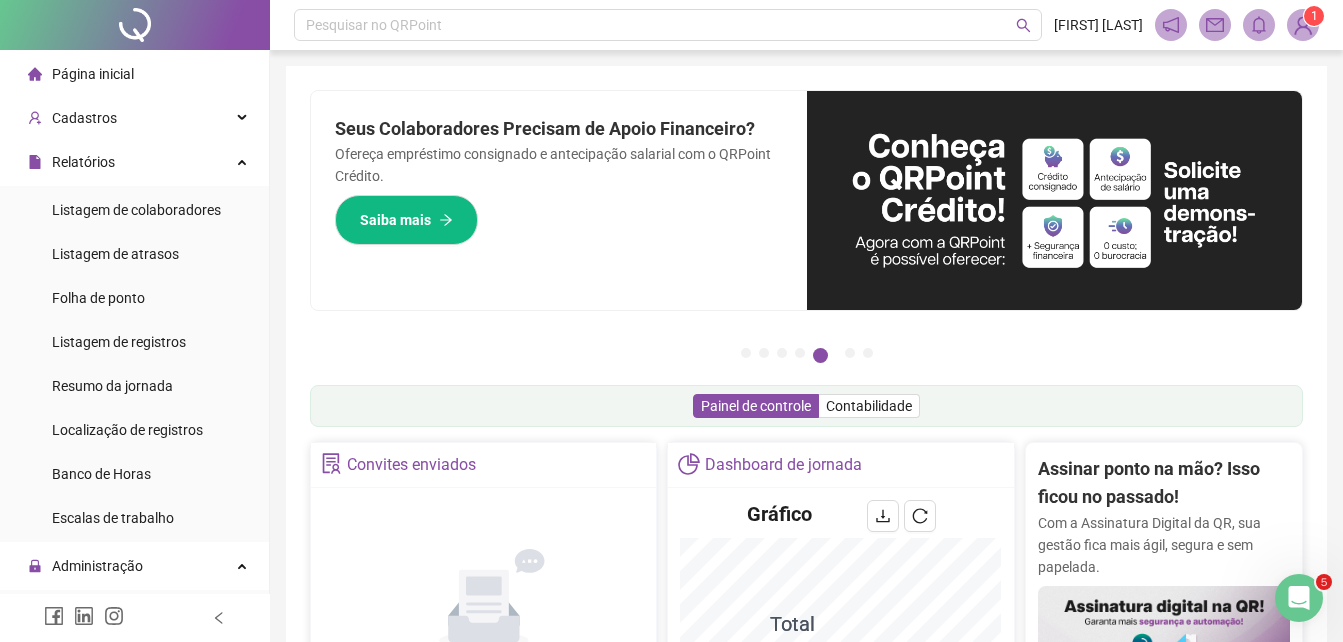 click at bounding box center (1303, 25) 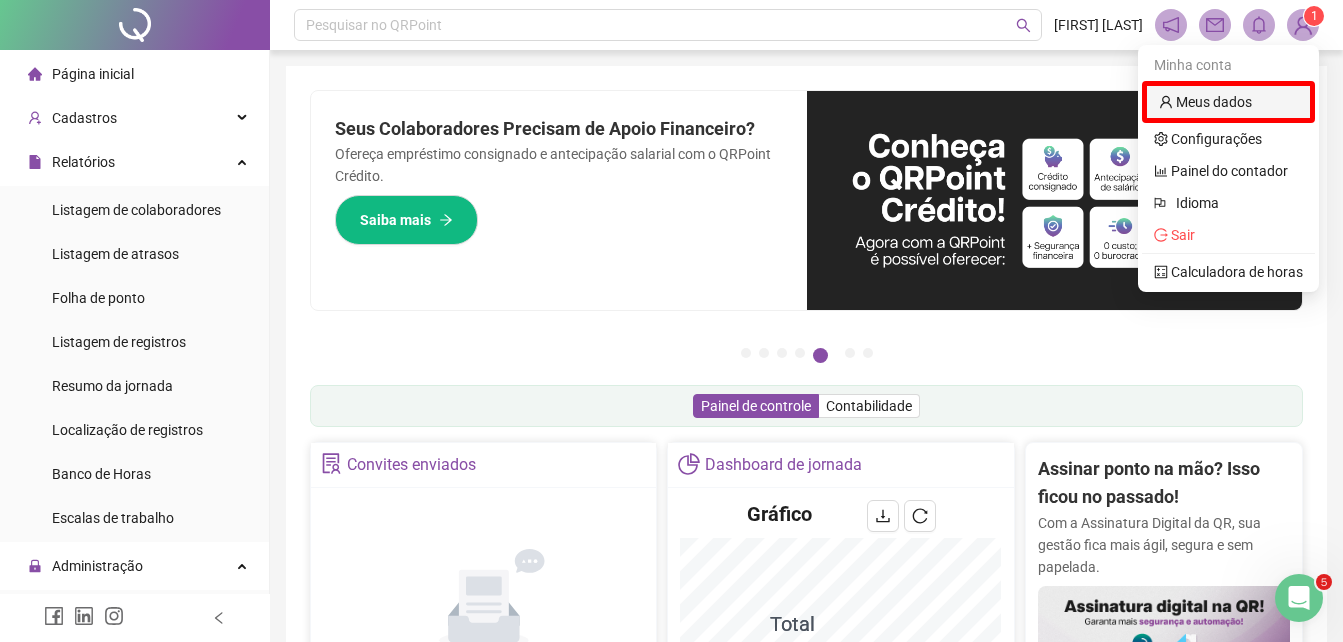 click on "Meus dados" at bounding box center [1205, 102] 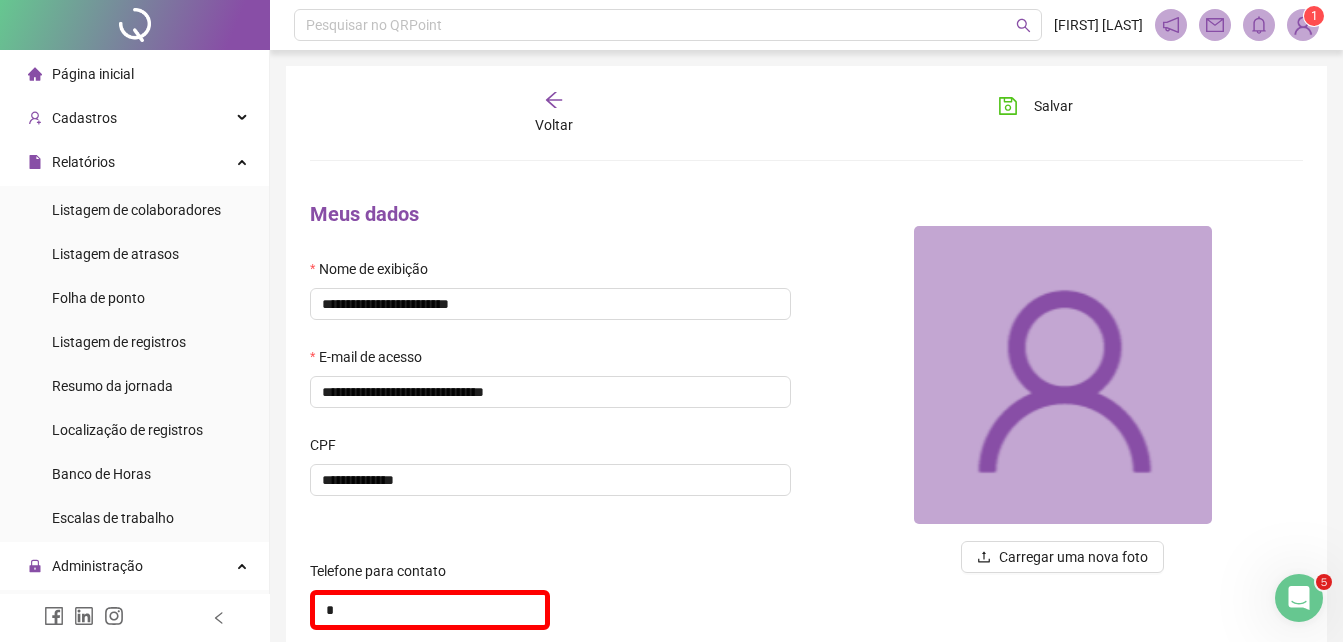 click at bounding box center [1303, 25] 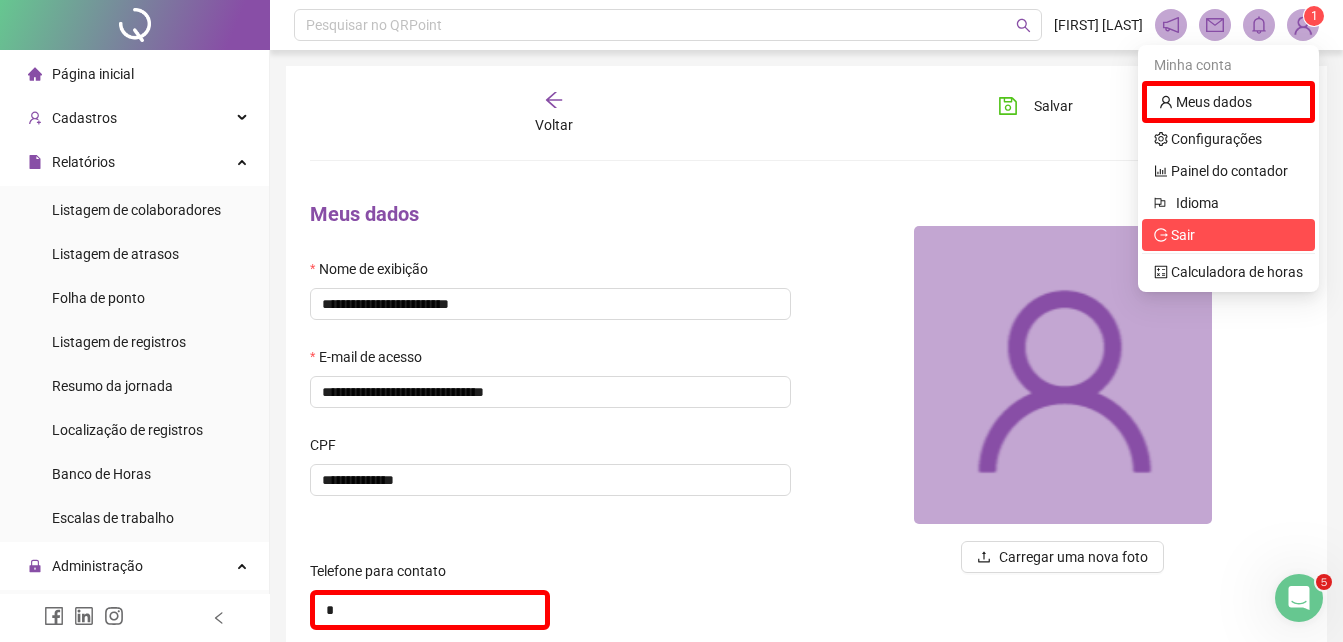 click on "Sair" at bounding box center [1228, 235] 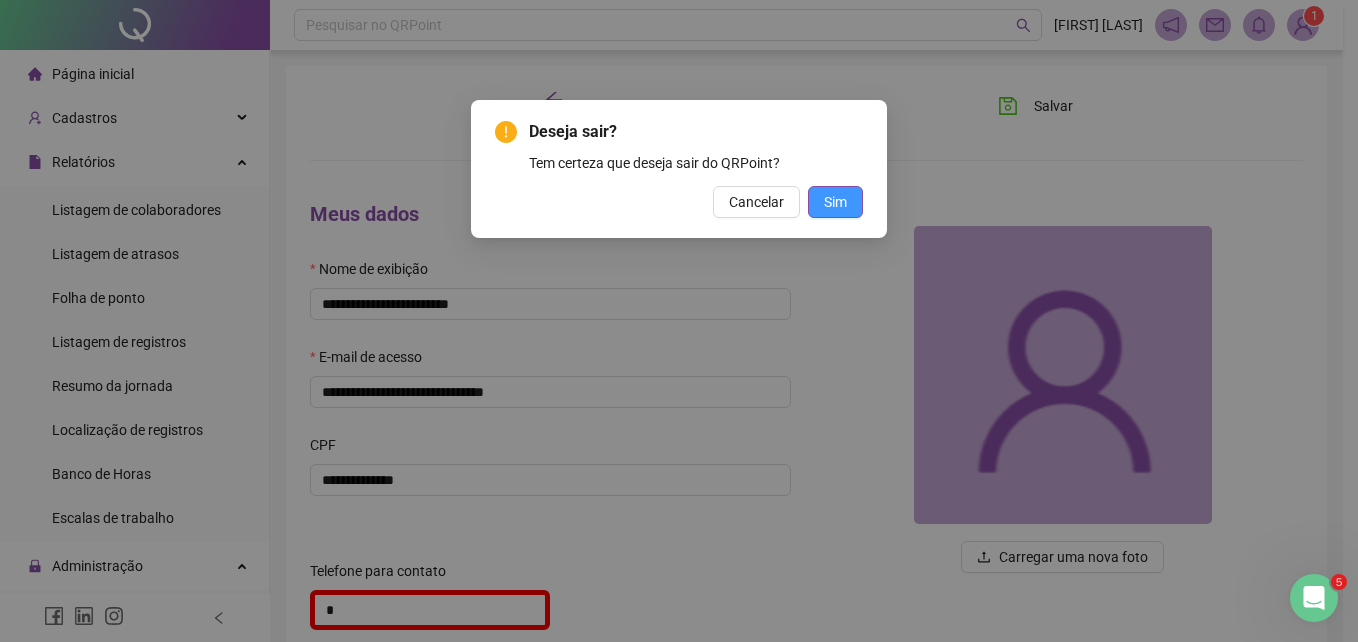 click on "Sim" at bounding box center [835, 202] 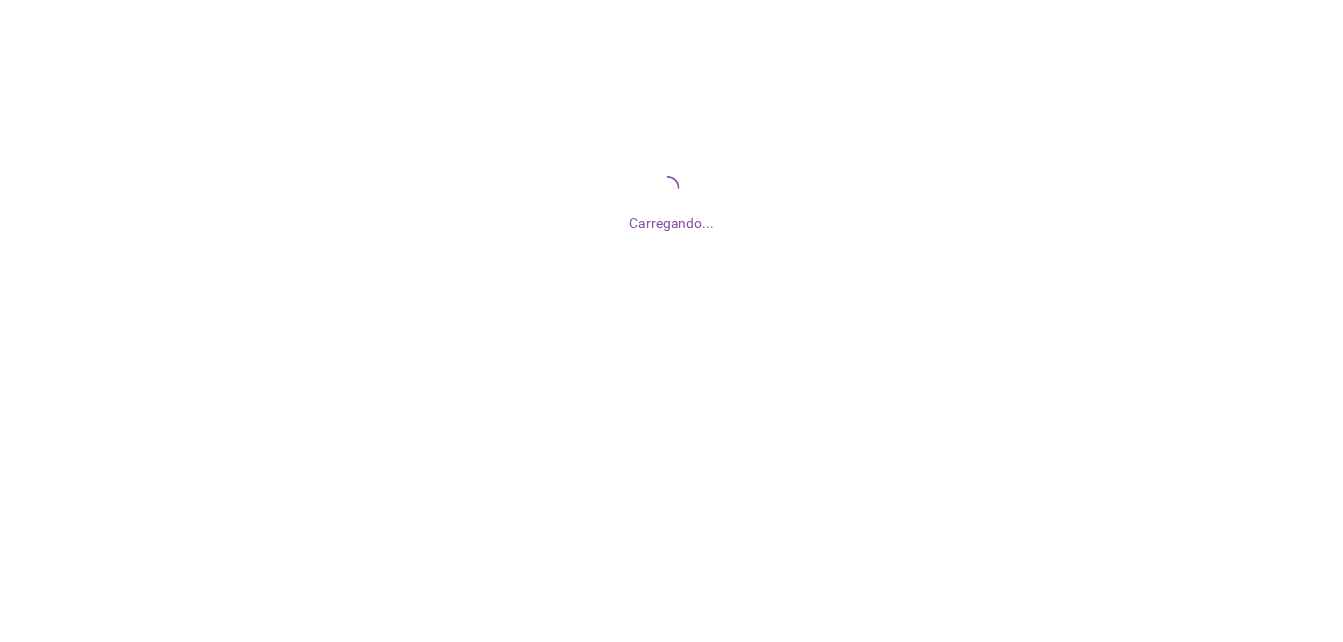 scroll, scrollTop: 0, scrollLeft: 0, axis: both 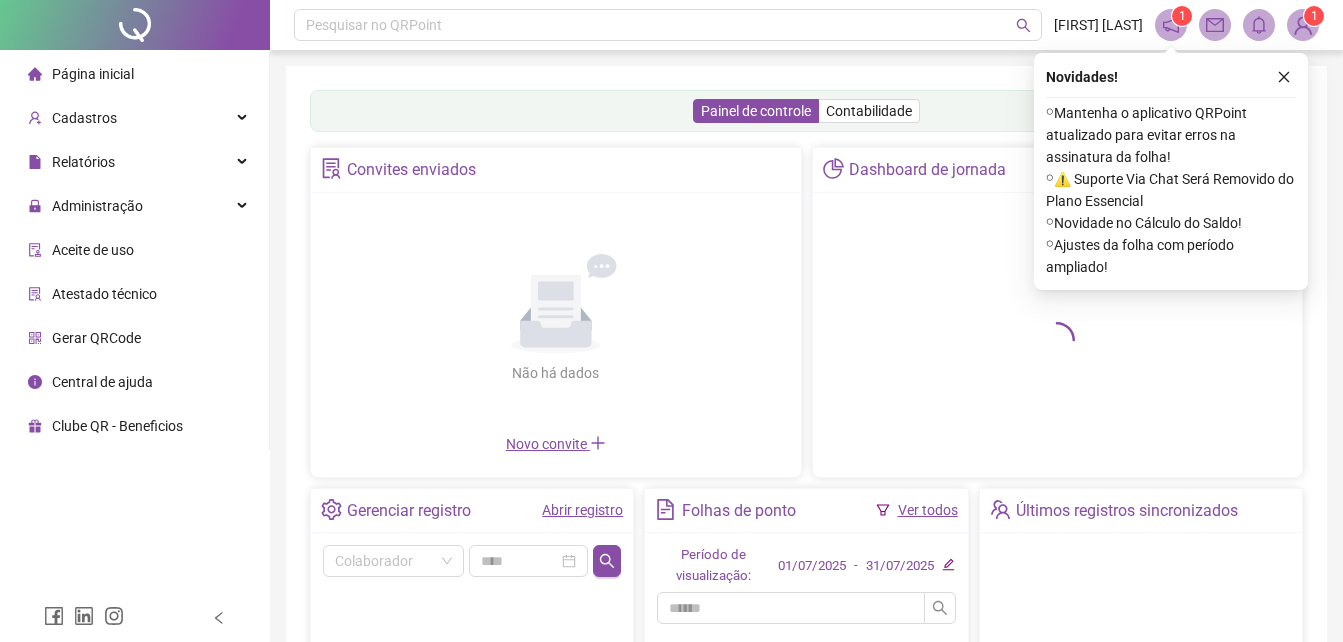 click at bounding box center [1284, 77] 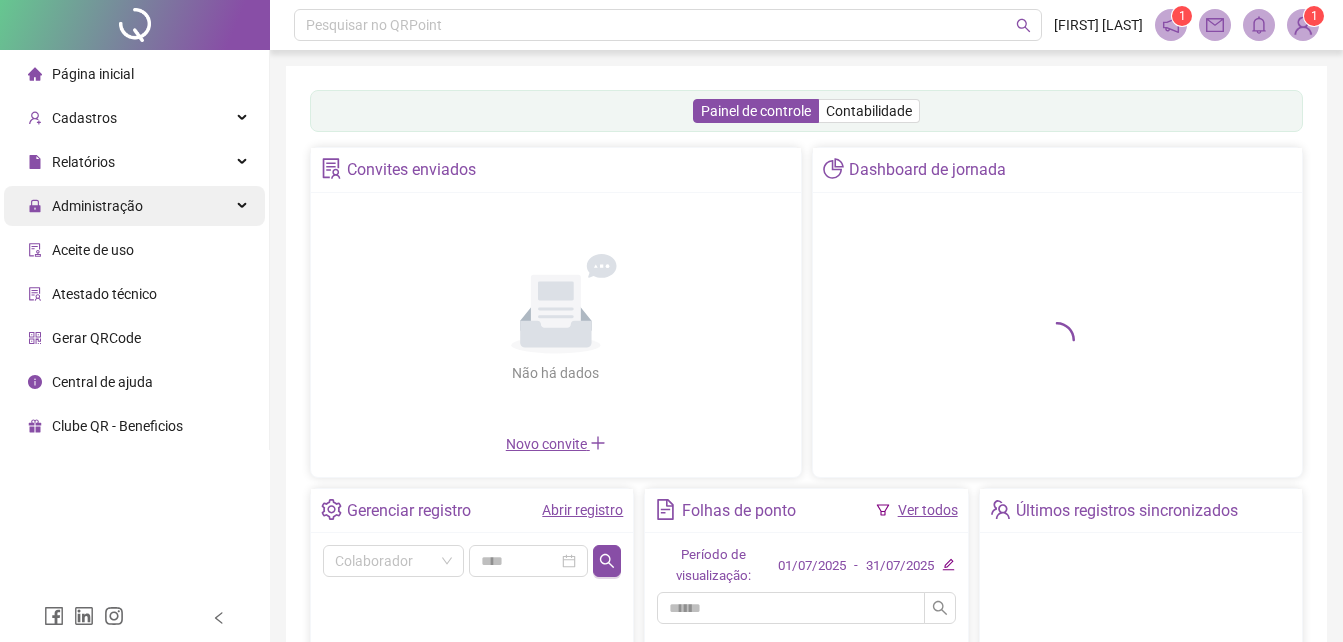 click on "Administração" at bounding box center [97, 206] 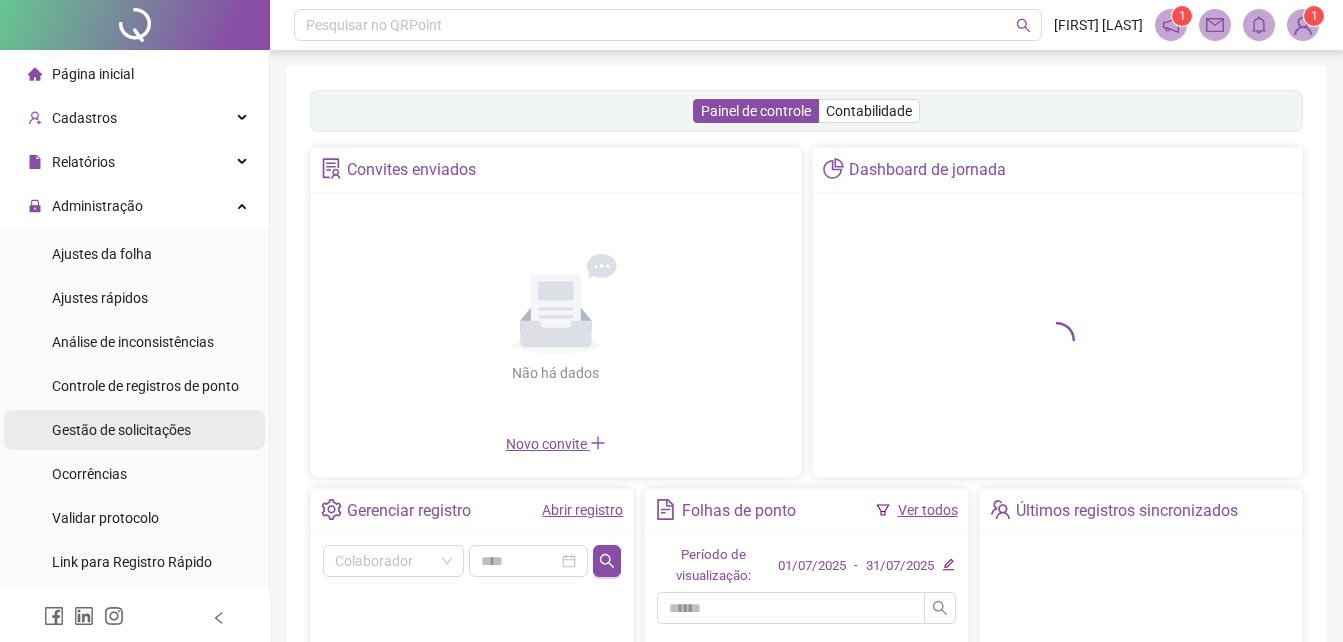 click on "Gestão de solicitações" at bounding box center (121, 430) 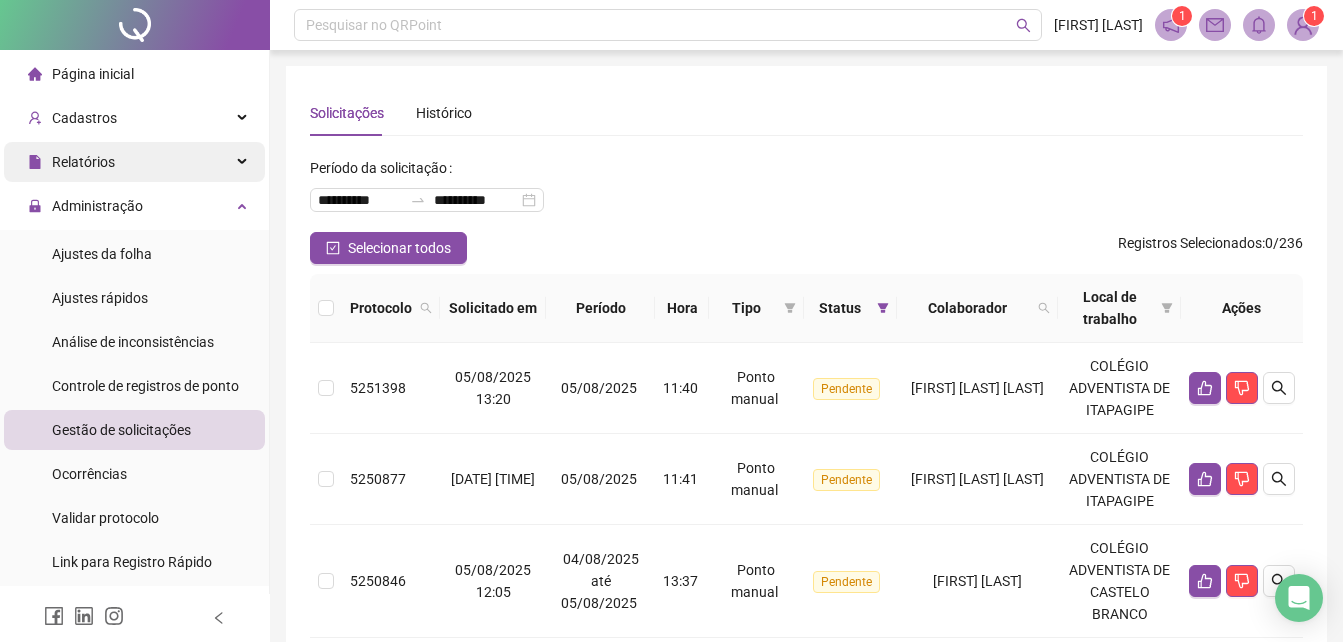 click on "Relatórios" at bounding box center (83, 162) 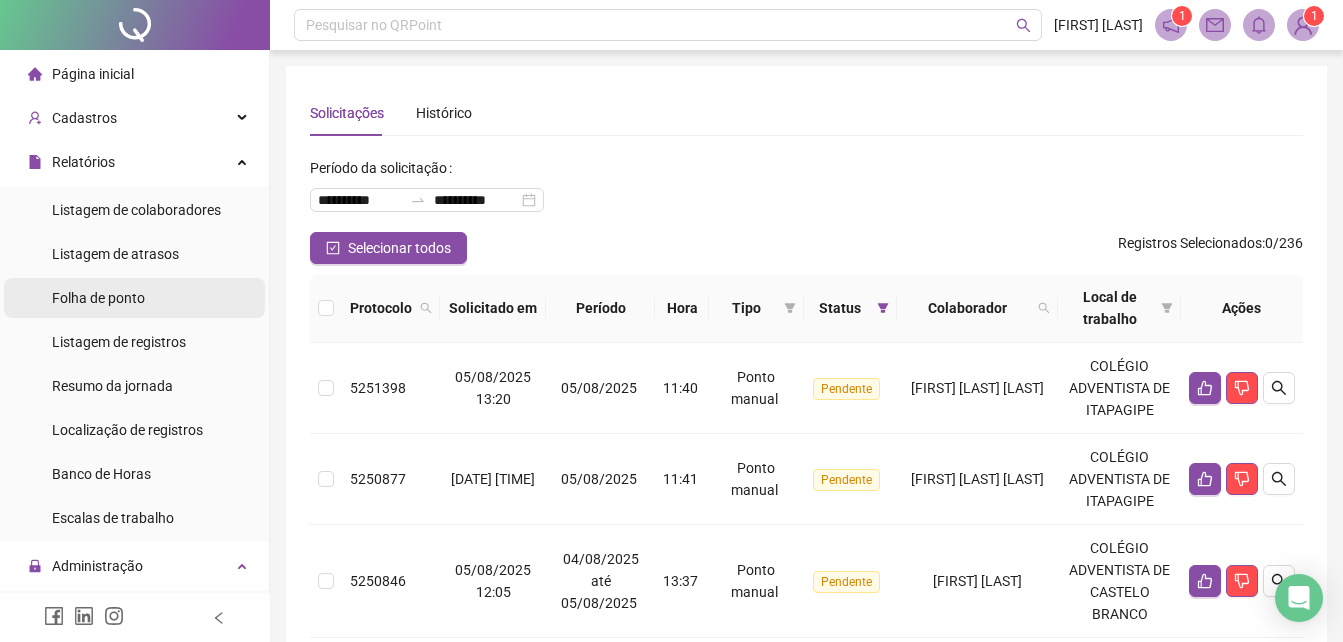 click on "Folha de ponto" at bounding box center (98, 298) 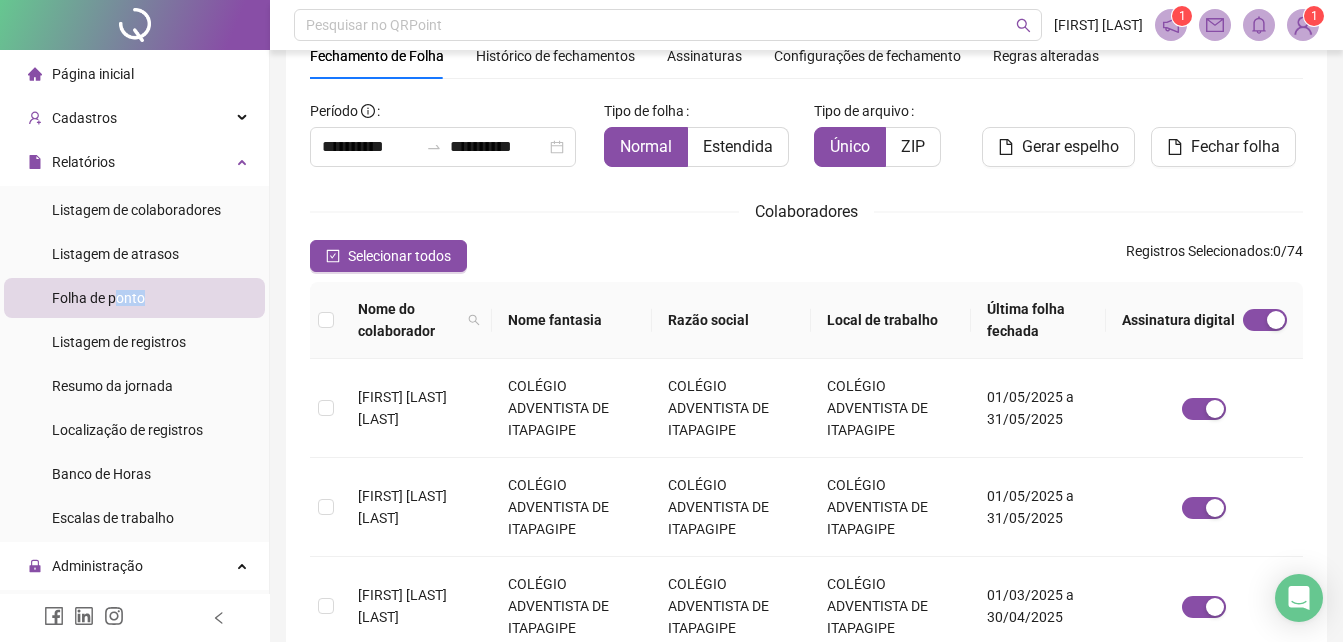 scroll, scrollTop: 0, scrollLeft: 0, axis: both 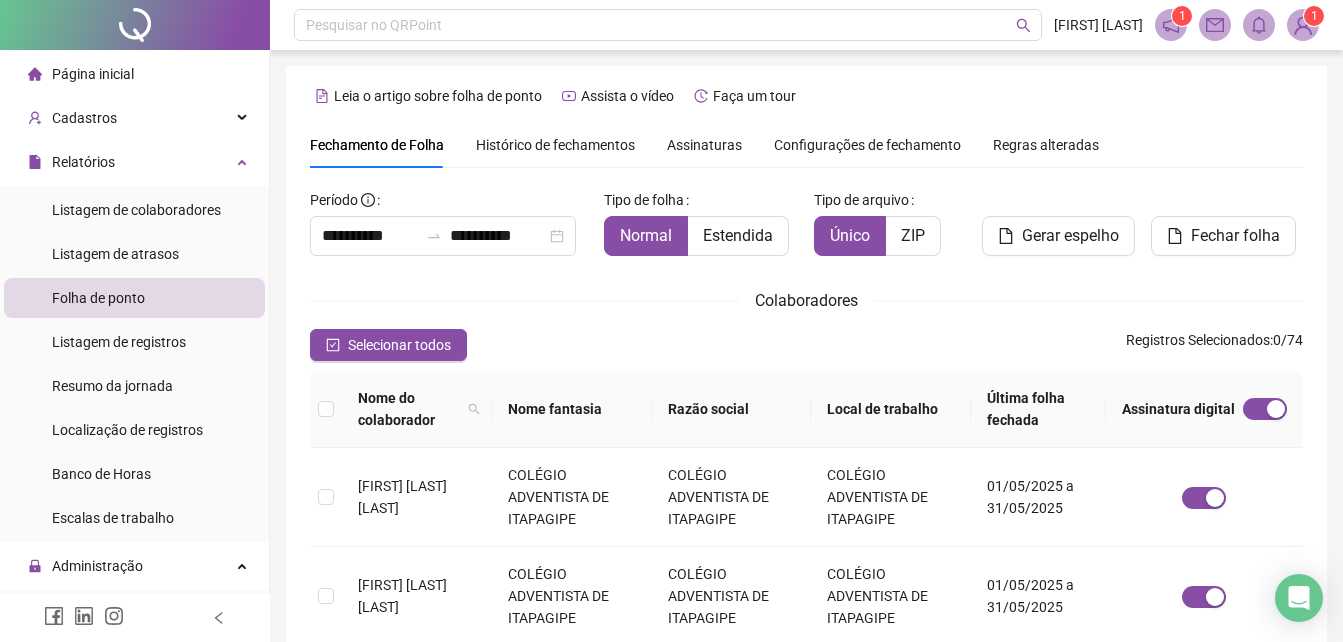 click on "Assinaturas" at bounding box center (704, 145) 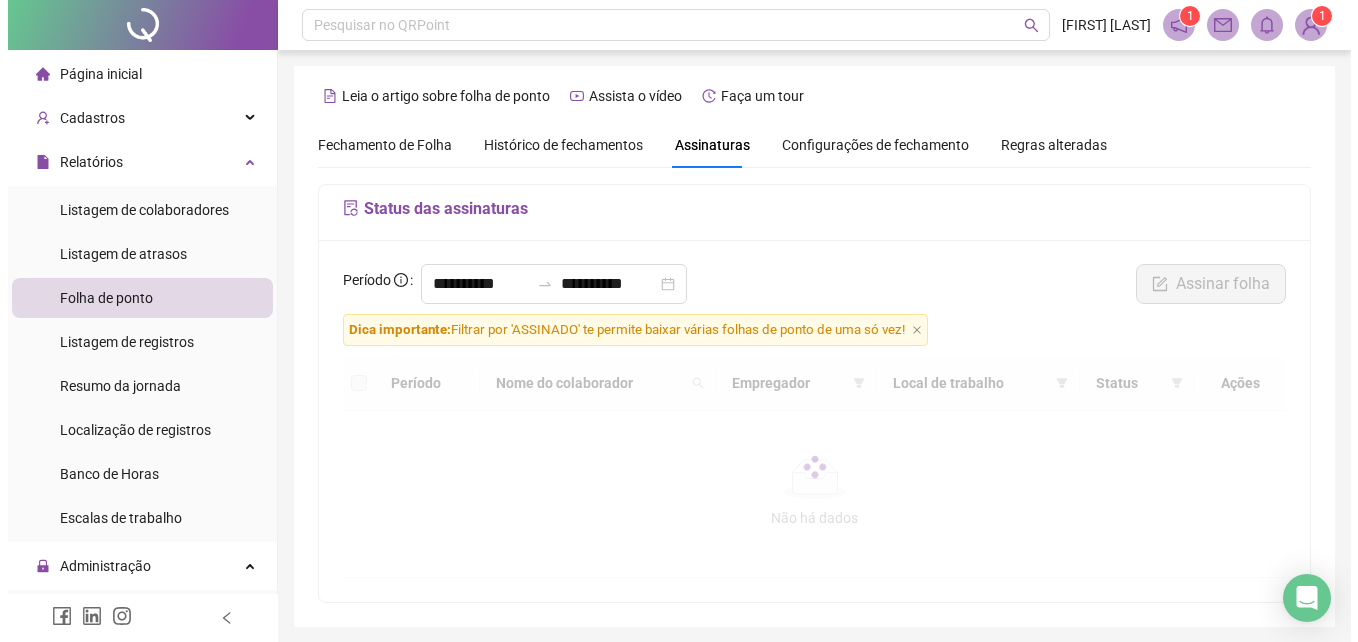scroll, scrollTop: 71, scrollLeft: 0, axis: vertical 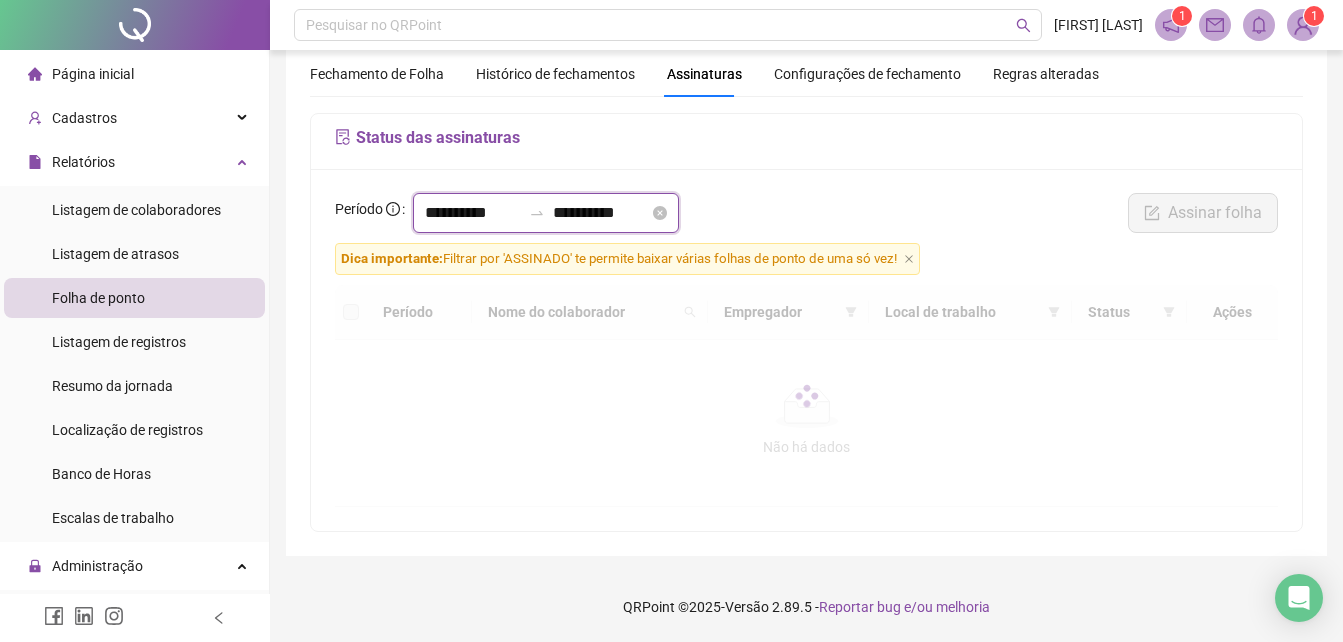 click on "**********" at bounding box center (473, 213) 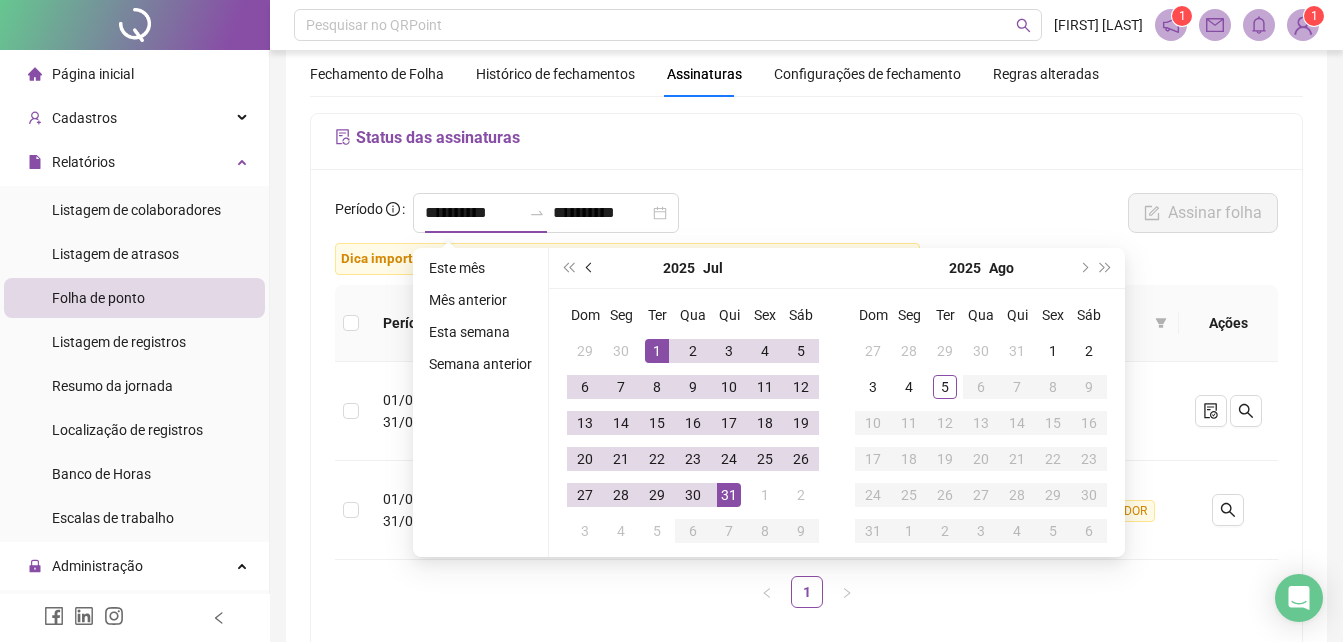 click at bounding box center (590, 268) 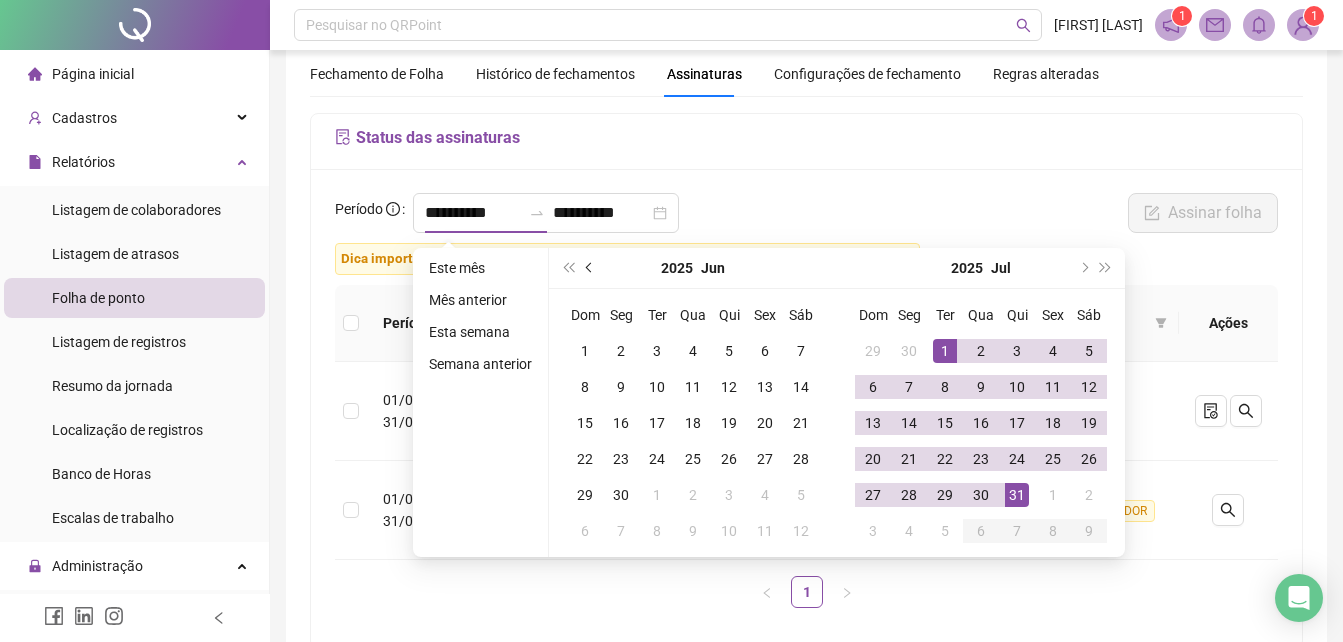click at bounding box center (590, 268) 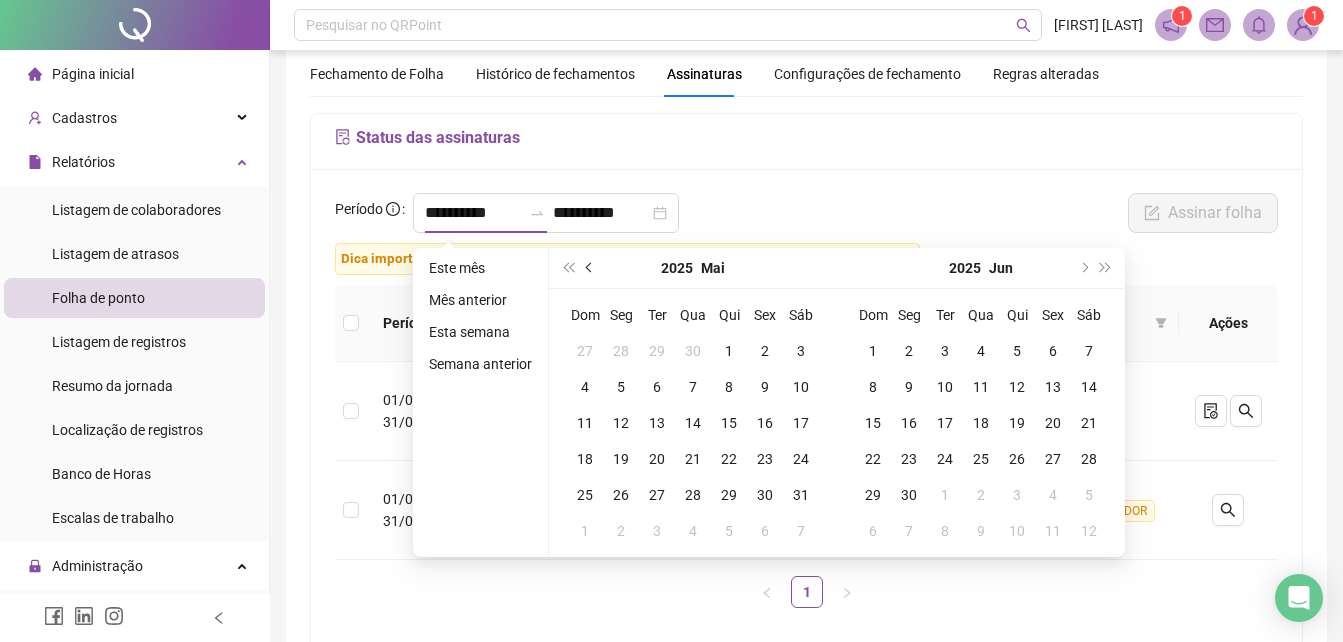 click at bounding box center [590, 268] 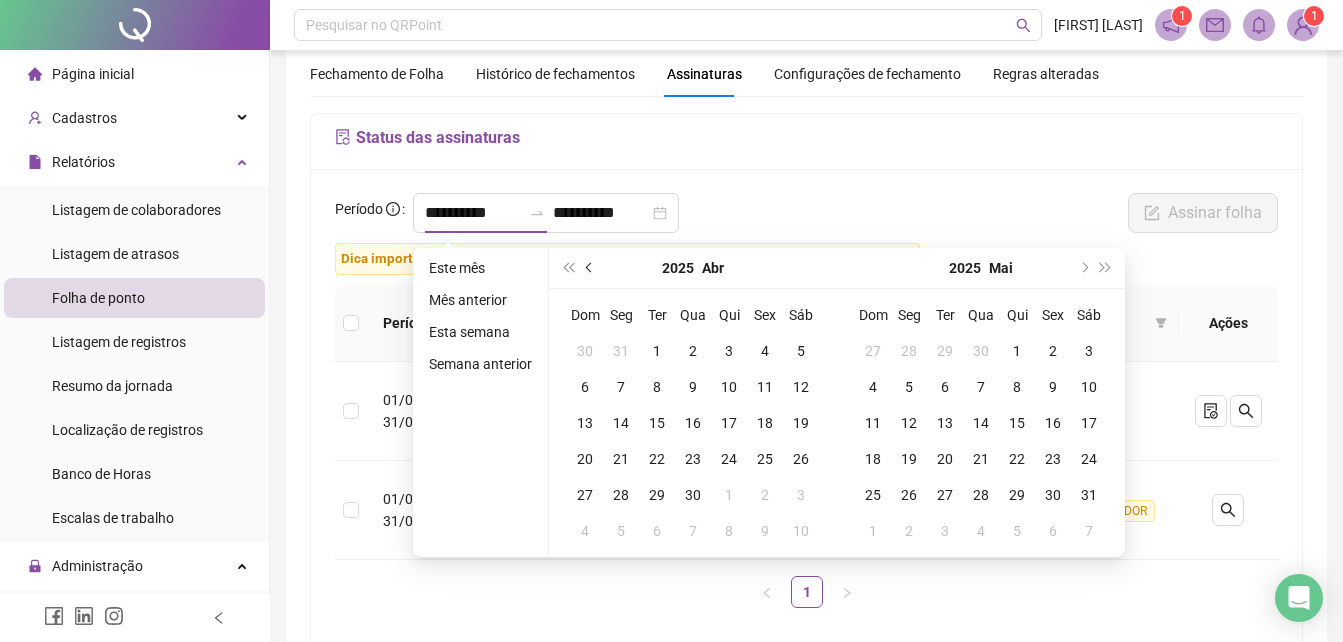 click at bounding box center [590, 268] 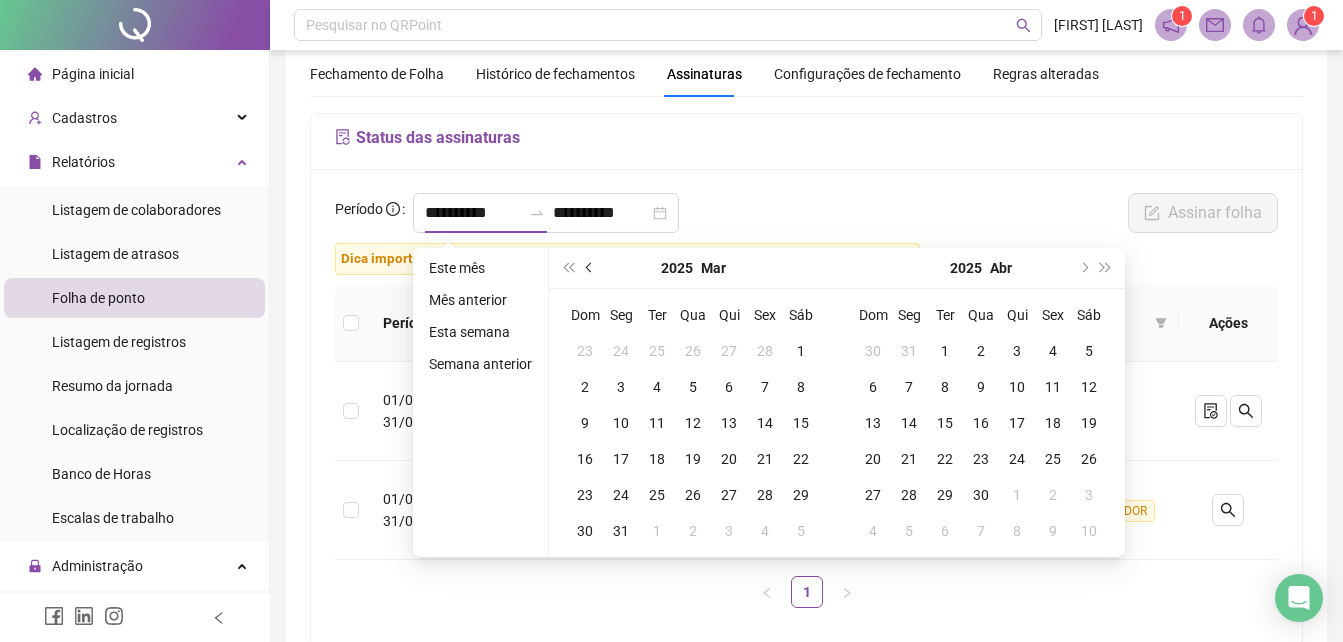 click at bounding box center [590, 268] 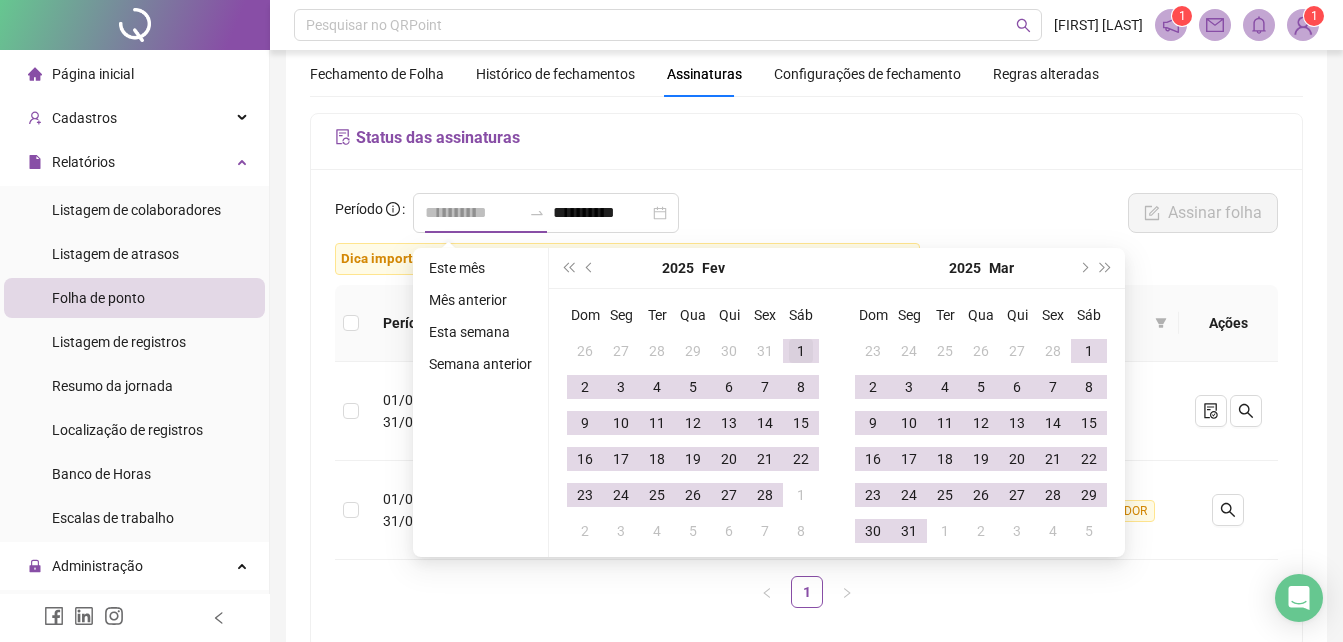 type on "**********" 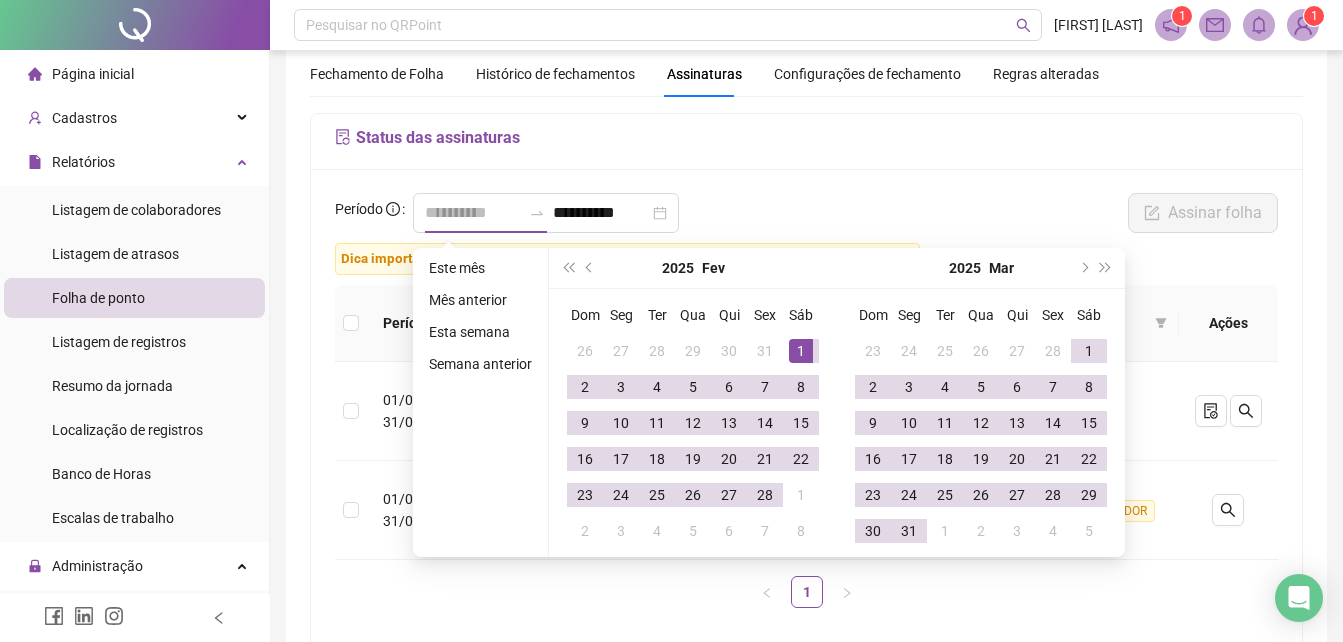 click on "1" at bounding box center (801, 351) 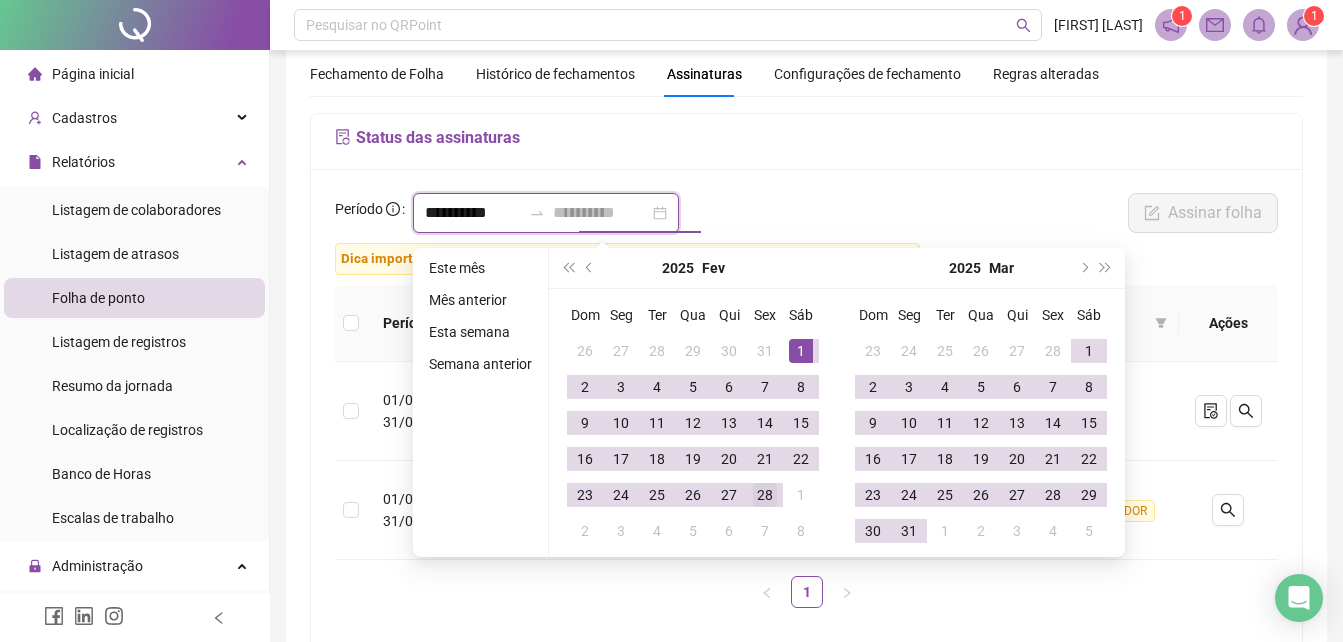 type on "**********" 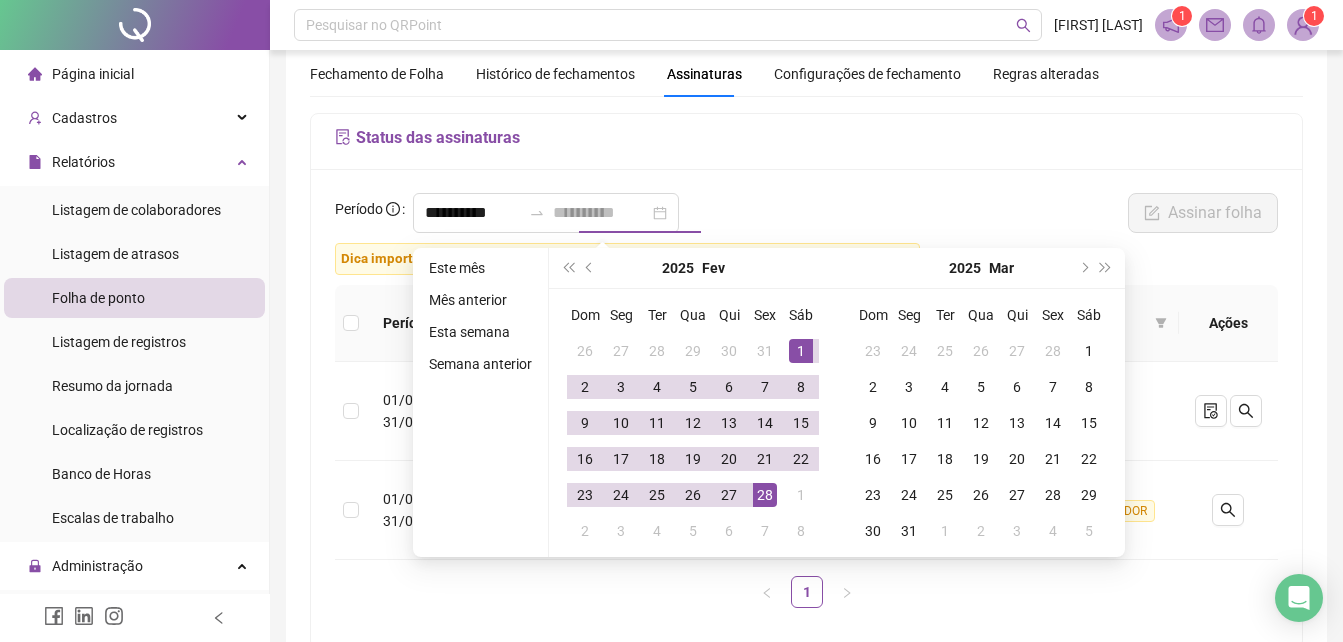 click on "28" at bounding box center (765, 495) 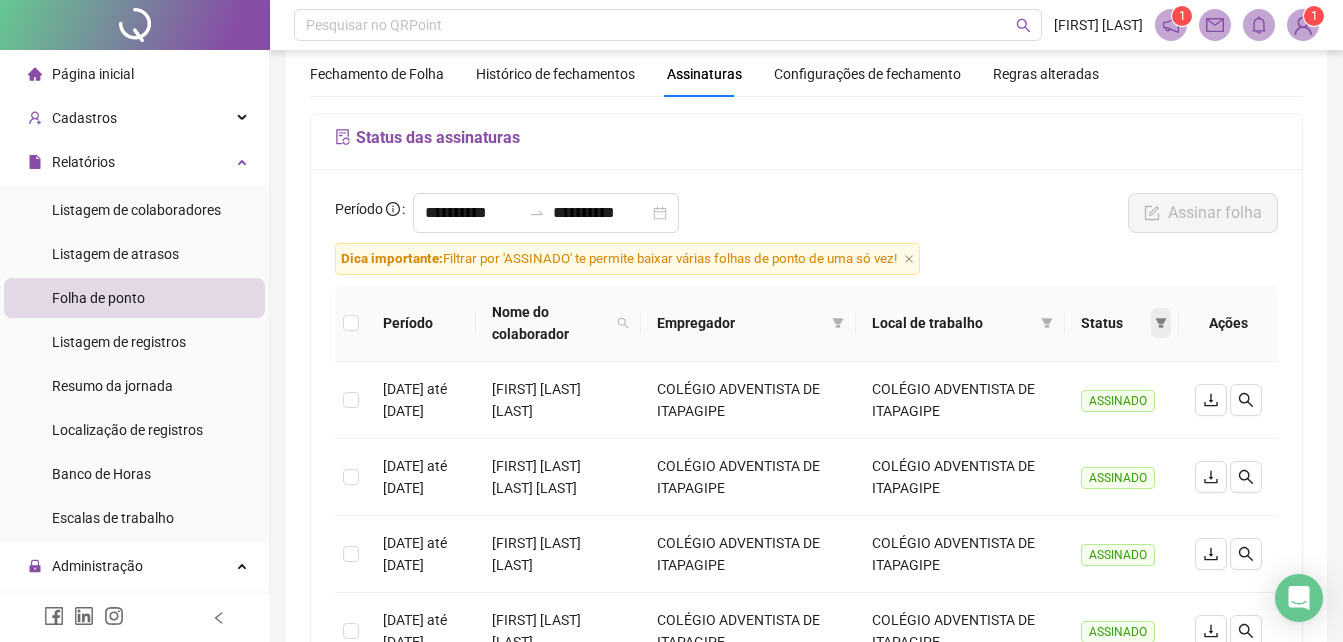 click 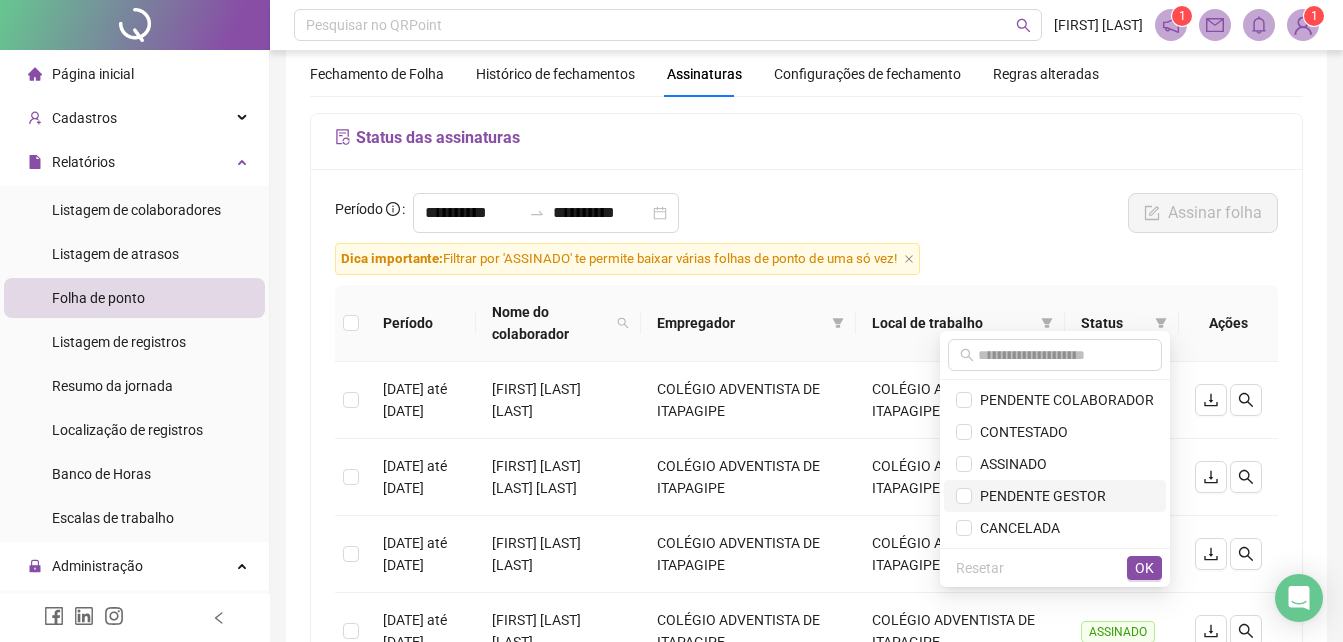 click on "PENDENTE GESTOR" at bounding box center (1039, 496) 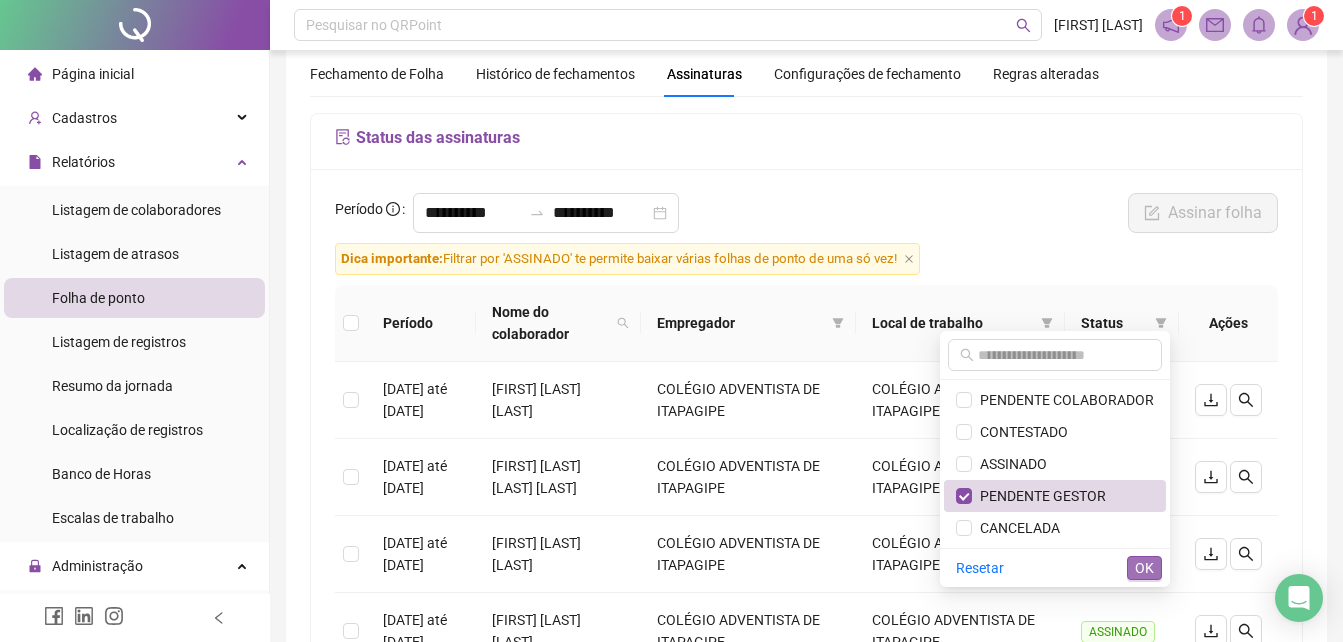click on "OK" at bounding box center [1144, 568] 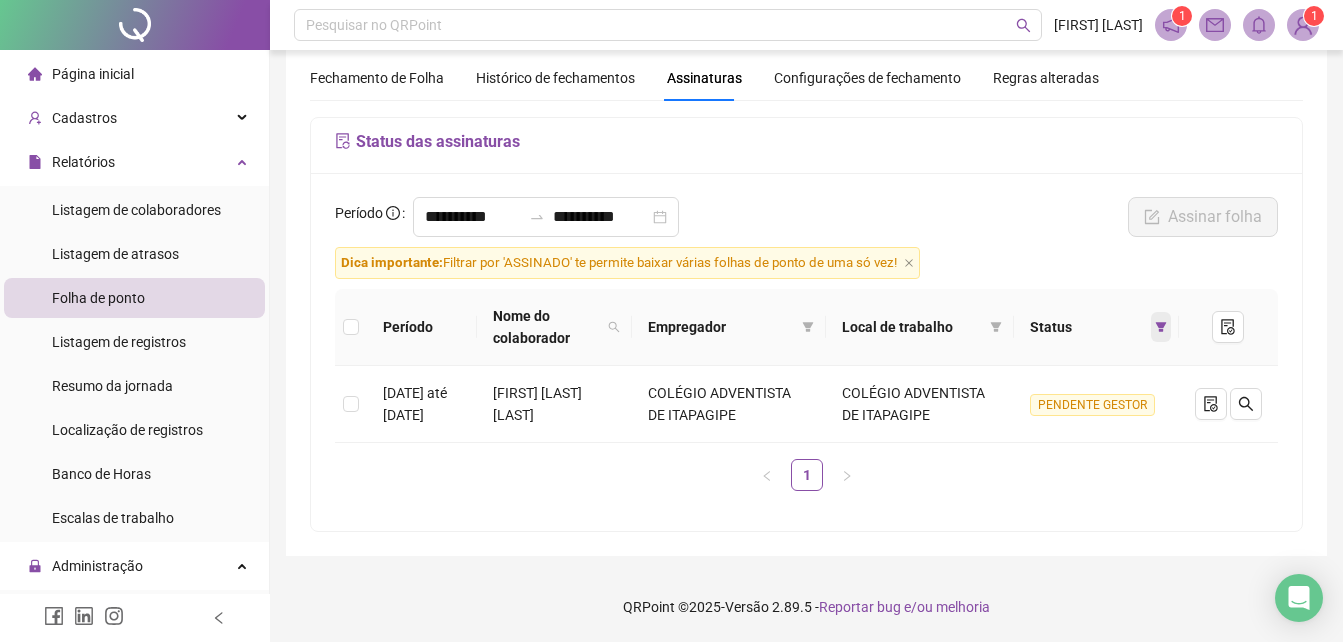 click at bounding box center [1161, 327] 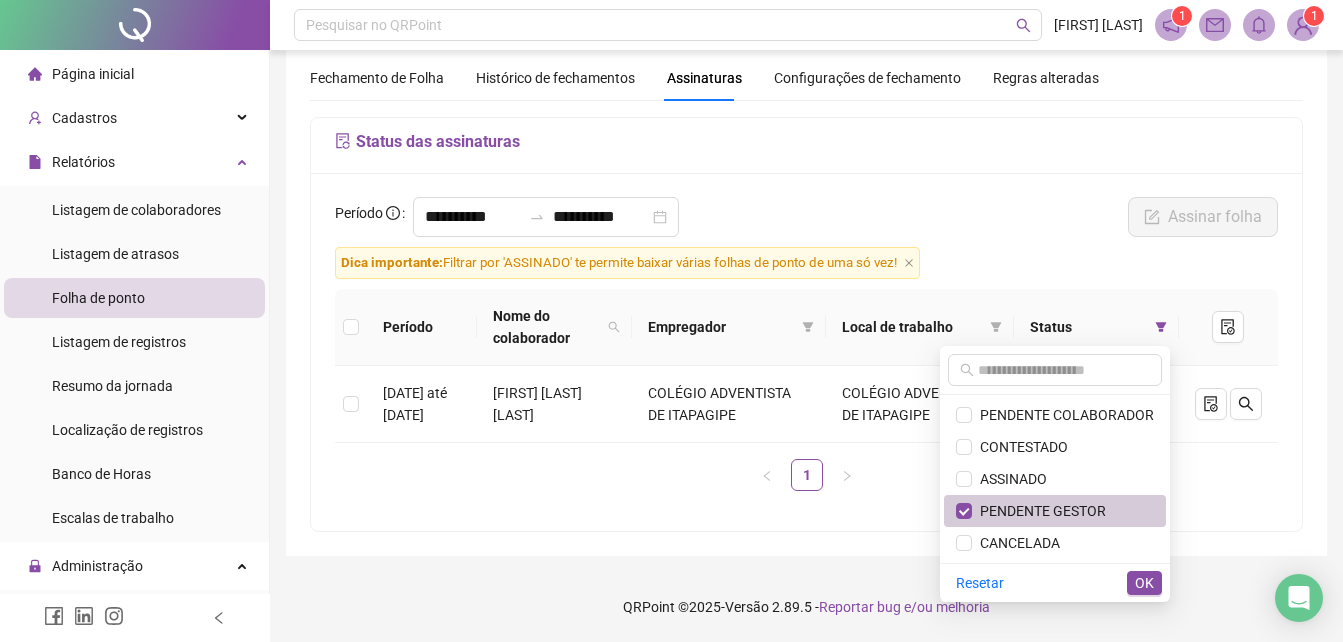 click on "PENDENTE GESTOR" at bounding box center (1039, 511) 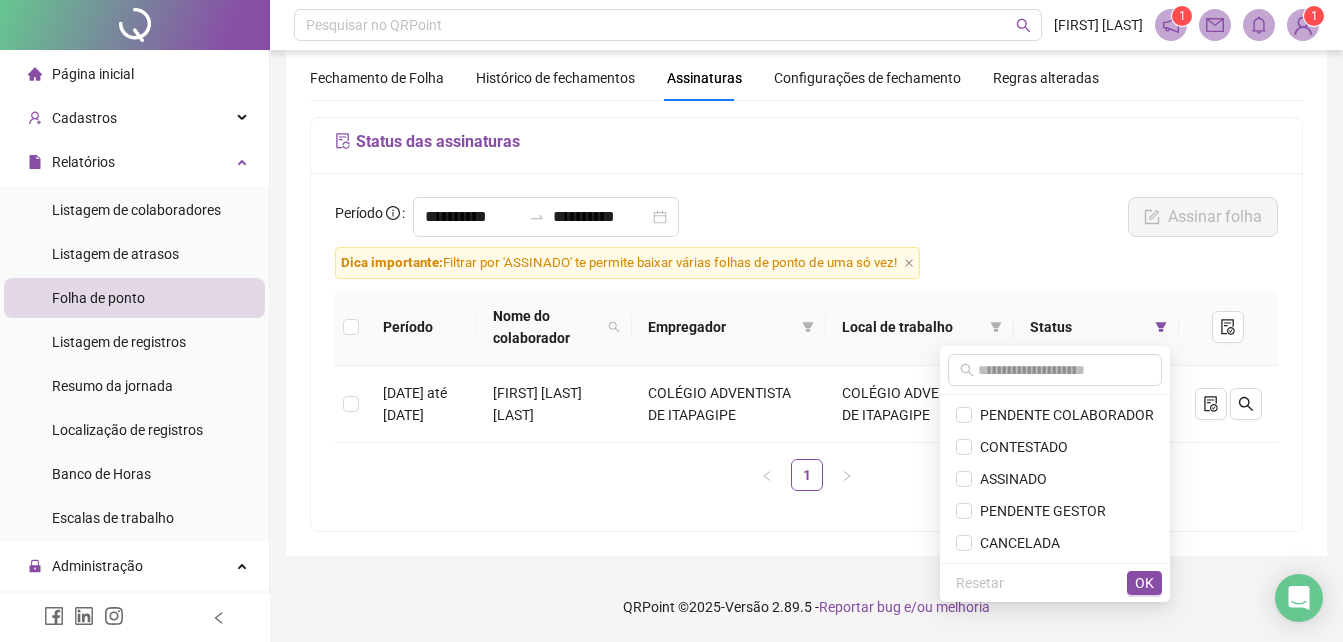 click on "PENDENTE COLABORADOR CONTESTADO ASSINADO PENDENTE GESTOR CANCELADA" at bounding box center [1055, 479] 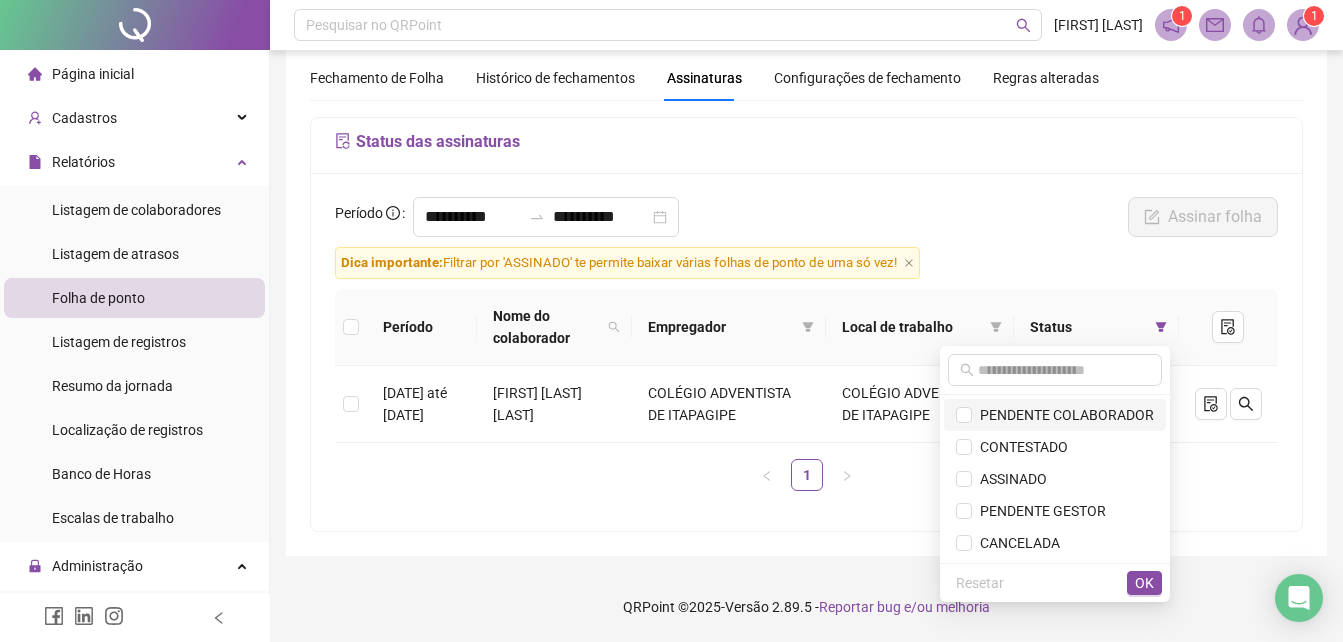 click on "PENDENTE COLABORADOR" at bounding box center (1063, 415) 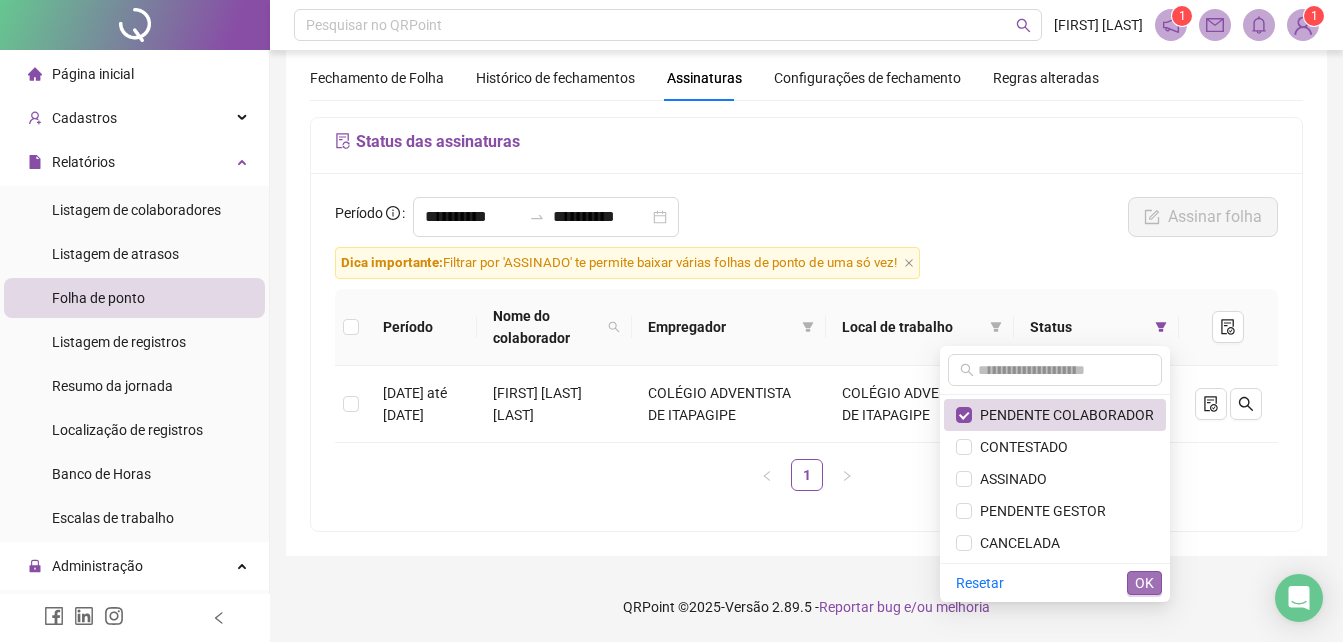 click on "OK" at bounding box center (1144, 583) 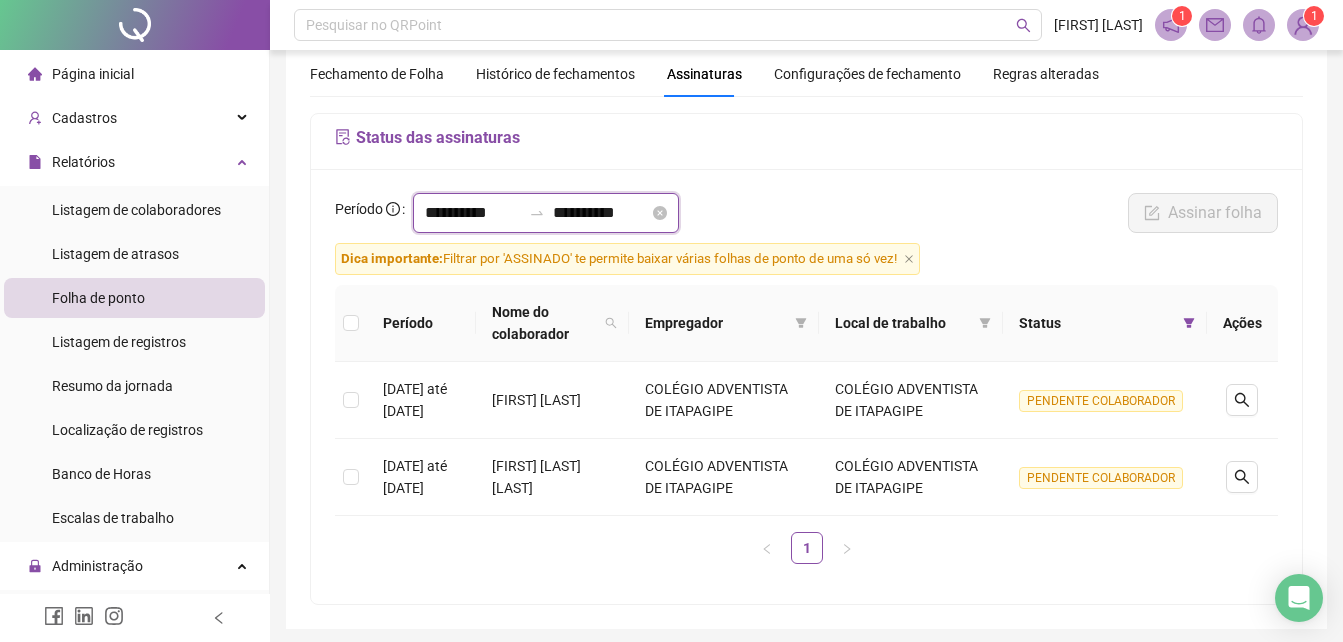 click on "**********" at bounding box center (473, 213) 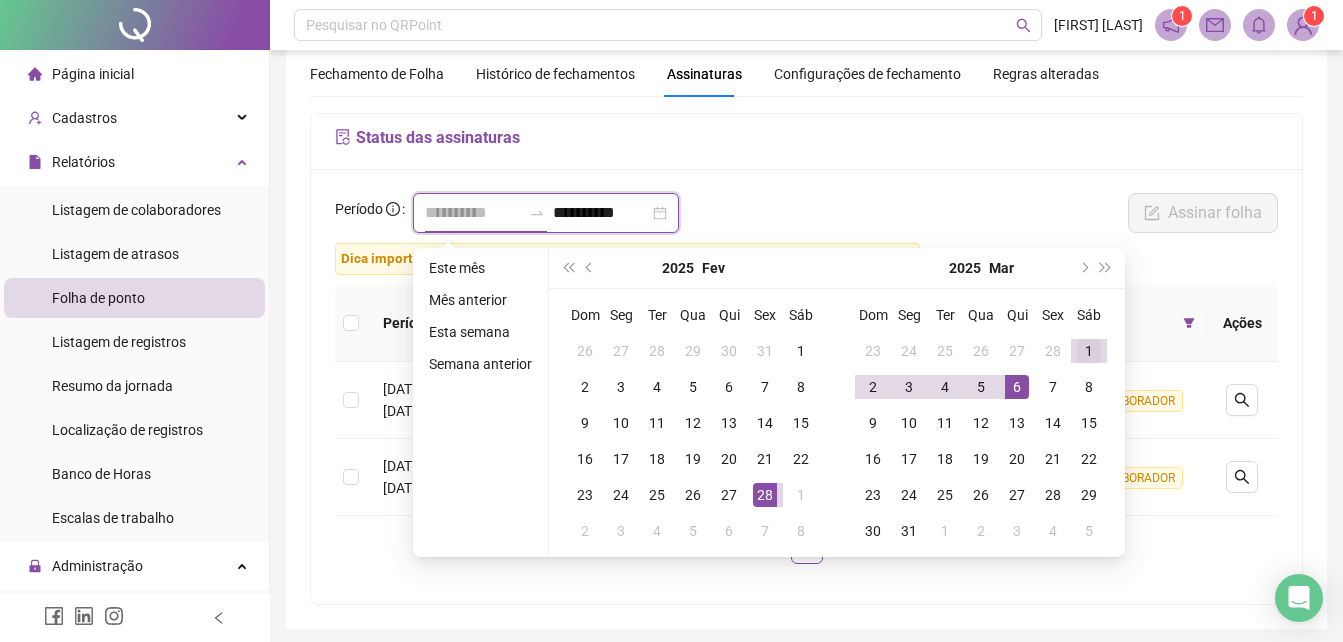 type on "**********" 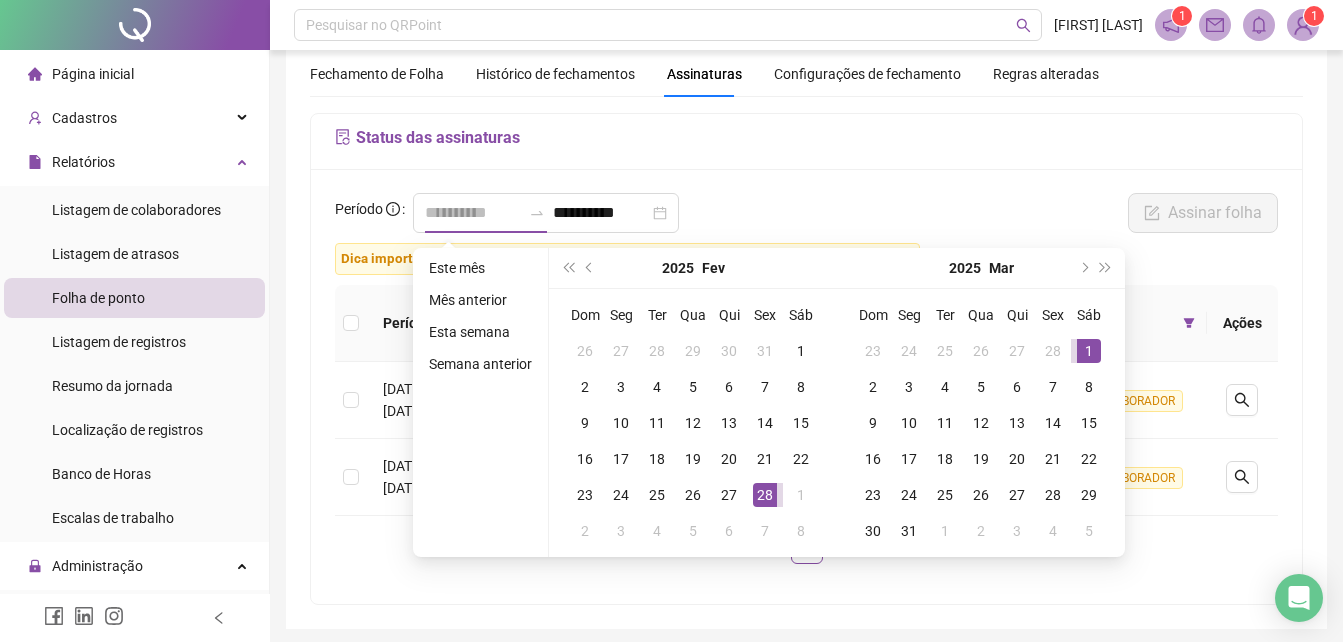click on "1" at bounding box center (1089, 351) 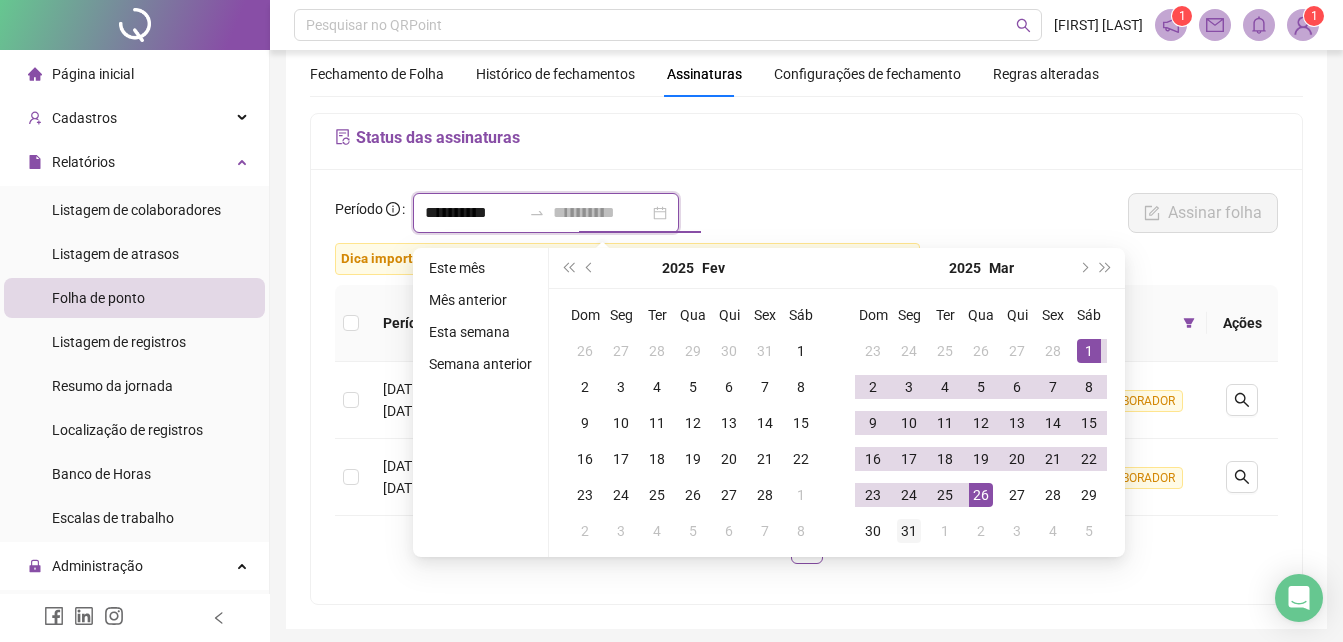 type on "**********" 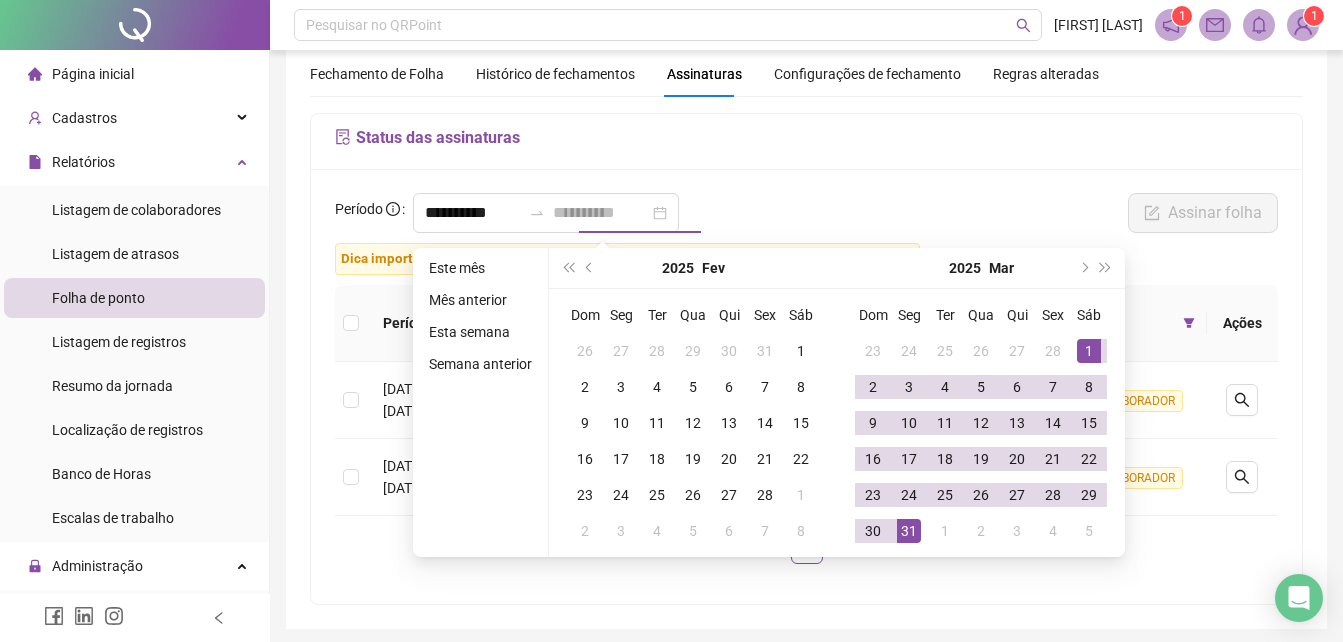 click on "31" at bounding box center (909, 531) 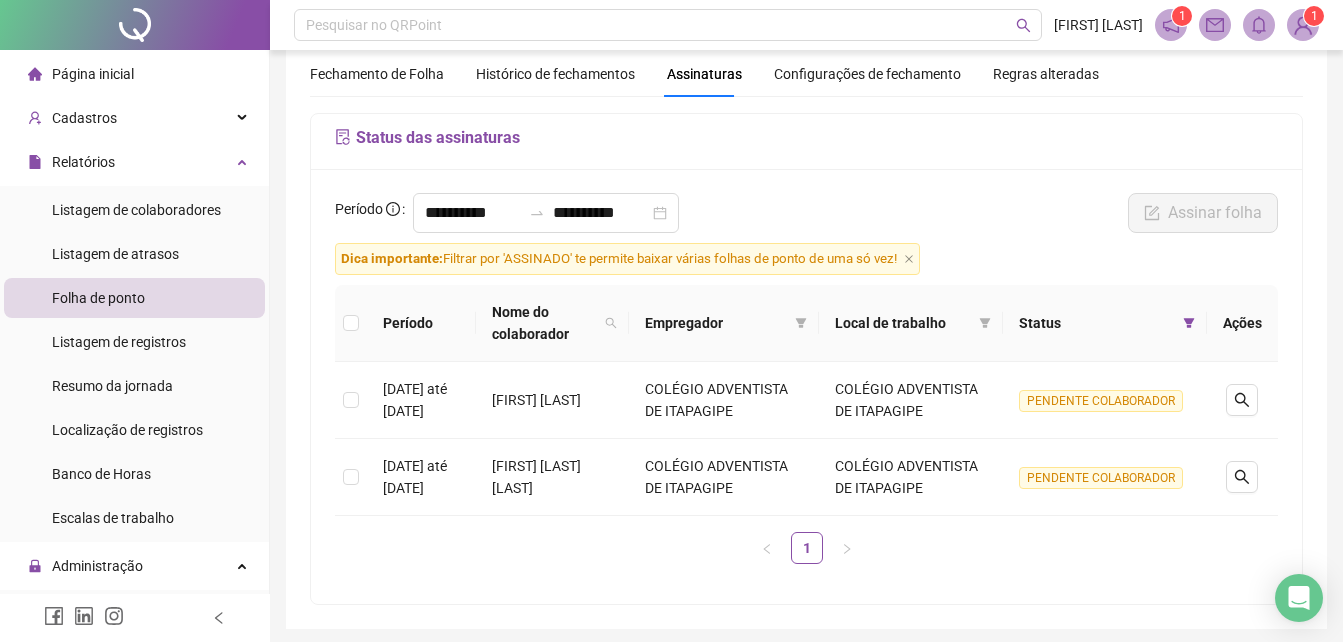 click on "1" at bounding box center [1314, 16] 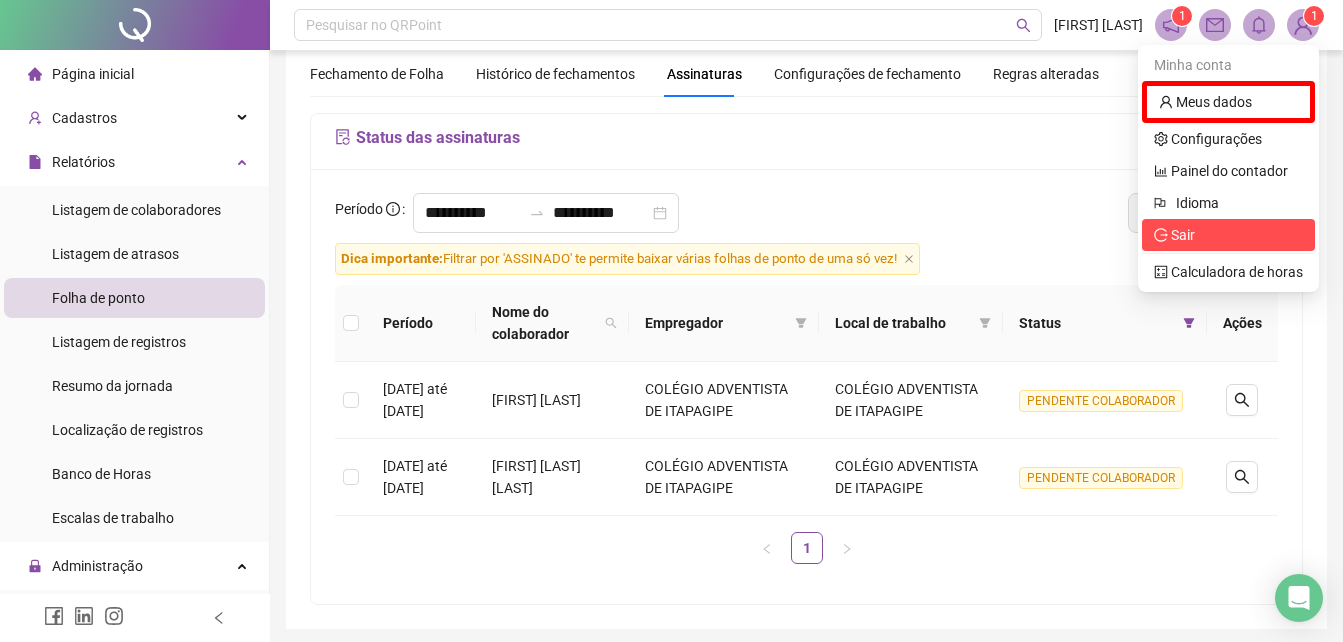 click on "Sair" at bounding box center [1183, 235] 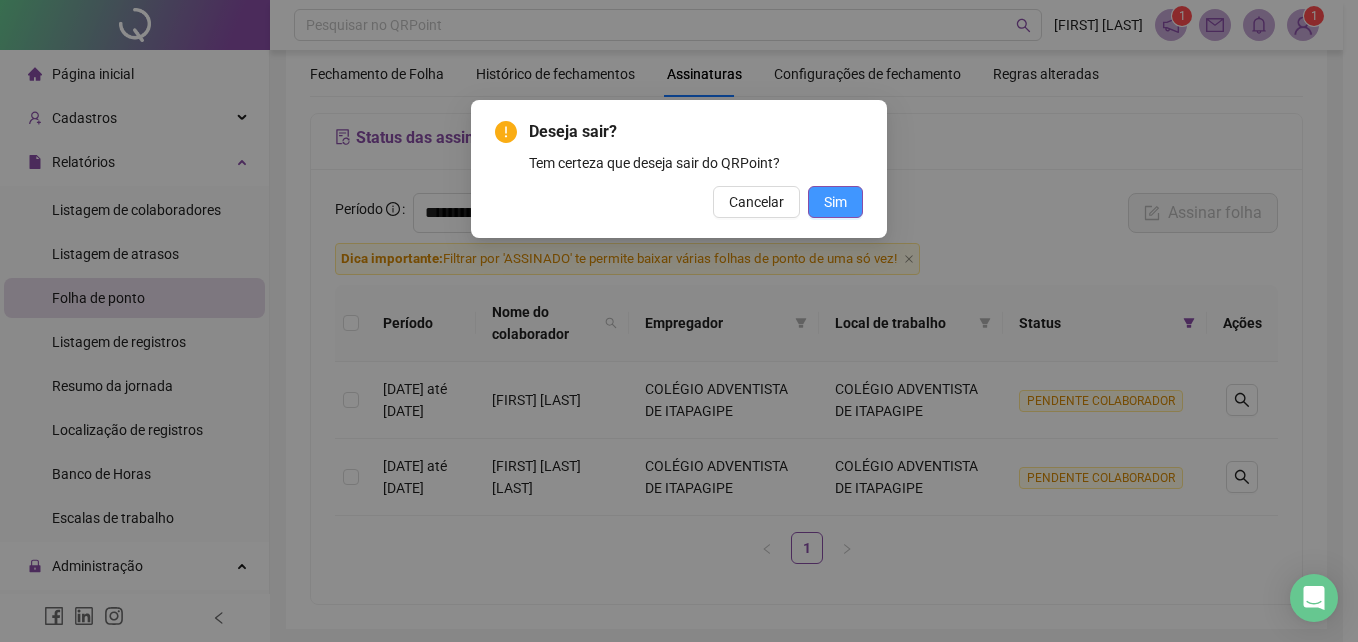 click on "Sim" at bounding box center (835, 202) 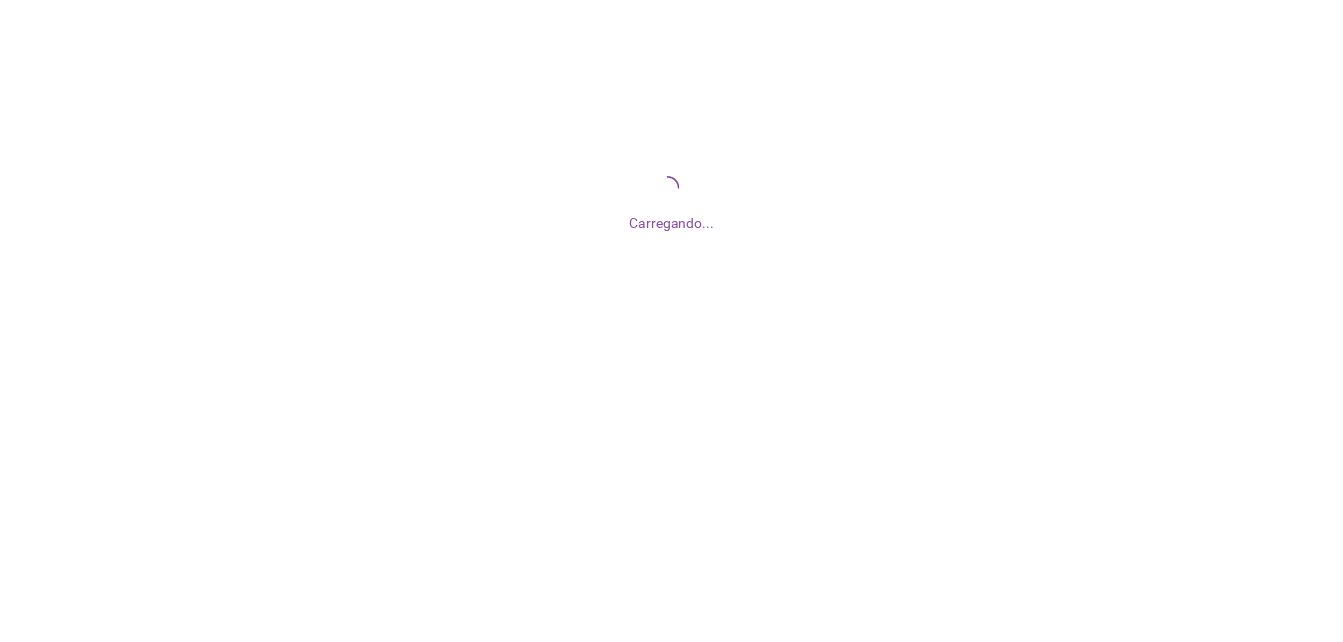 scroll, scrollTop: 0, scrollLeft: 0, axis: both 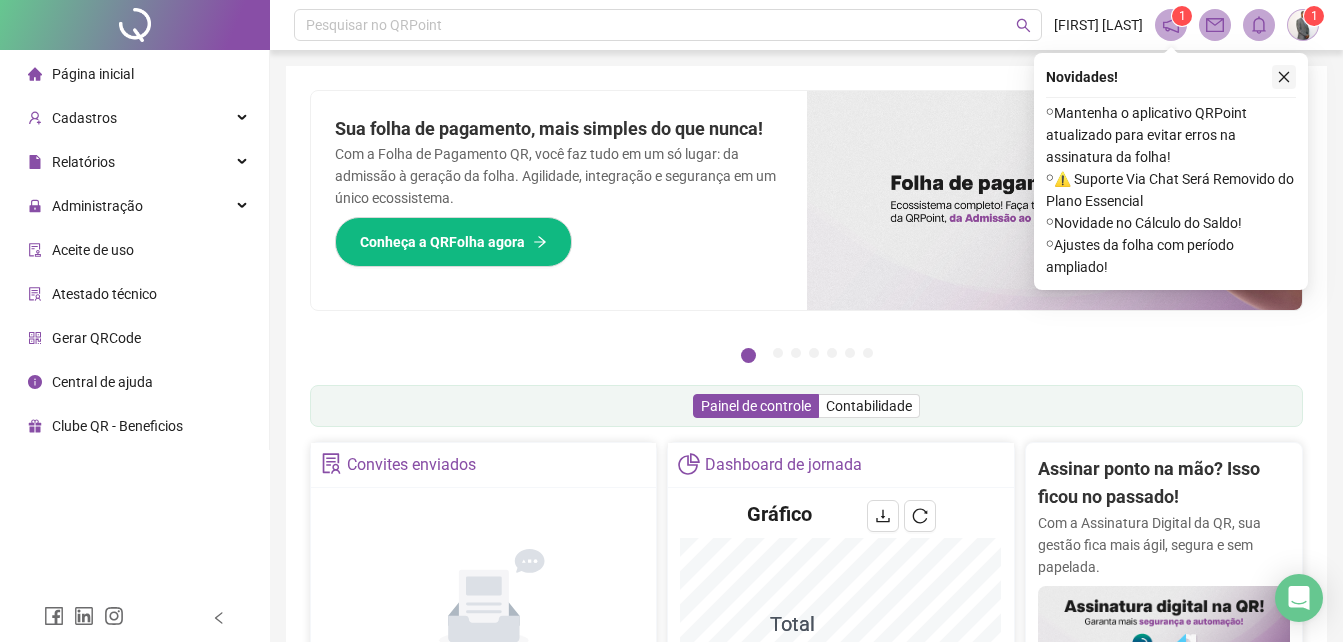 click 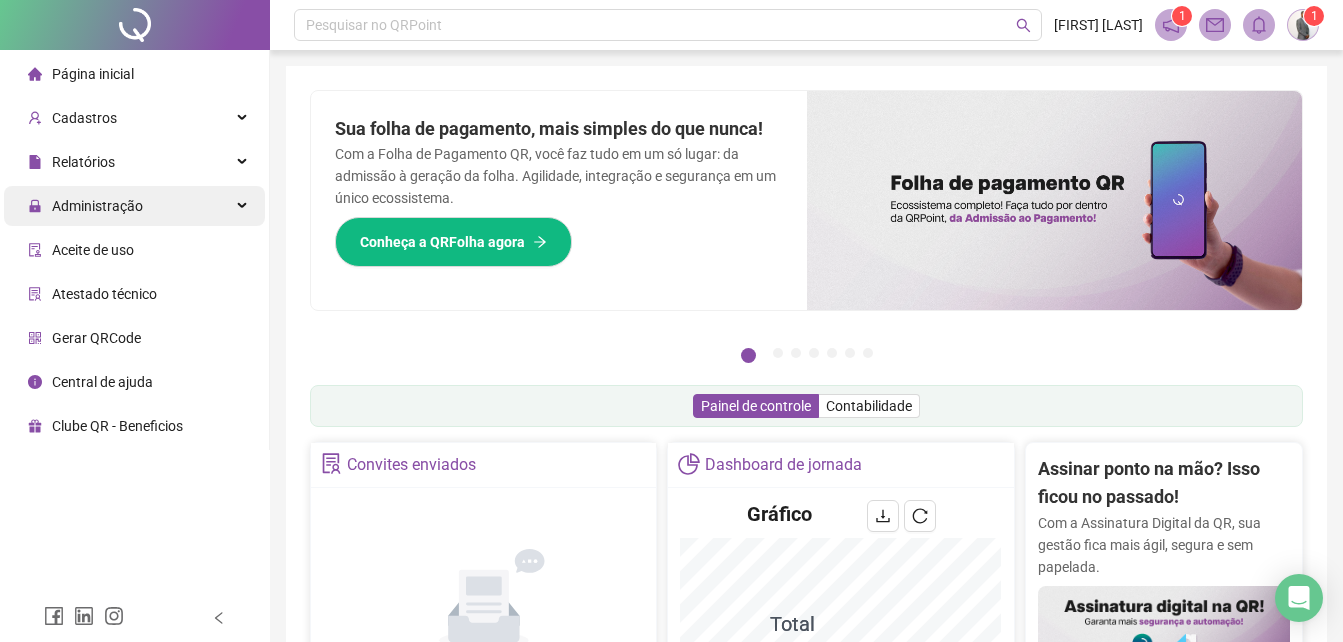 click on "Administração" at bounding box center [97, 206] 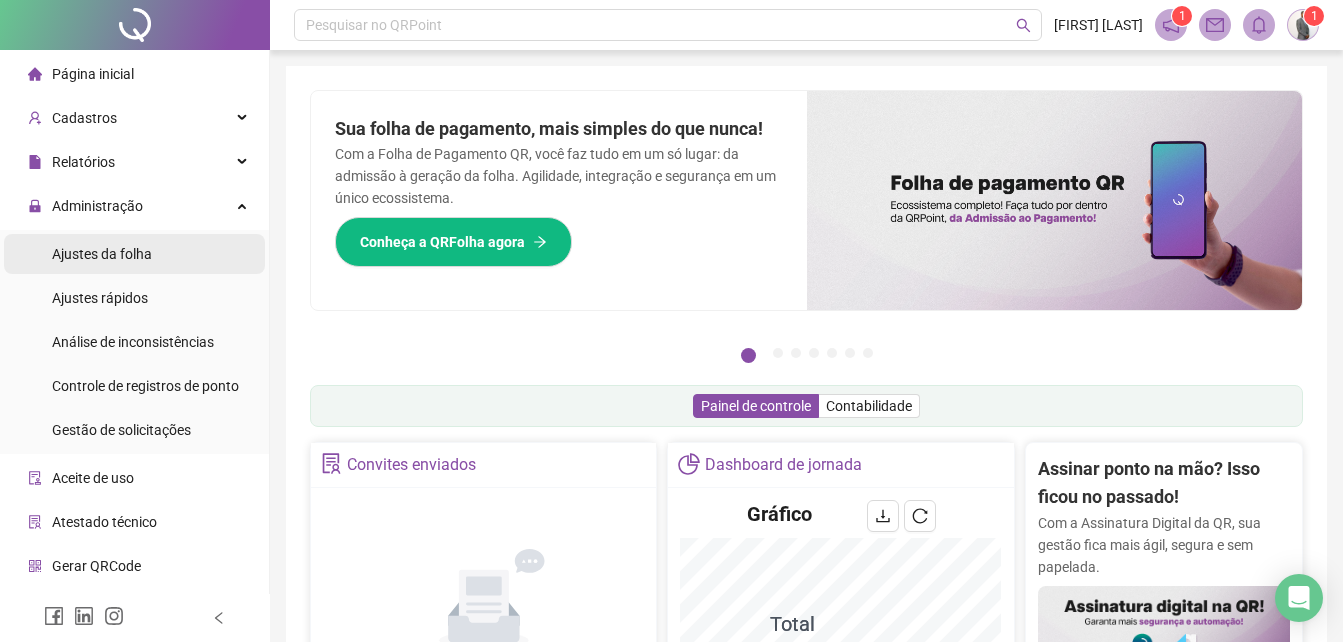 click on "Ajustes da folha" at bounding box center [102, 254] 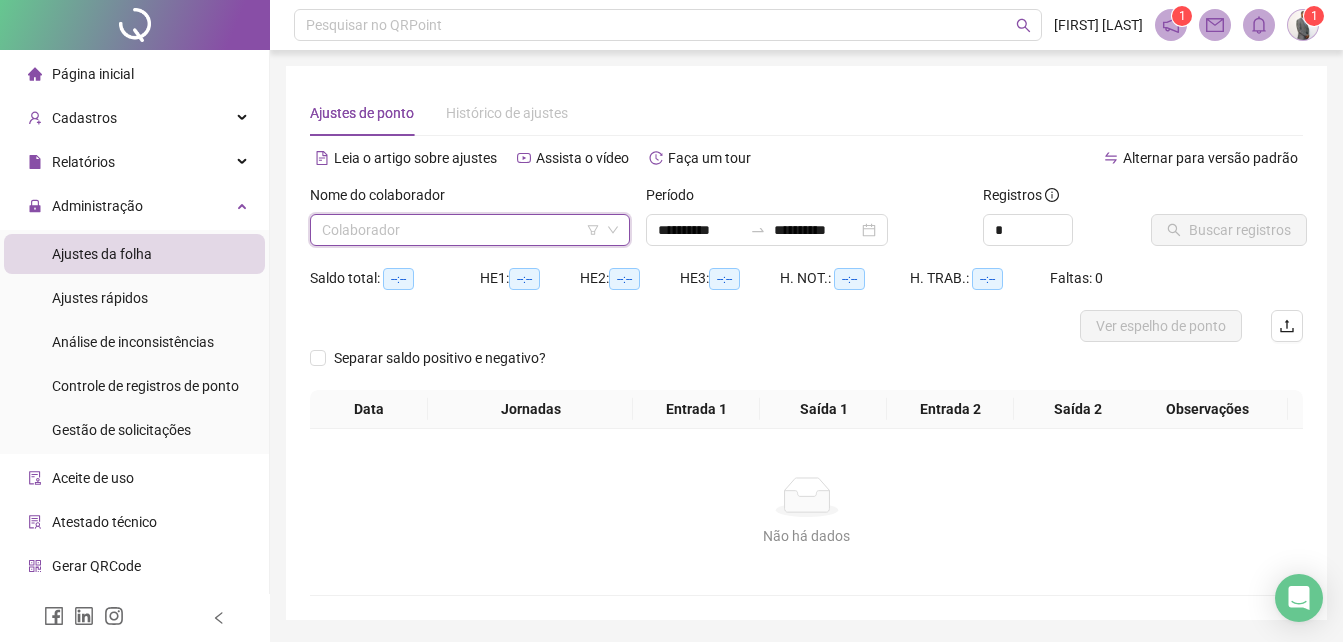 click at bounding box center (461, 230) 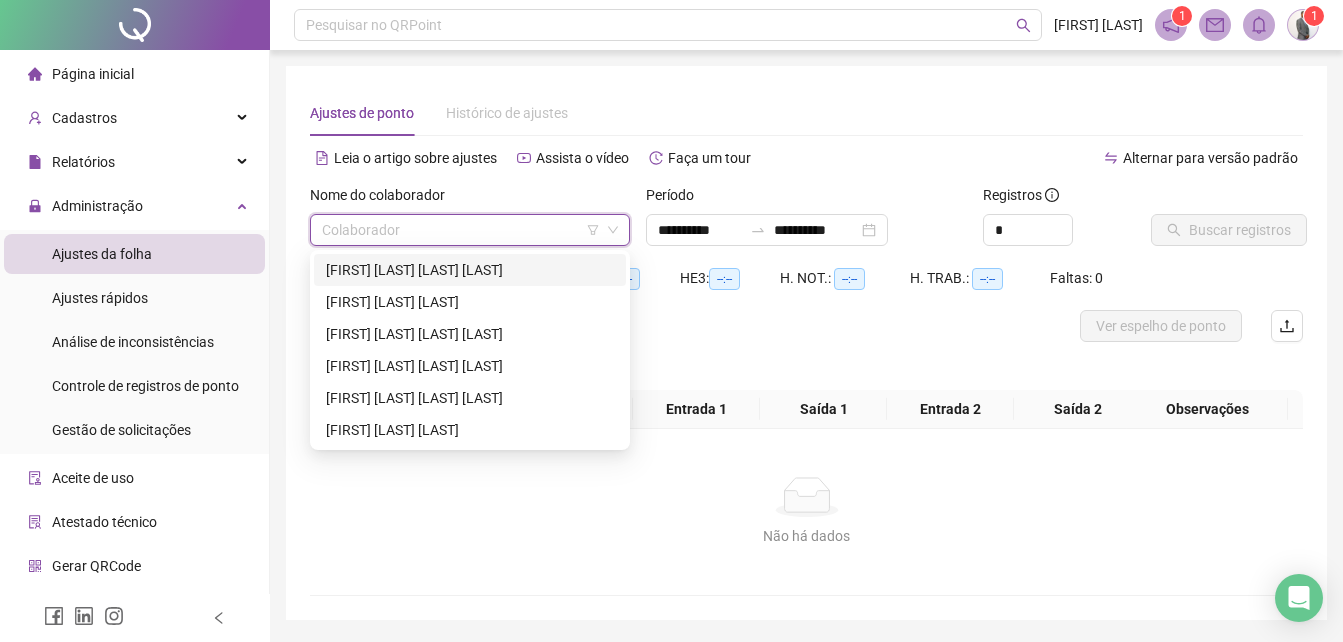 click on "[FIRST] [LAST] [LAST] [LAST]" at bounding box center (470, 270) 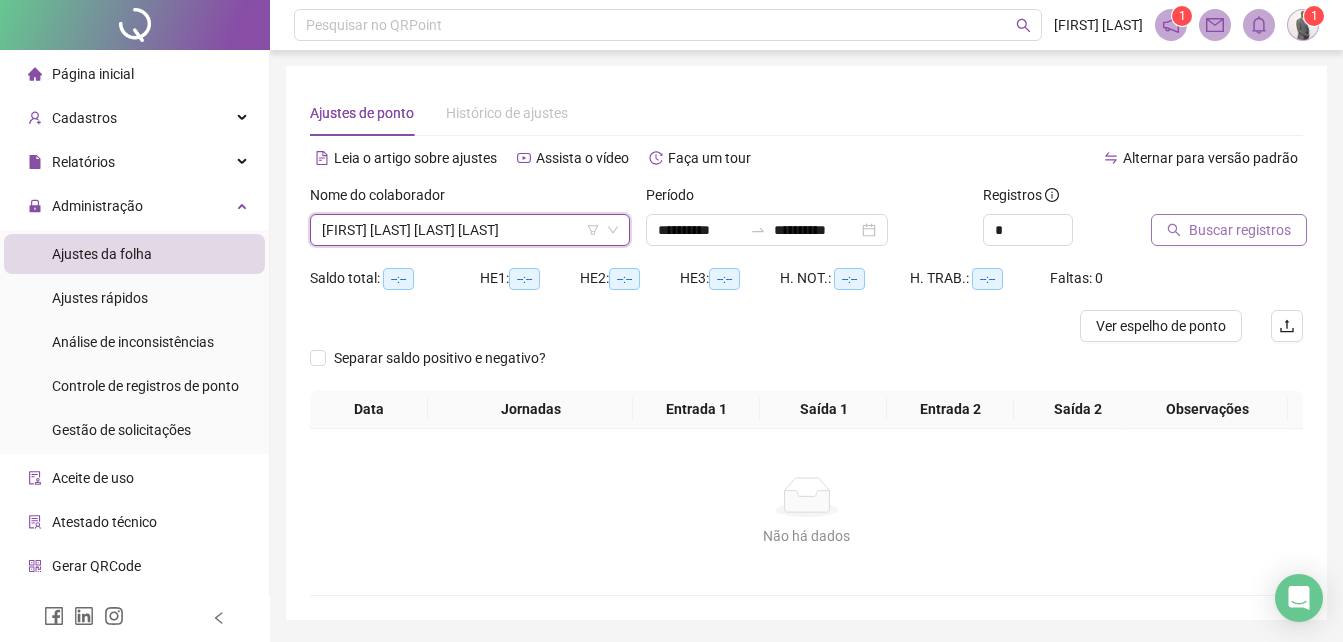 click on "Buscar registros" at bounding box center [1240, 230] 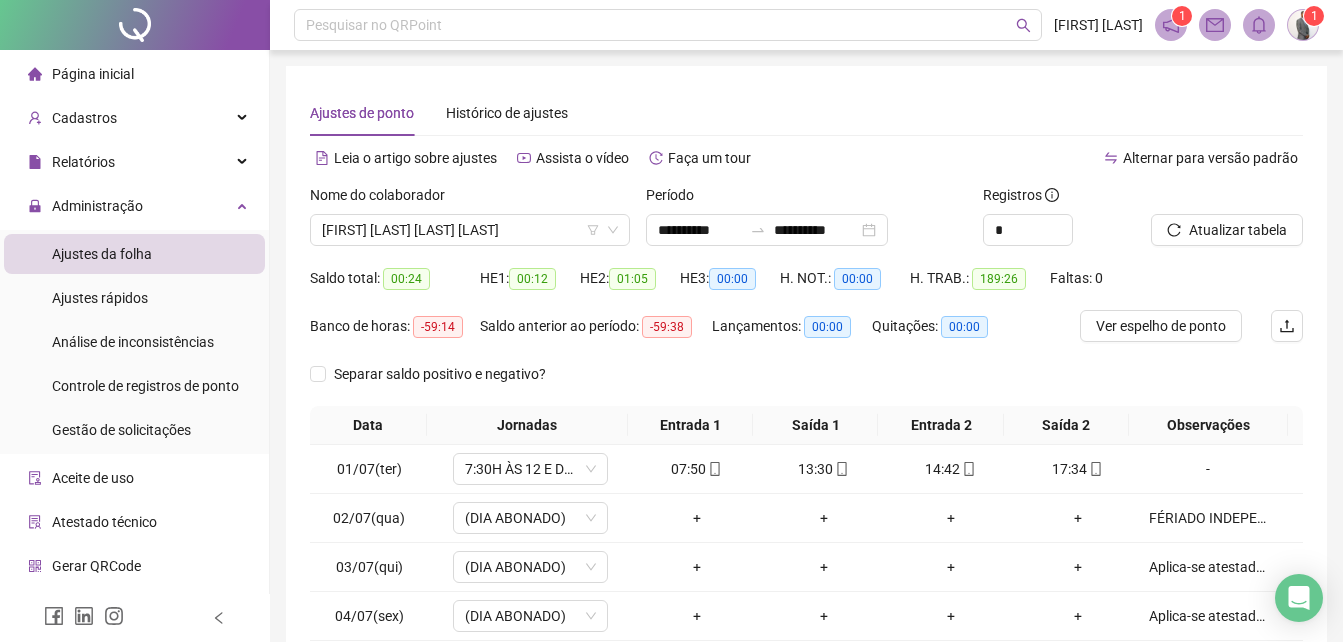 scroll, scrollTop: 200, scrollLeft: 0, axis: vertical 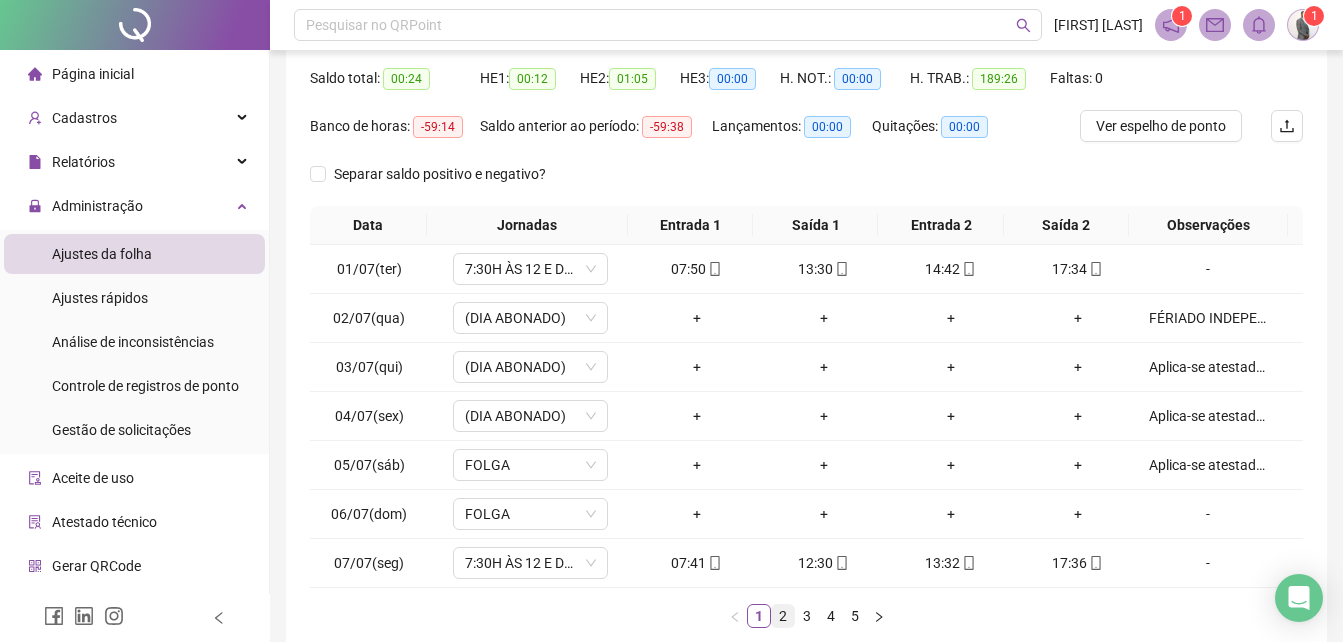 click on "2" at bounding box center [783, 616] 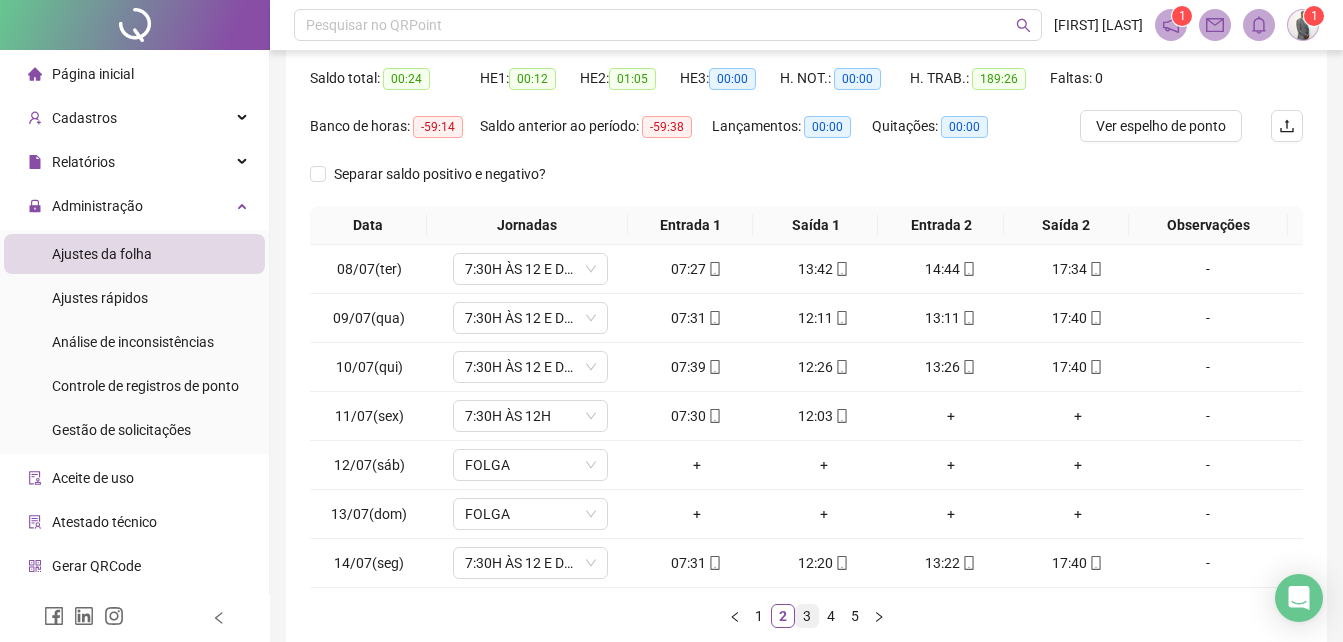 click on "3" at bounding box center (807, 616) 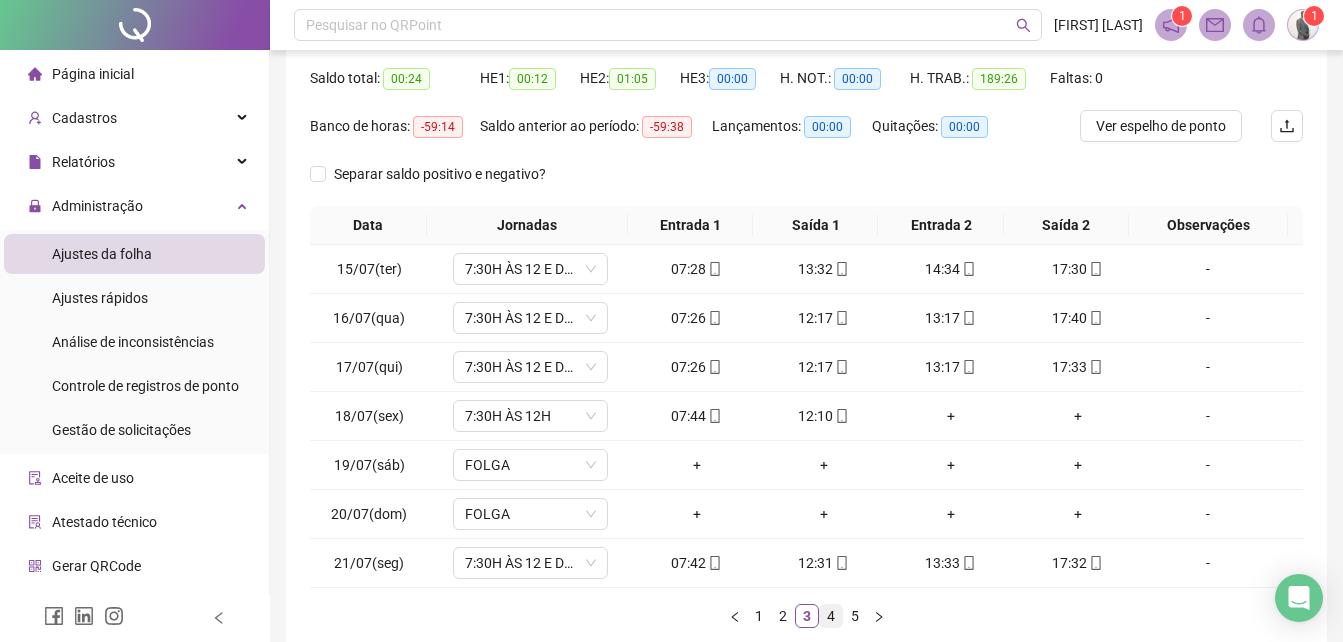 click on "4" at bounding box center [831, 616] 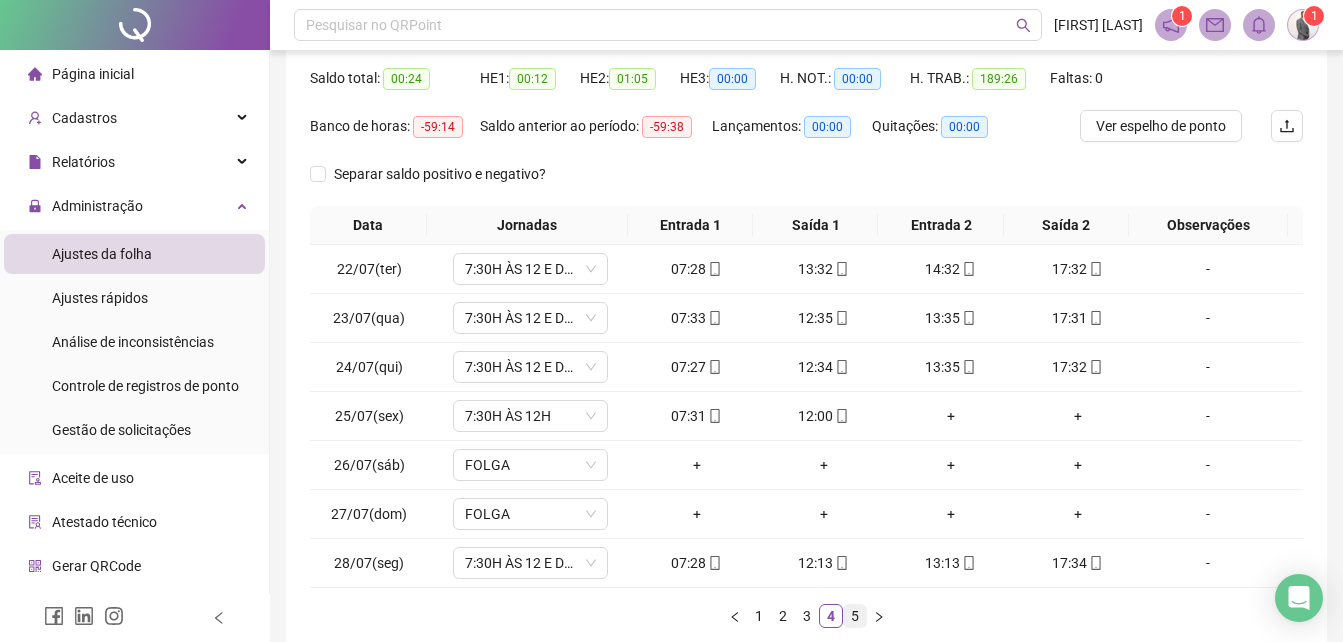 click on "5" at bounding box center (855, 616) 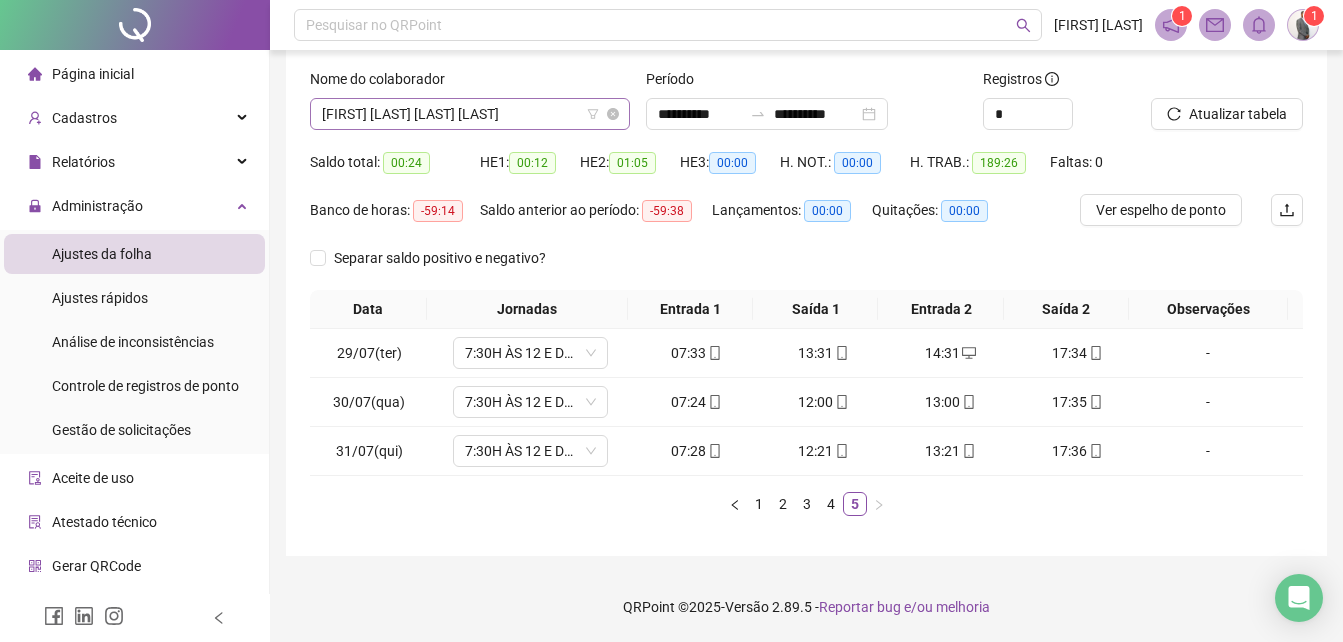 click on "ALINE MARIA AMANCIO DA MOTA" at bounding box center (470, 114) 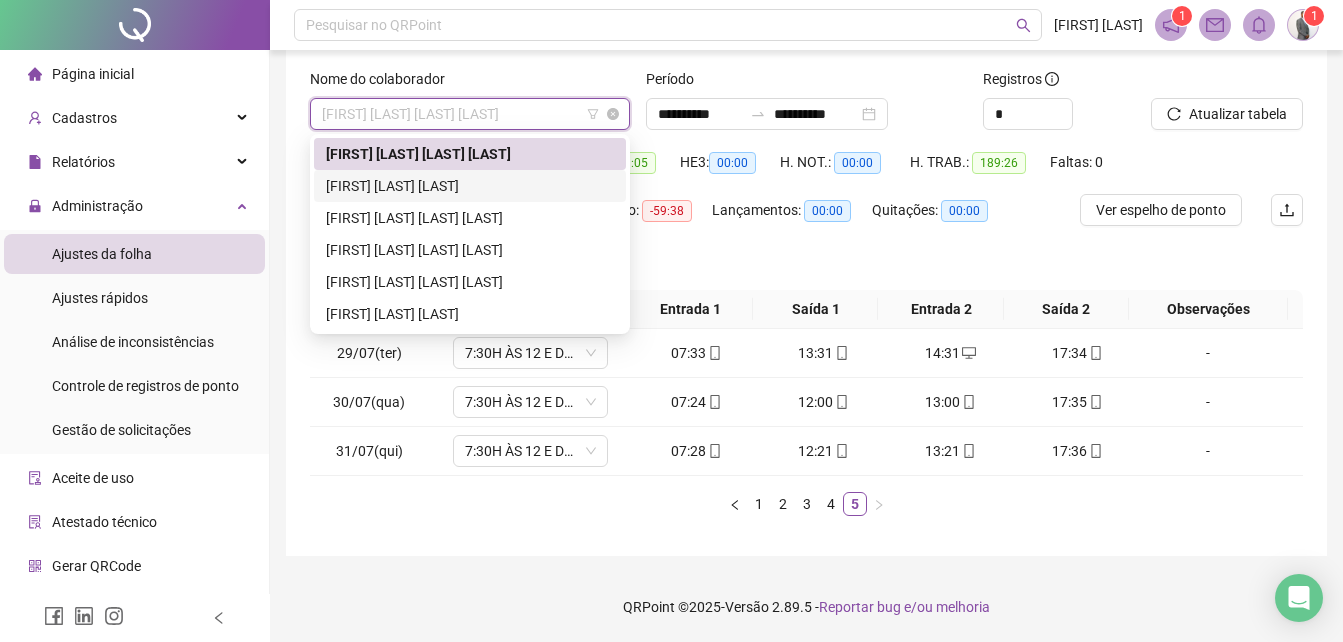 click on "ANGELA DIAS PEREIRA" at bounding box center (470, 186) 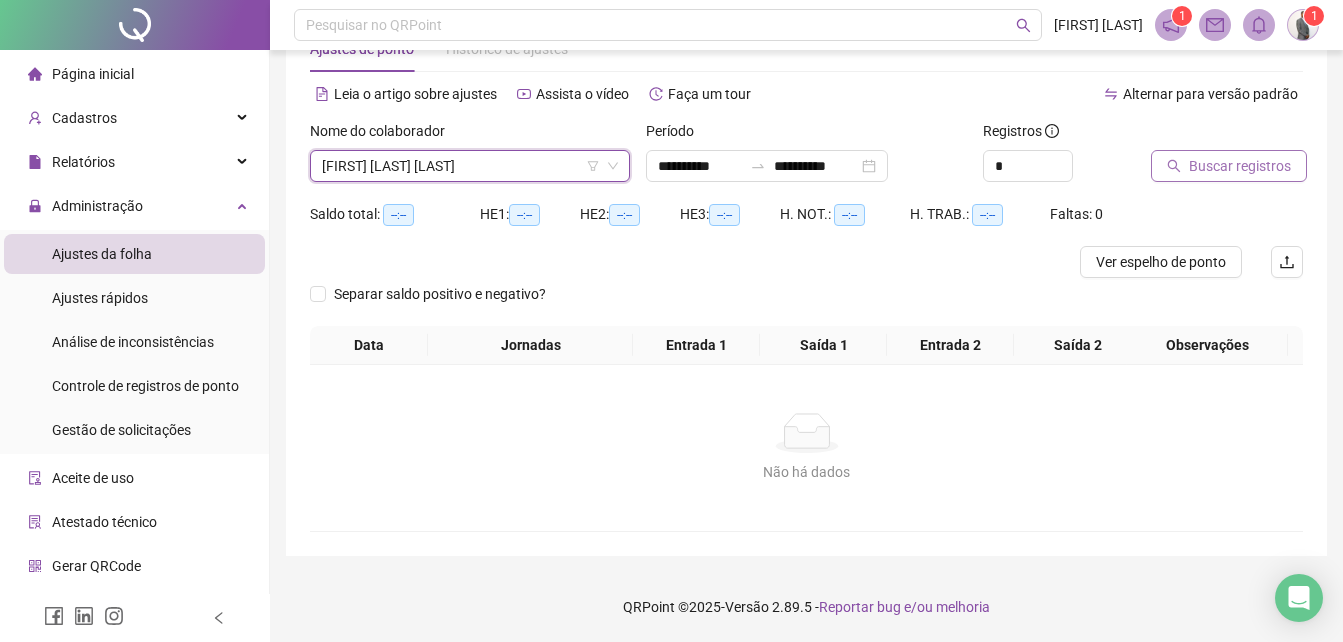 click on "Buscar registros" at bounding box center (1229, 166) 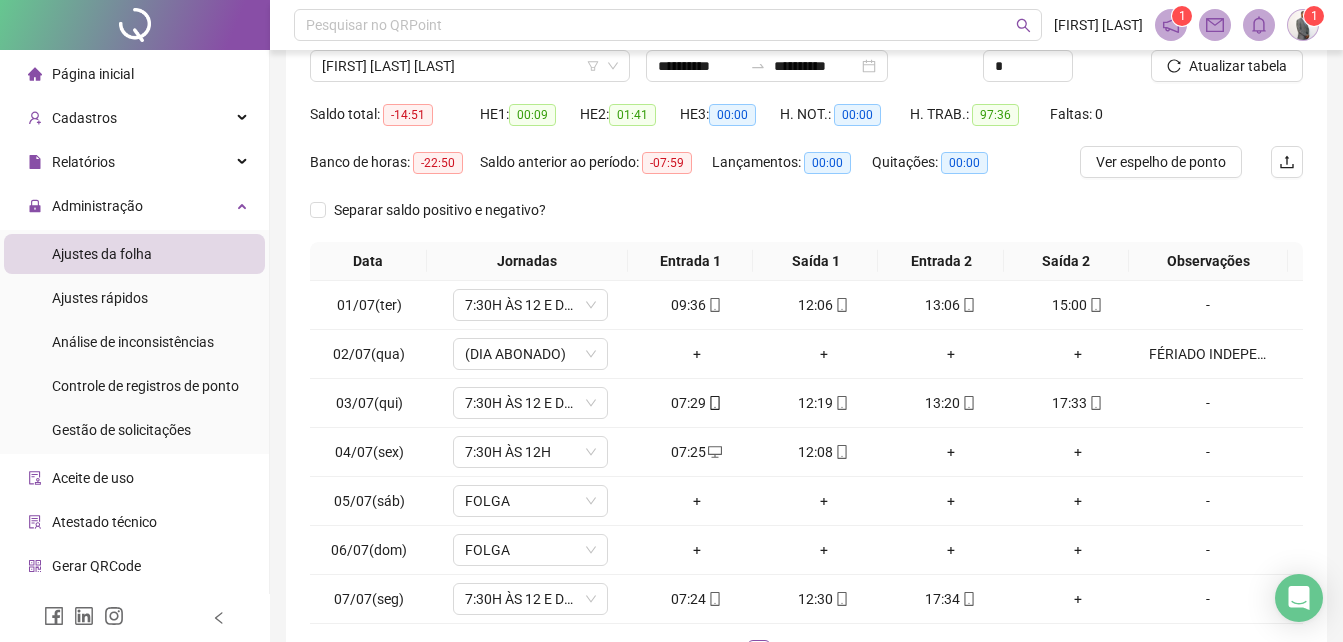 scroll, scrollTop: 264, scrollLeft: 0, axis: vertical 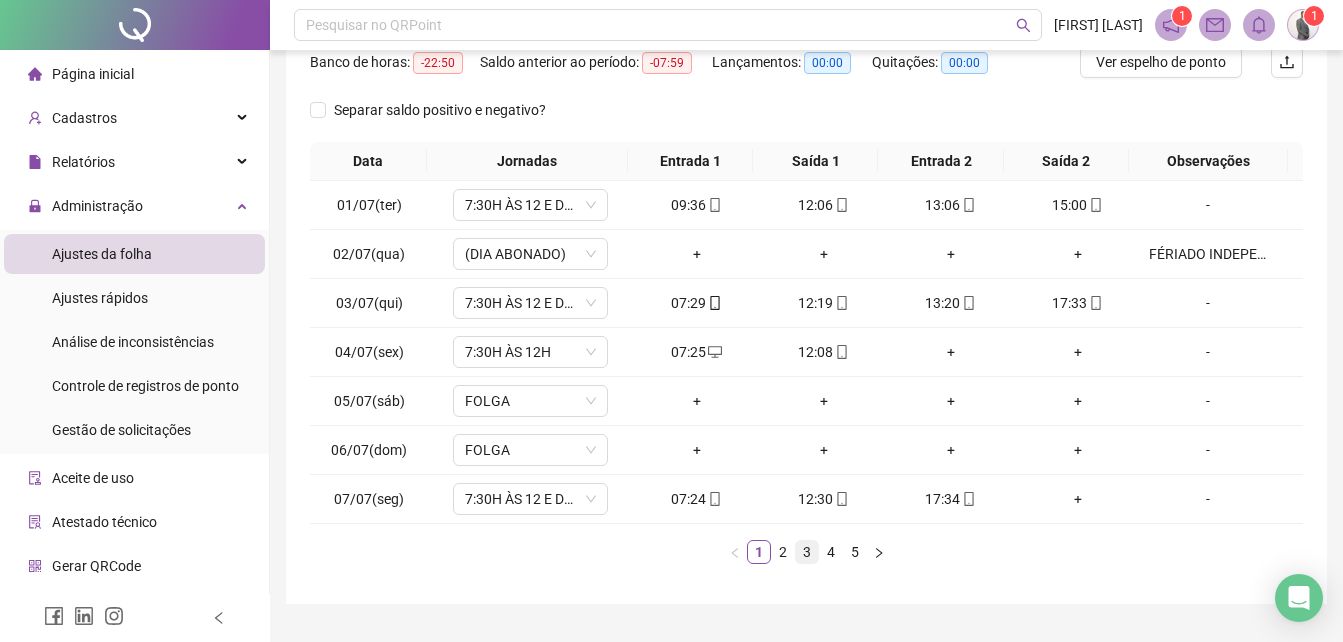 click on "2" at bounding box center (783, 552) 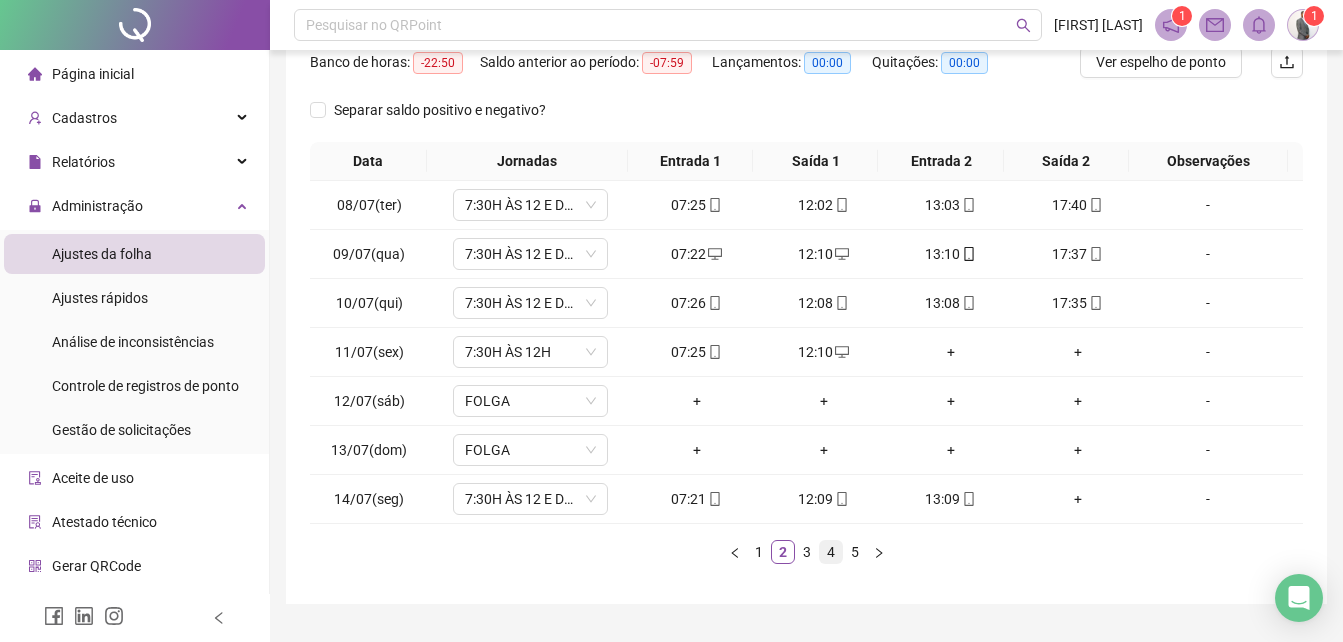 click on "3" at bounding box center [807, 552] 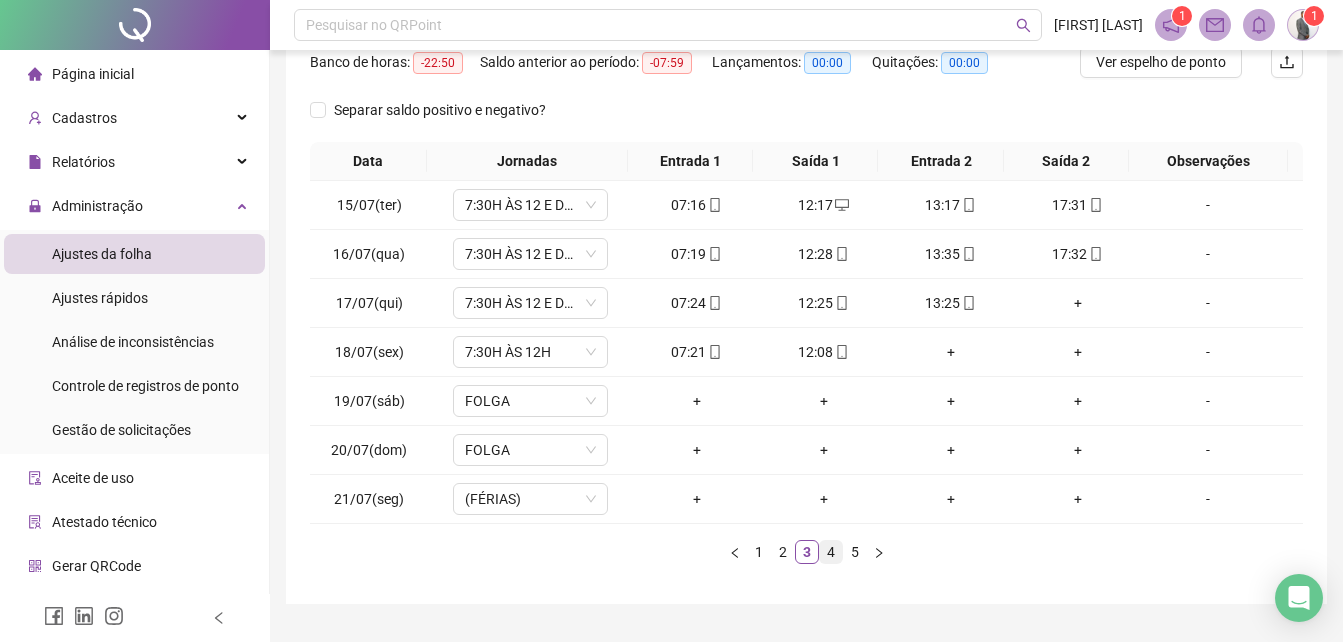 click on "4" at bounding box center [831, 552] 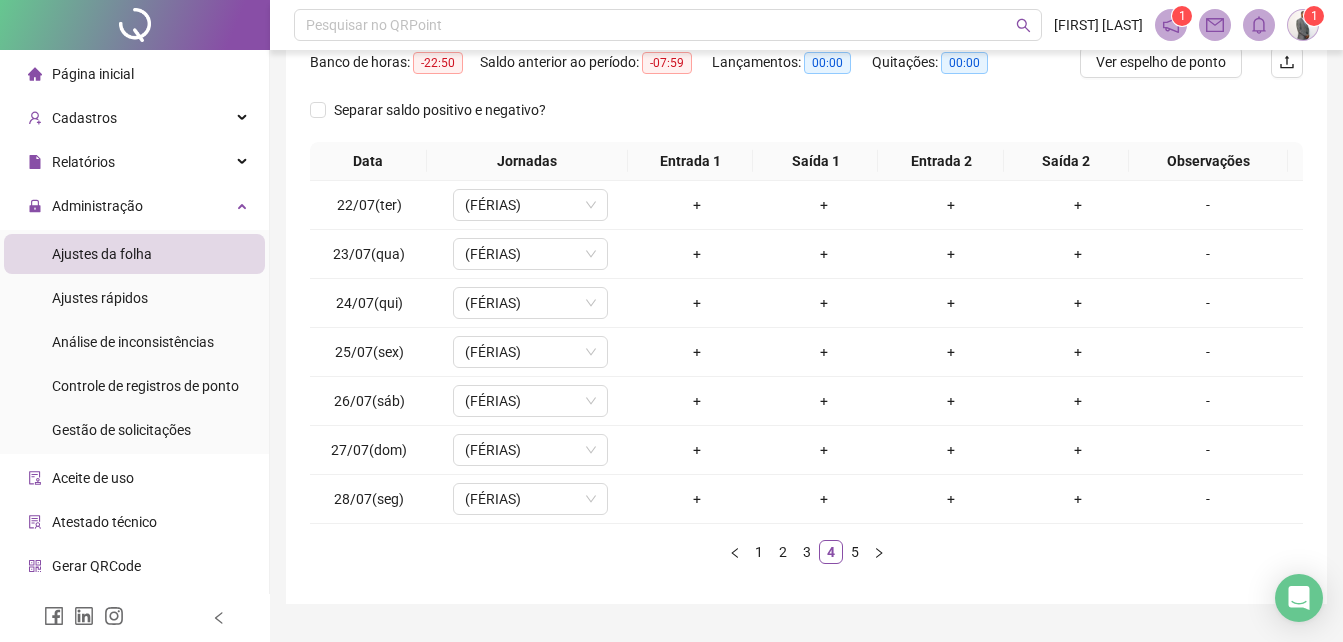 click on "5" at bounding box center (855, 552) 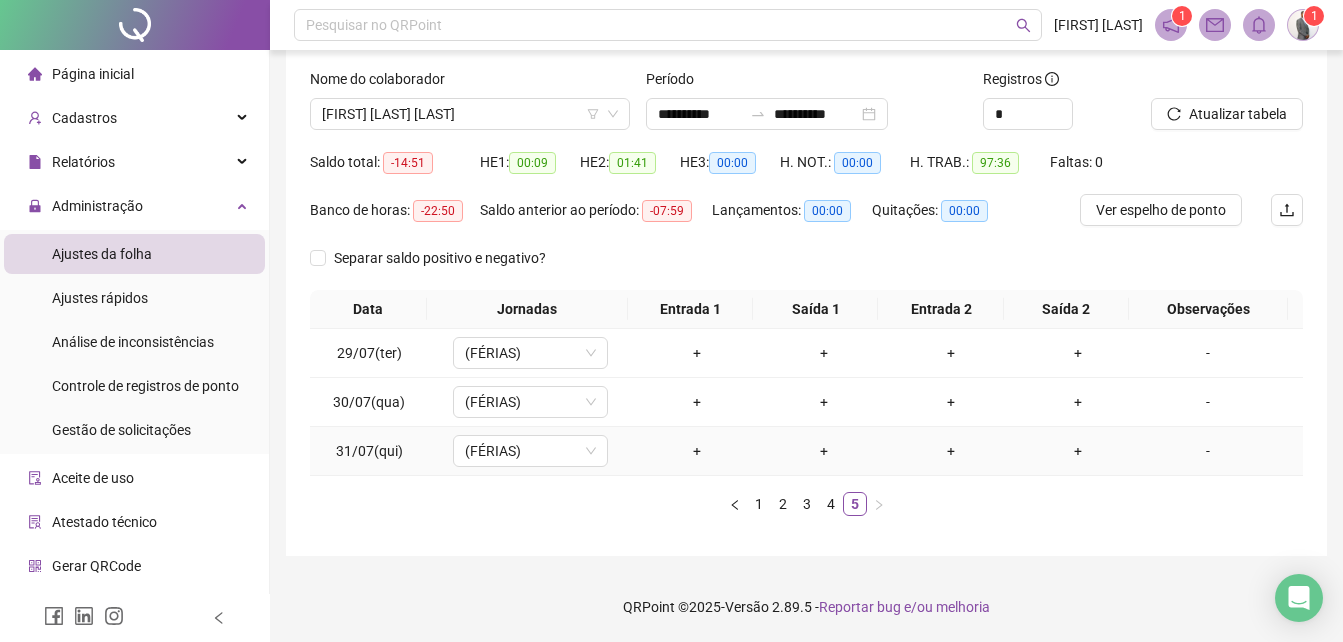 scroll, scrollTop: 0, scrollLeft: 0, axis: both 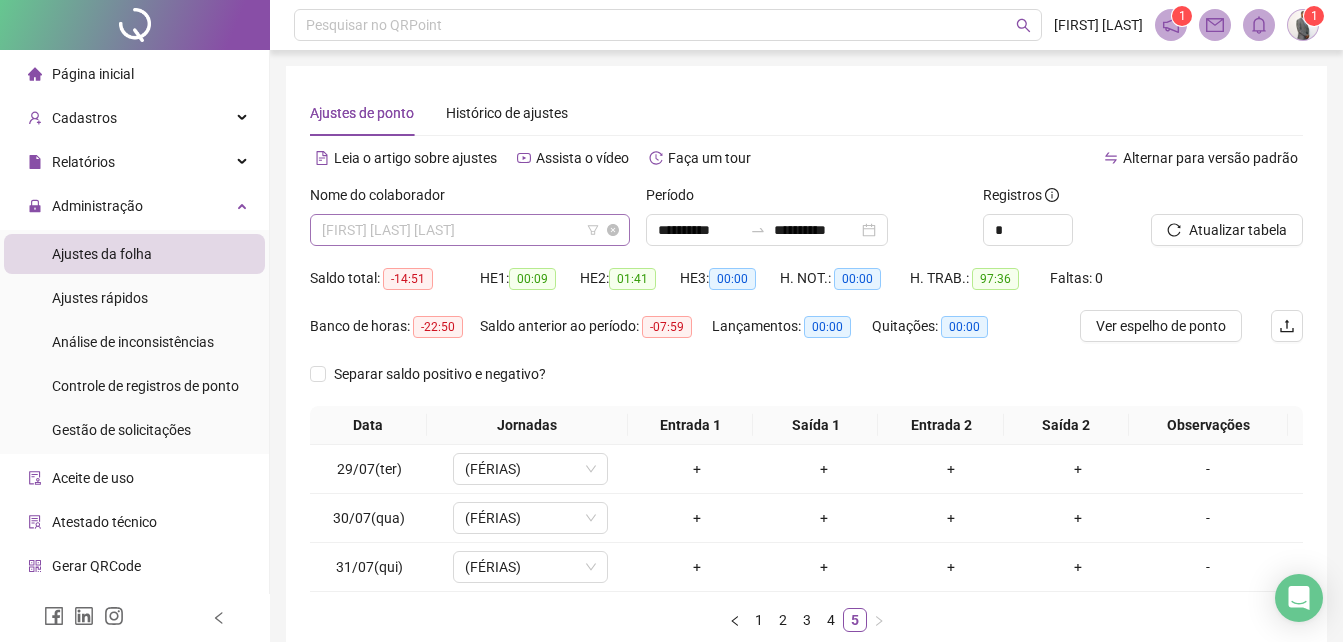 click on "ANGELA DIAS PEREIRA" at bounding box center [470, 230] 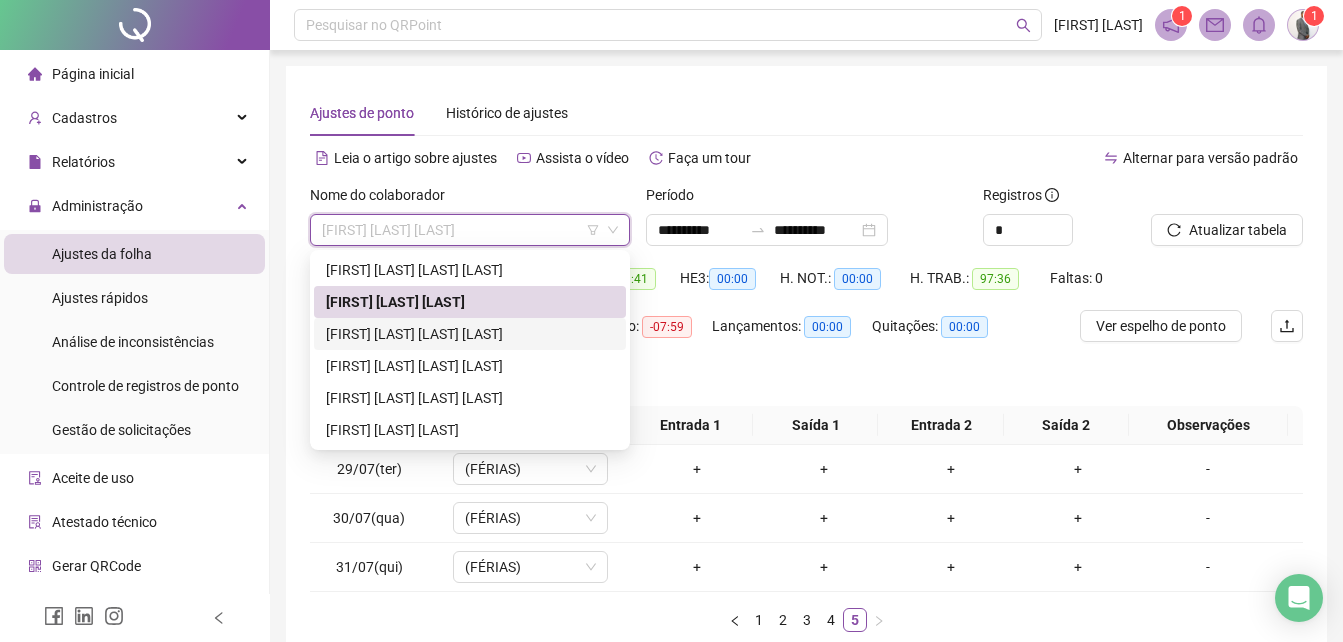click on "JOSIAS BRITO MARINHO DE SOUSA" at bounding box center [470, 334] 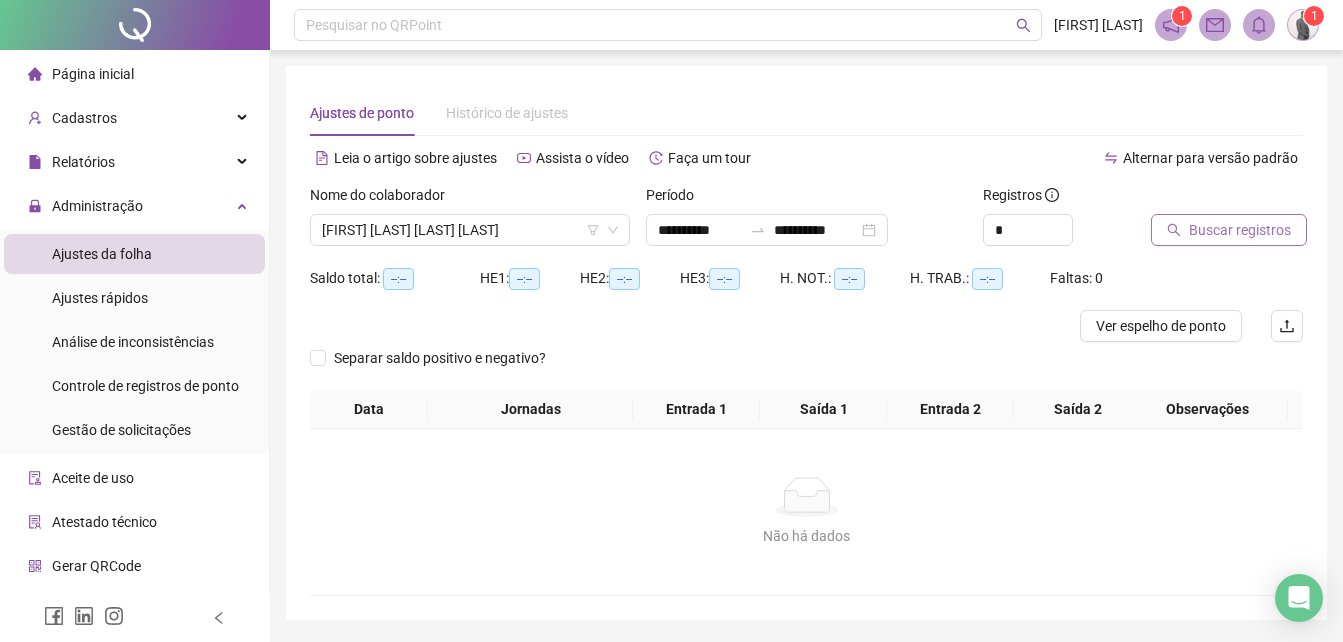 click on "Buscar registros" at bounding box center (1240, 230) 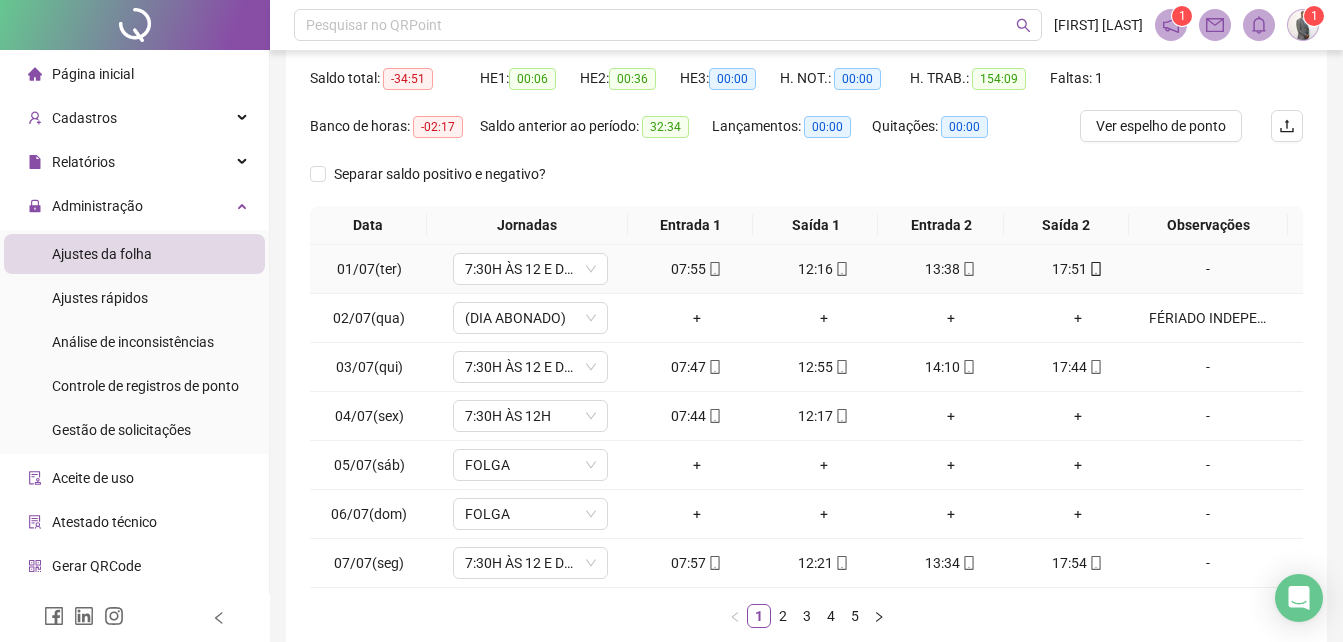 scroll, scrollTop: 300, scrollLeft: 0, axis: vertical 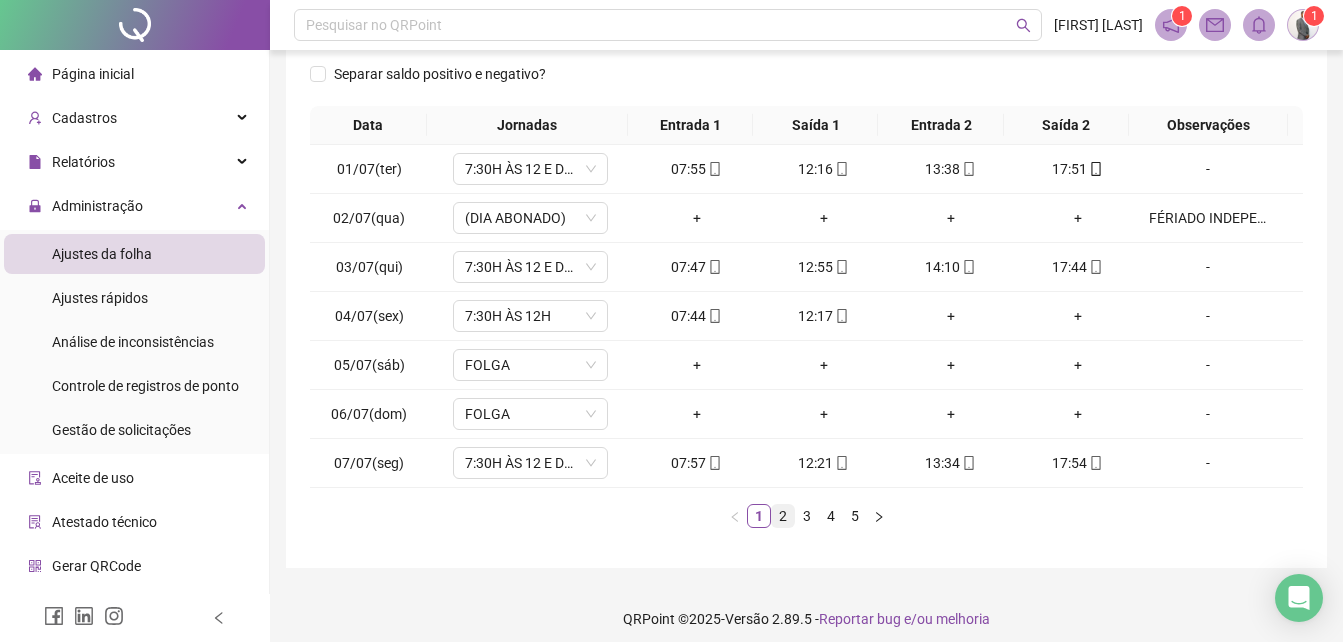 click on "2" at bounding box center (783, 516) 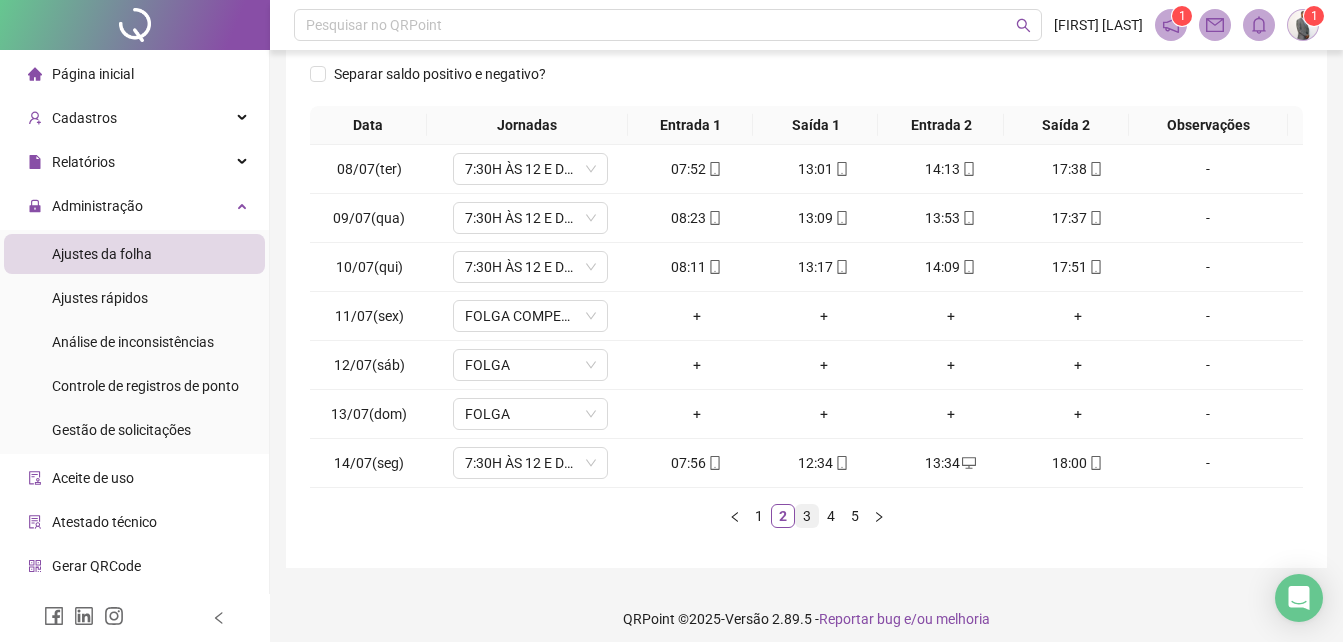 click on "3" at bounding box center [807, 516] 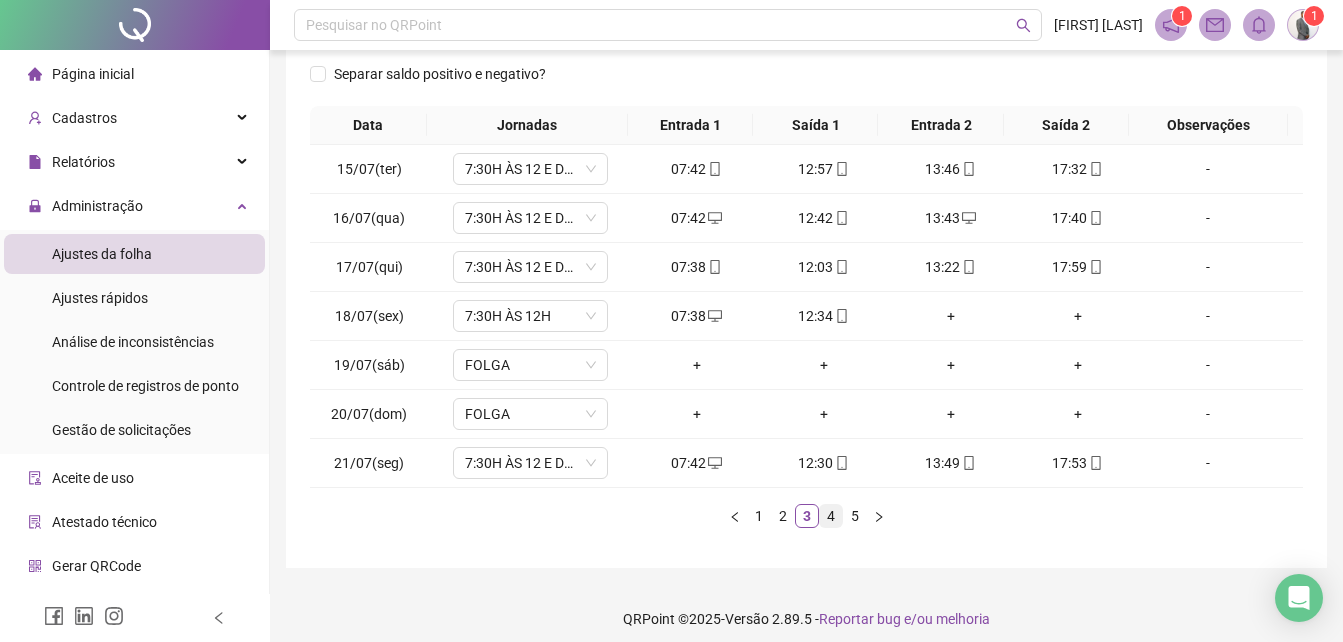 click on "4" at bounding box center [831, 516] 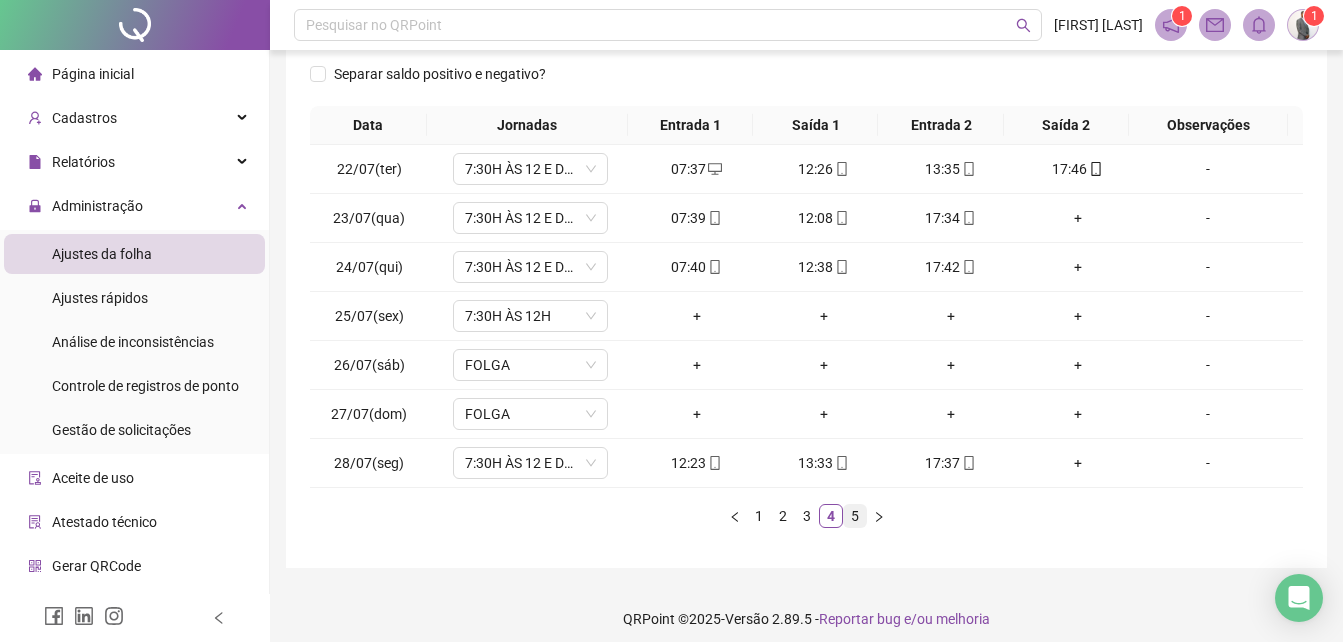 click on "5" at bounding box center (855, 516) 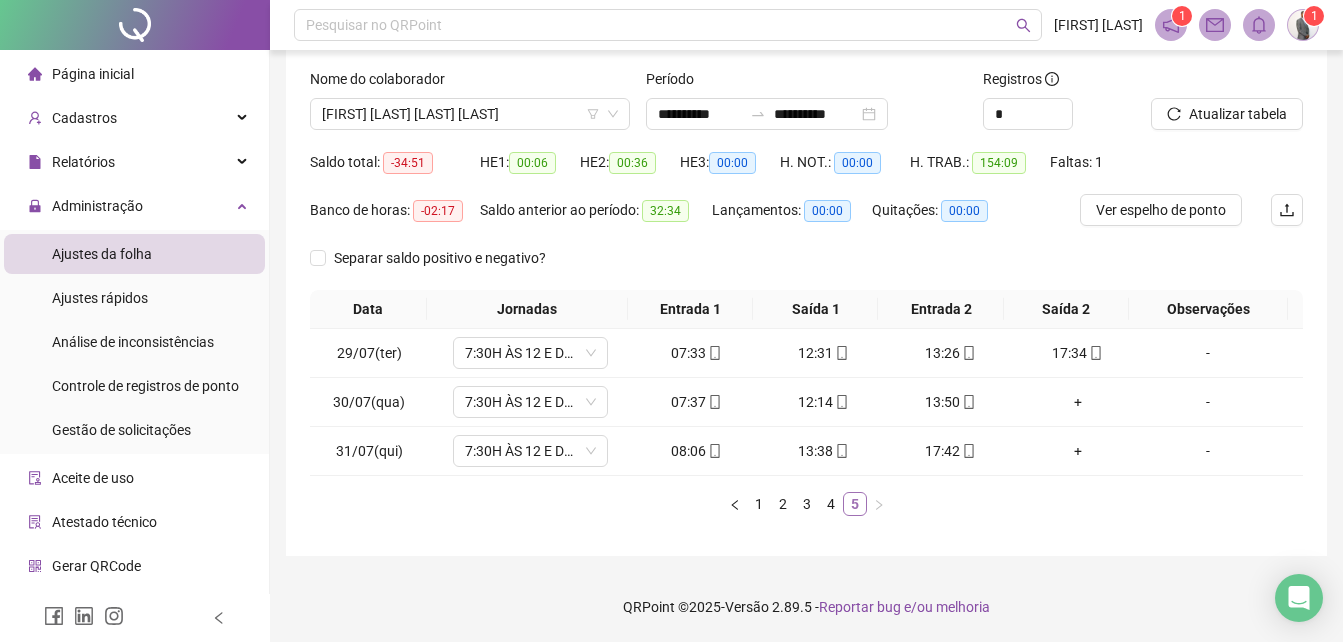 scroll, scrollTop: 116, scrollLeft: 0, axis: vertical 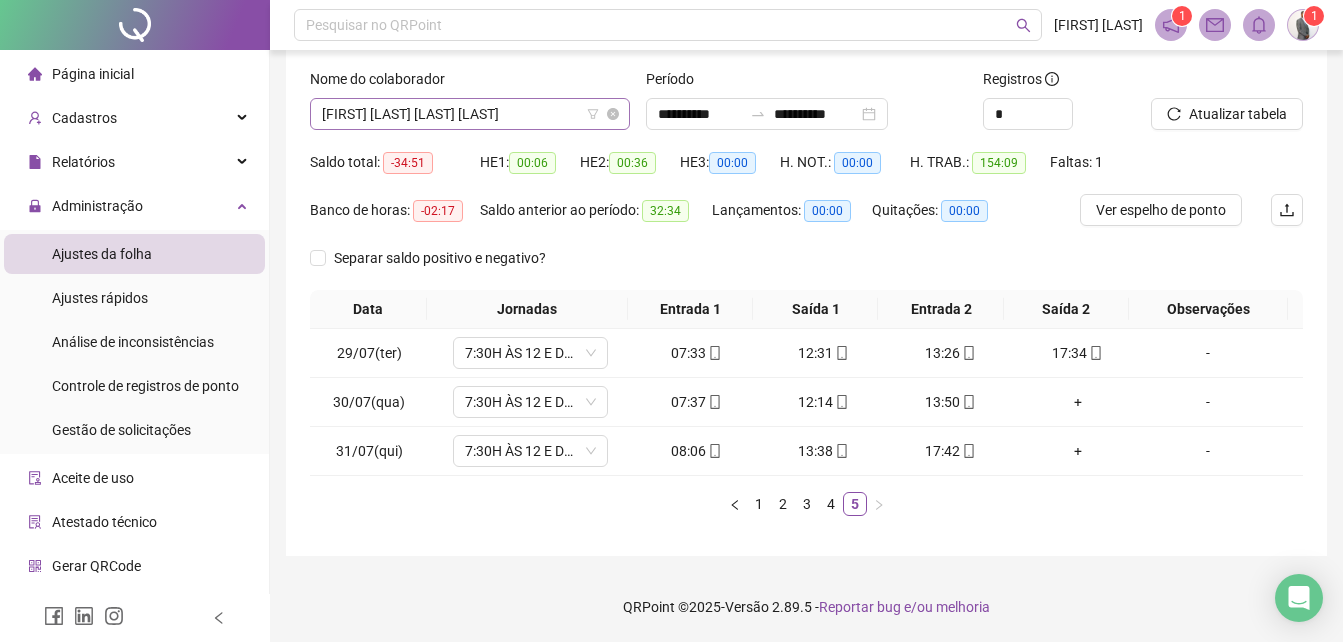 click on "JOSIAS BRITO MARINHO DE SOUSA" at bounding box center (470, 114) 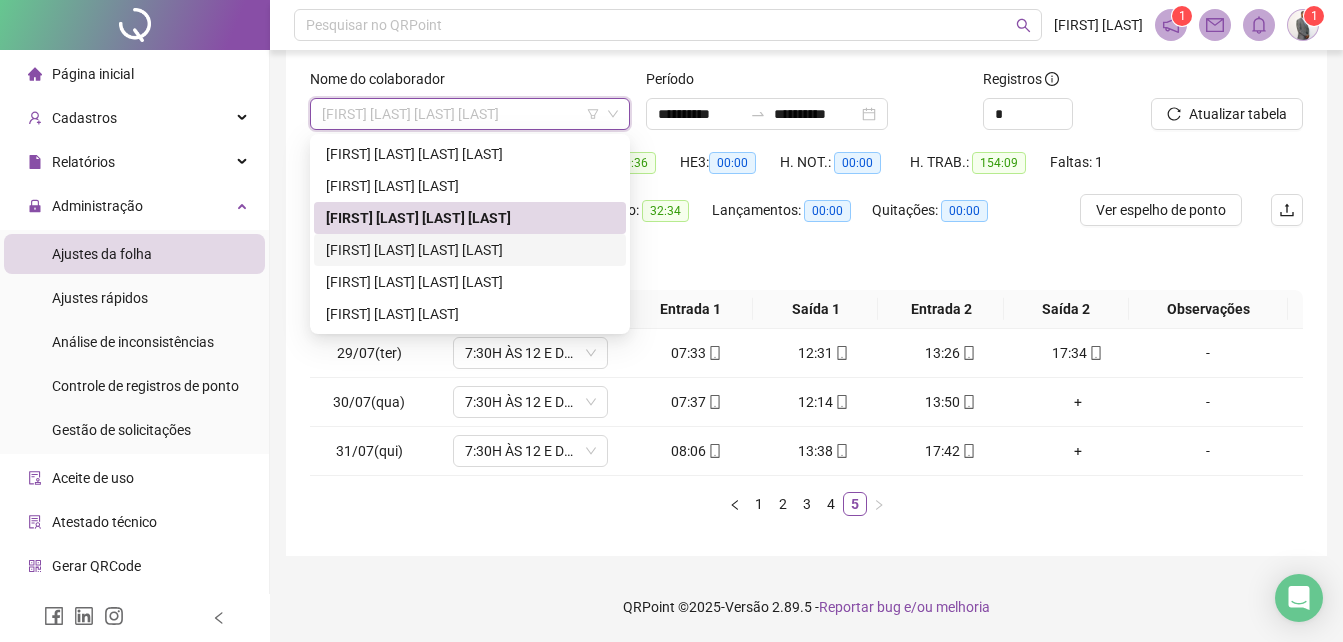 click on "JULIO CESAR TAVARES DOS ANJOS" at bounding box center (470, 250) 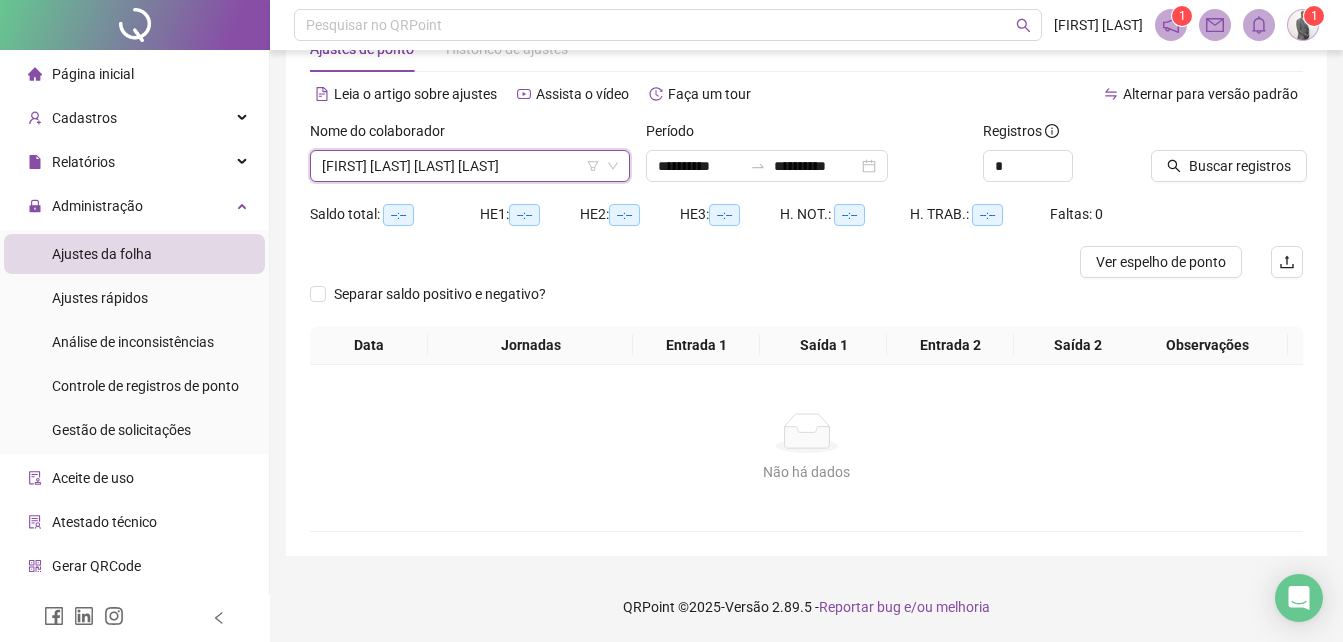 scroll, scrollTop: 64, scrollLeft: 0, axis: vertical 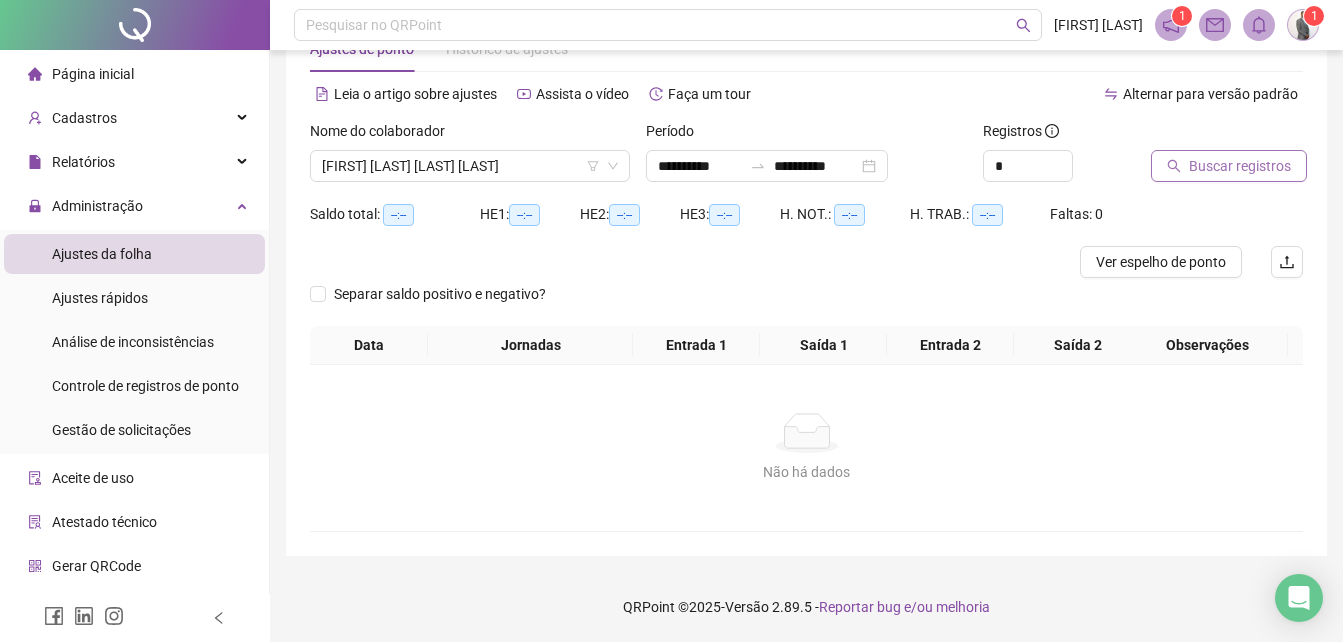click on "Buscar registros" at bounding box center [1240, 166] 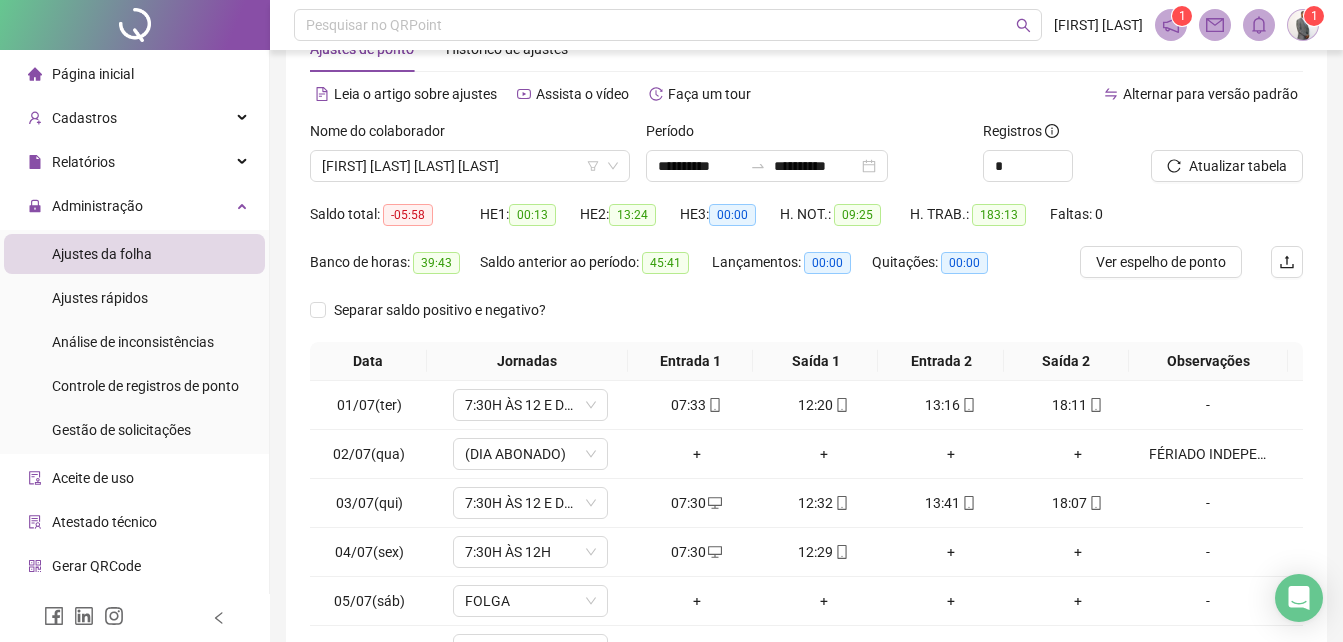scroll, scrollTop: 312, scrollLeft: 0, axis: vertical 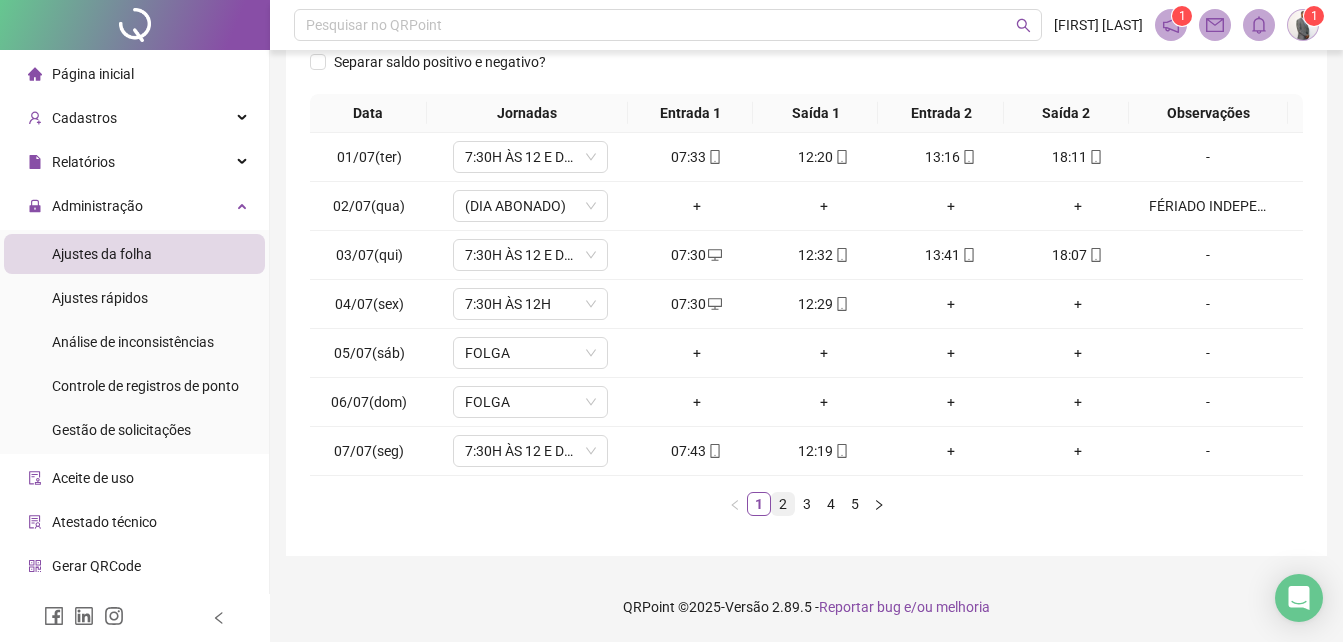click on "2" at bounding box center [783, 504] 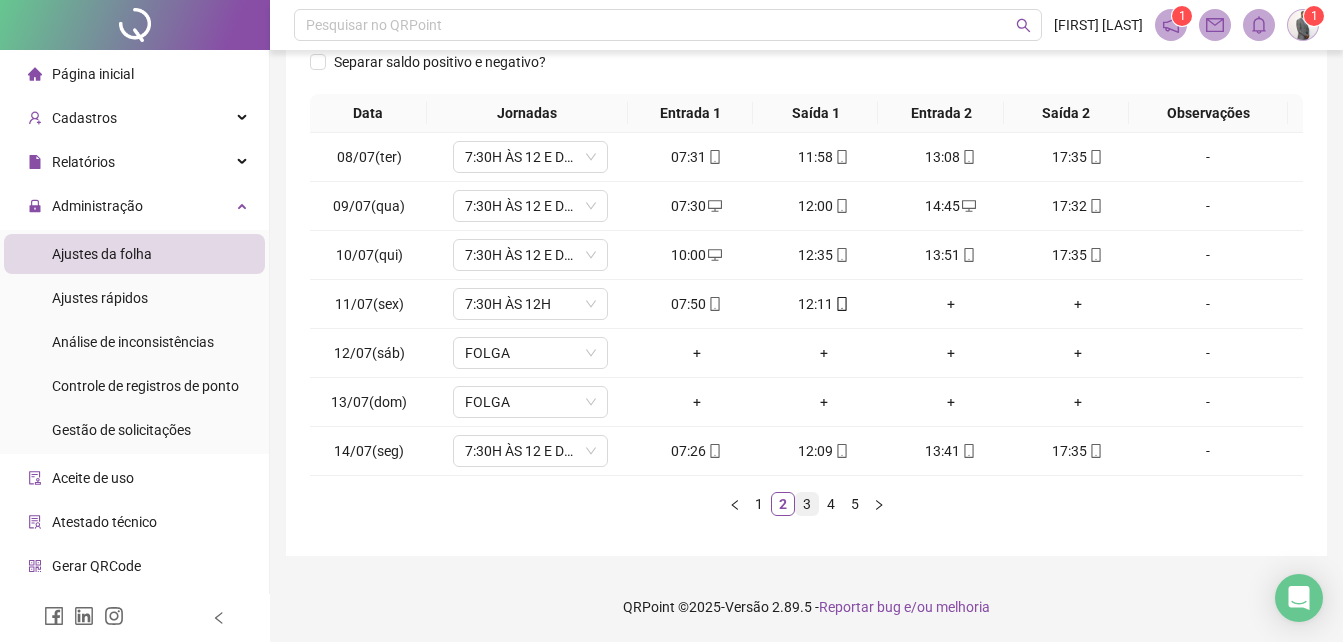 click on "3" at bounding box center (807, 504) 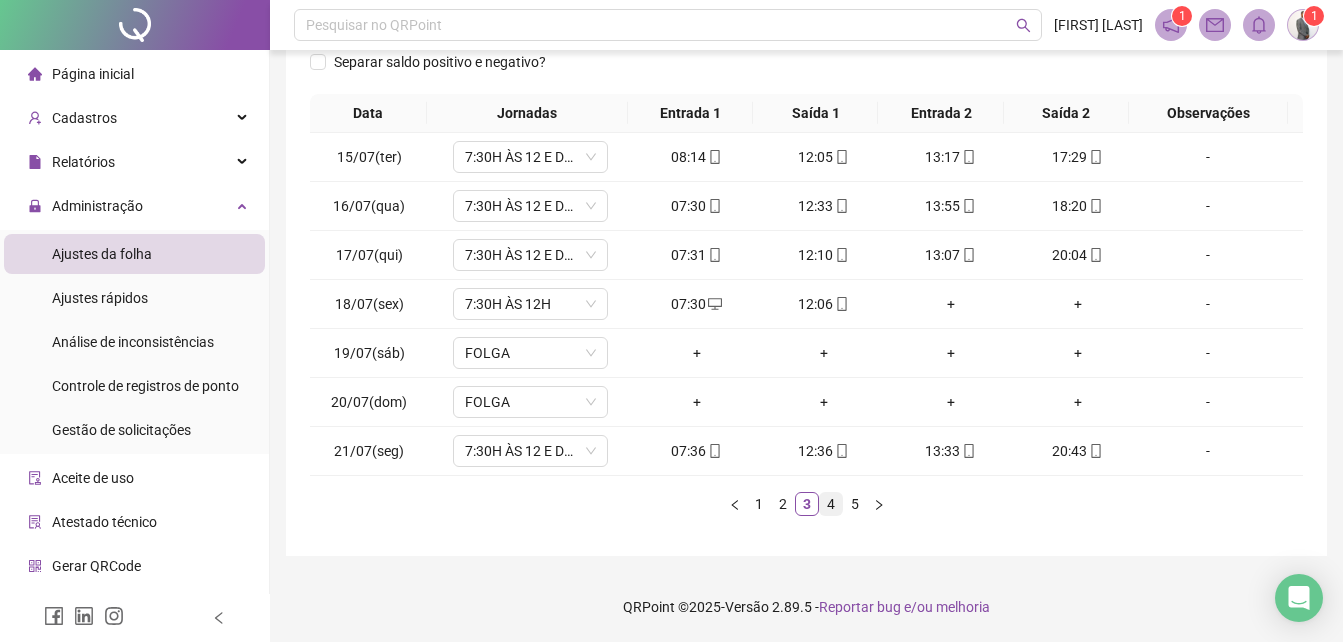 click on "4" at bounding box center [831, 504] 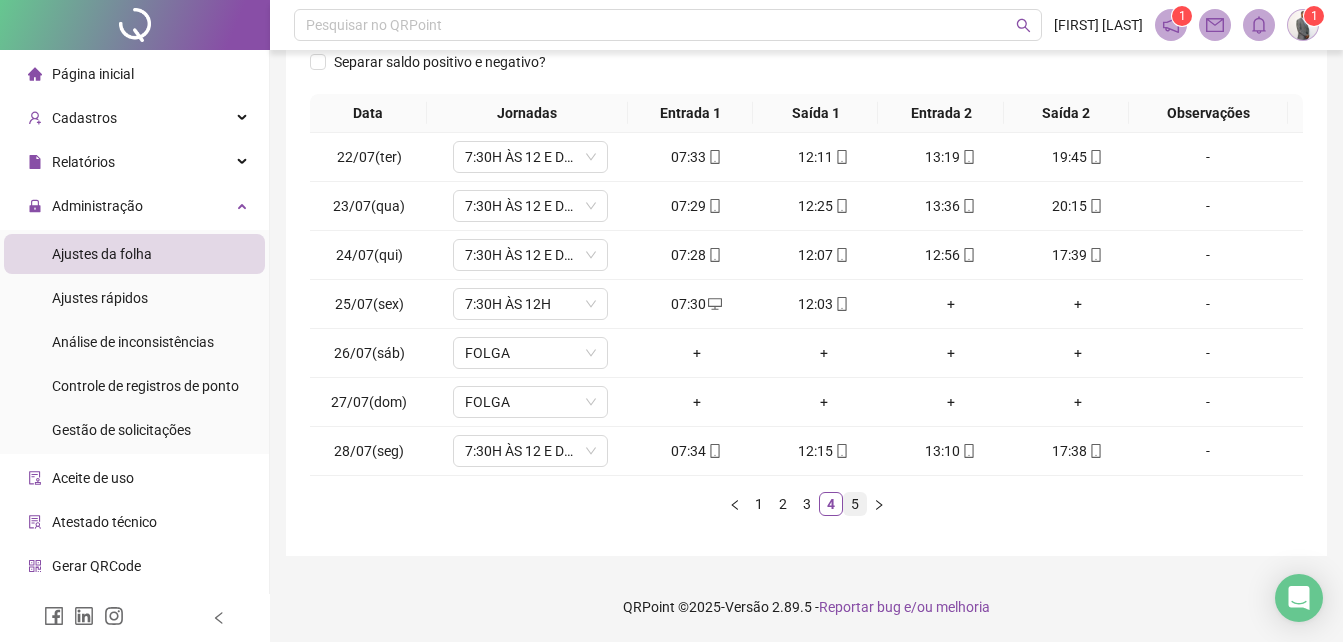 click on "5" at bounding box center [855, 504] 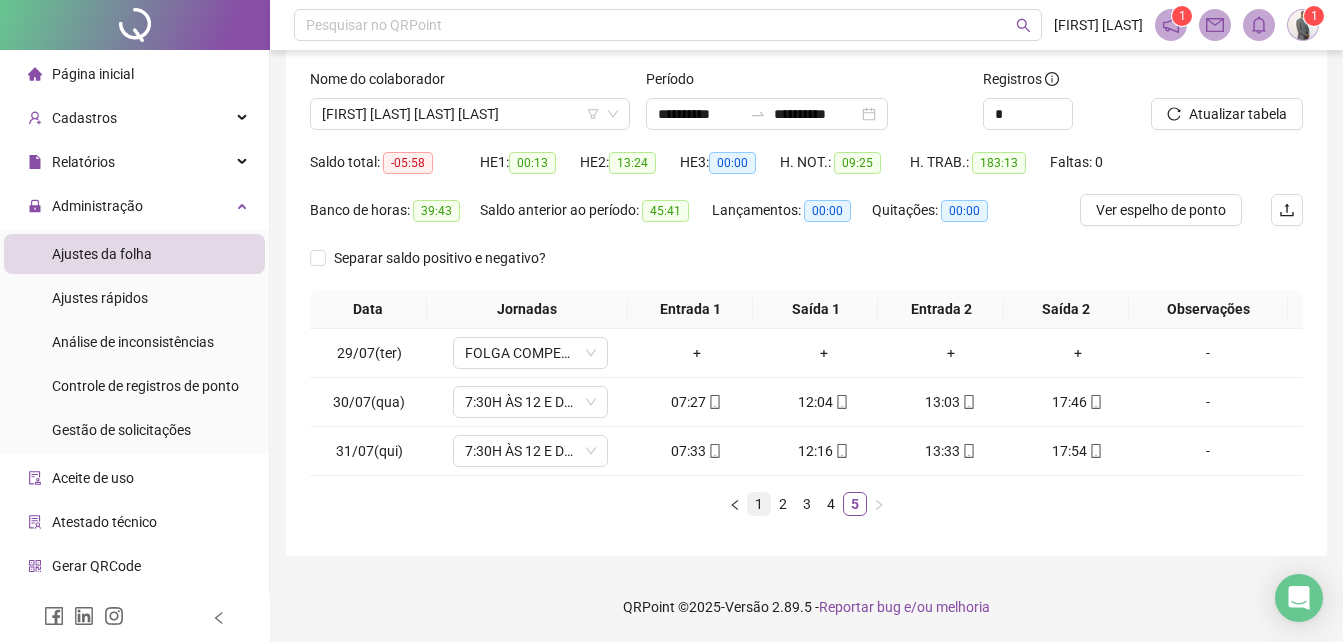 click on "1" at bounding box center (759, 504) 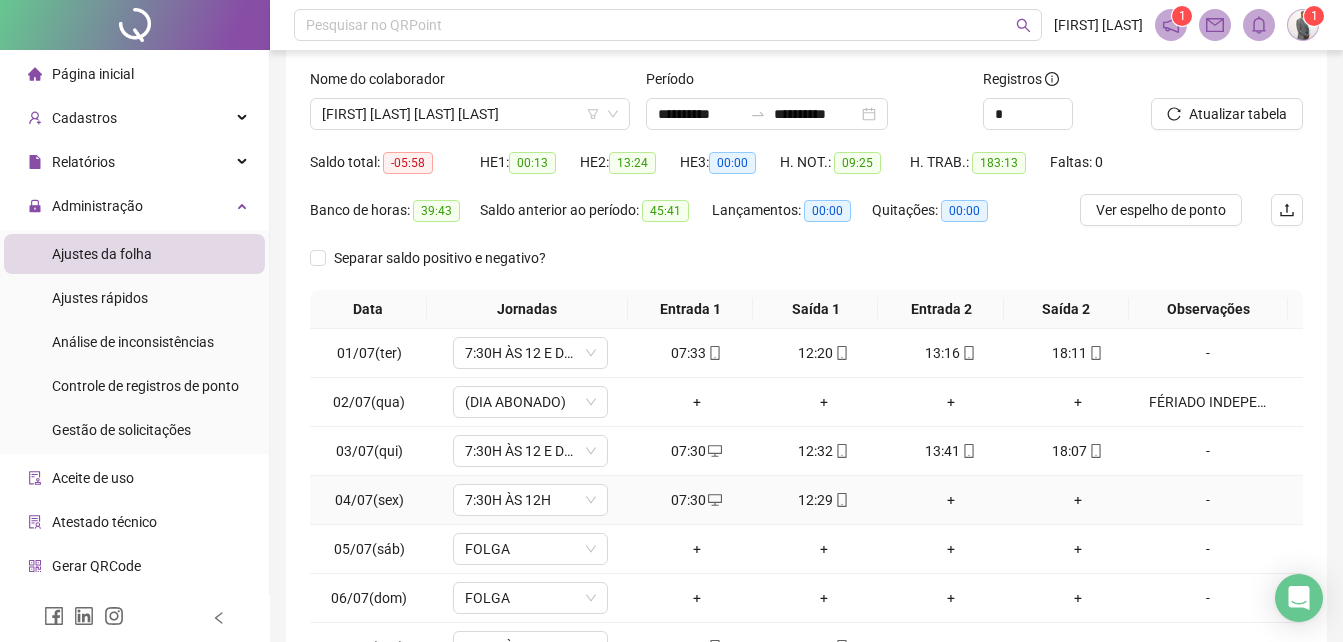 scroll, scrollTop: 312, scrollLeft: 0, axis: vertical 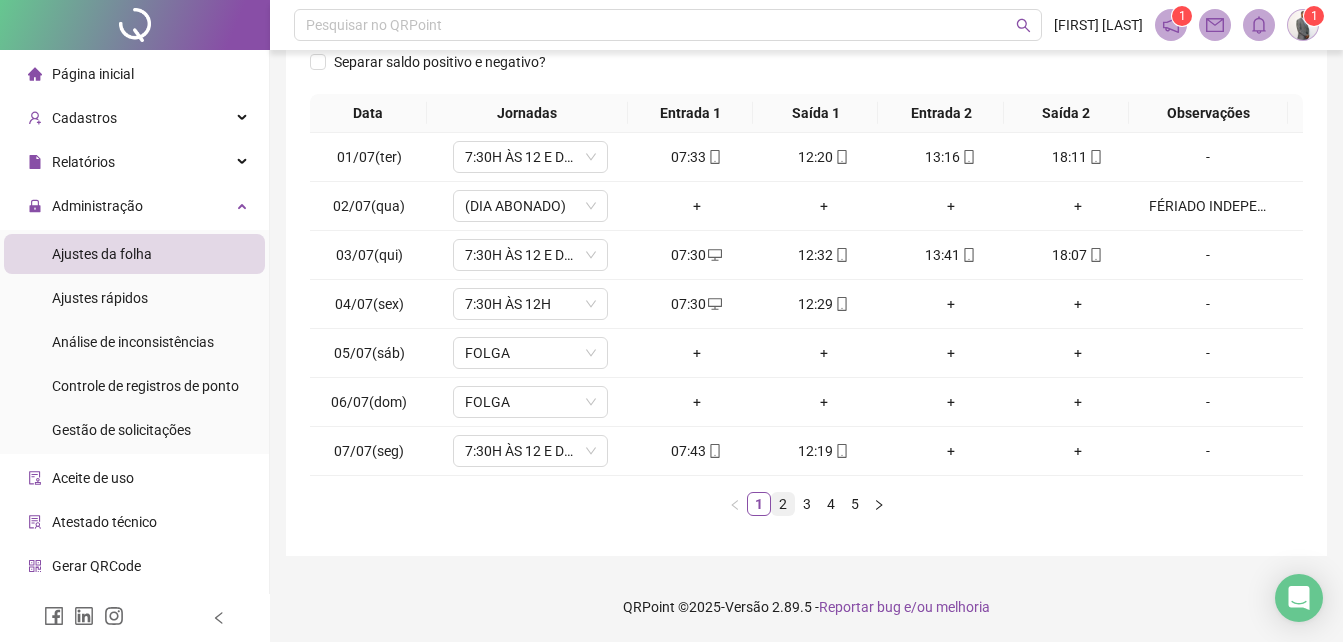 click on "2" at bounding box center (783, 504) 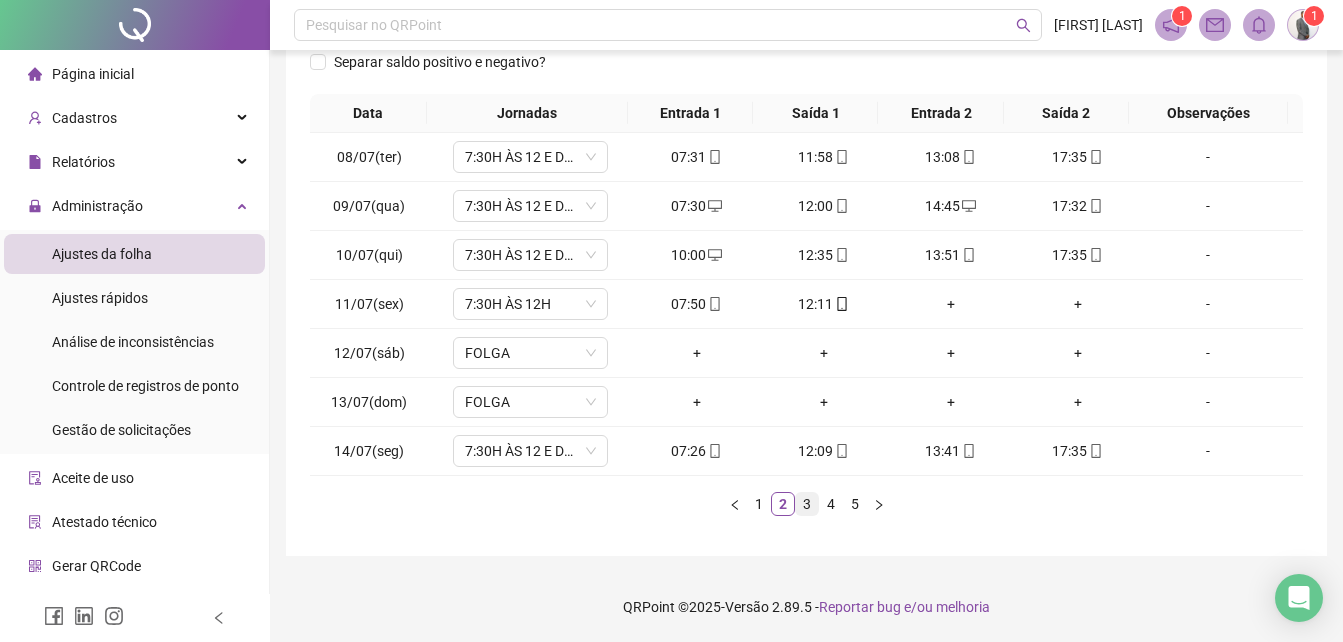 click on "3" at bounding box center (807, 504) 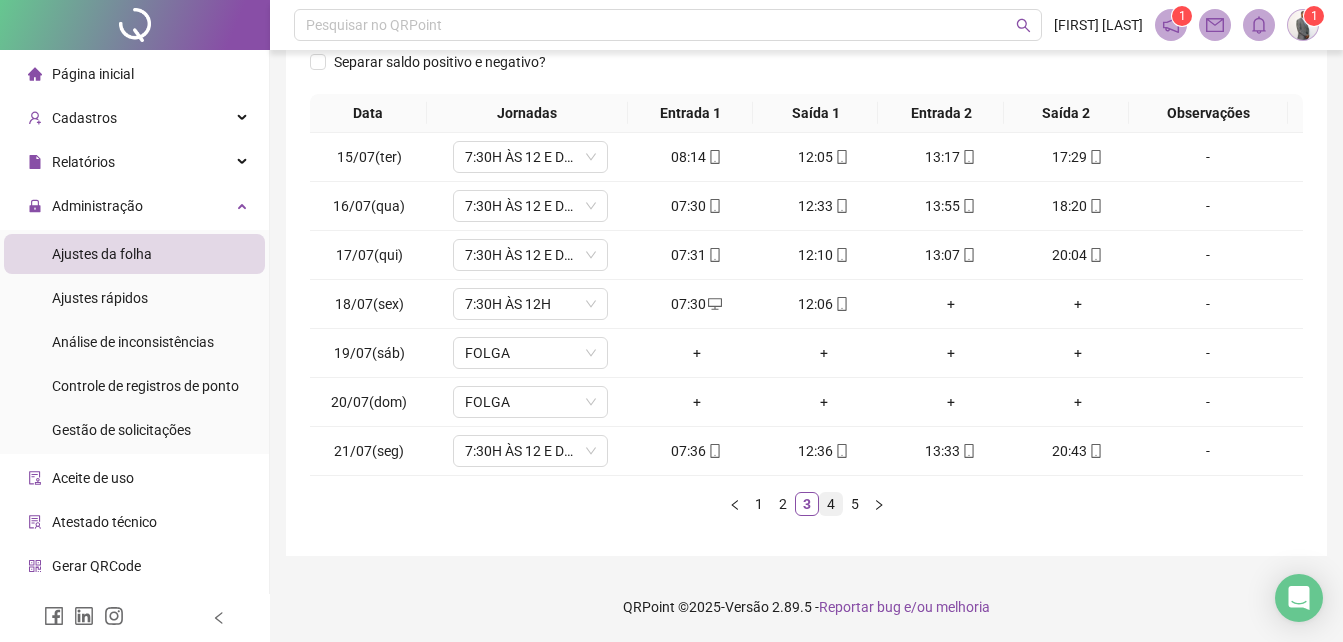 click on "4" at bounding box center (831, 504) 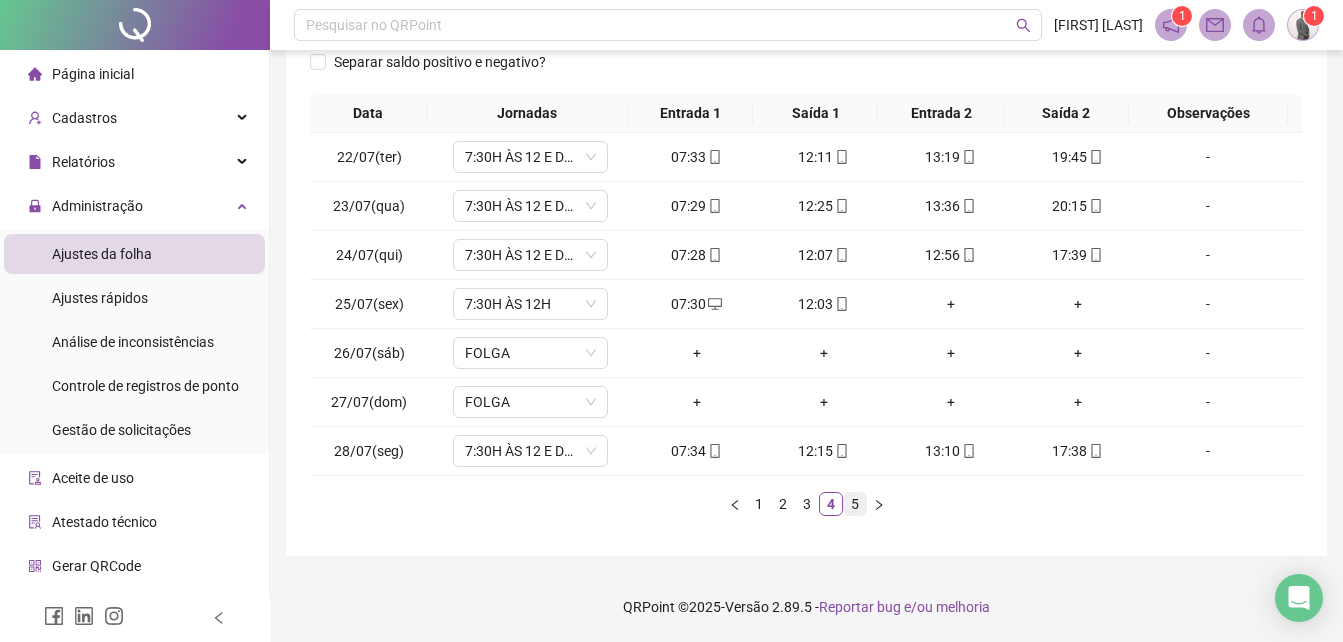 click on "5" at bounding box center [855, 504] 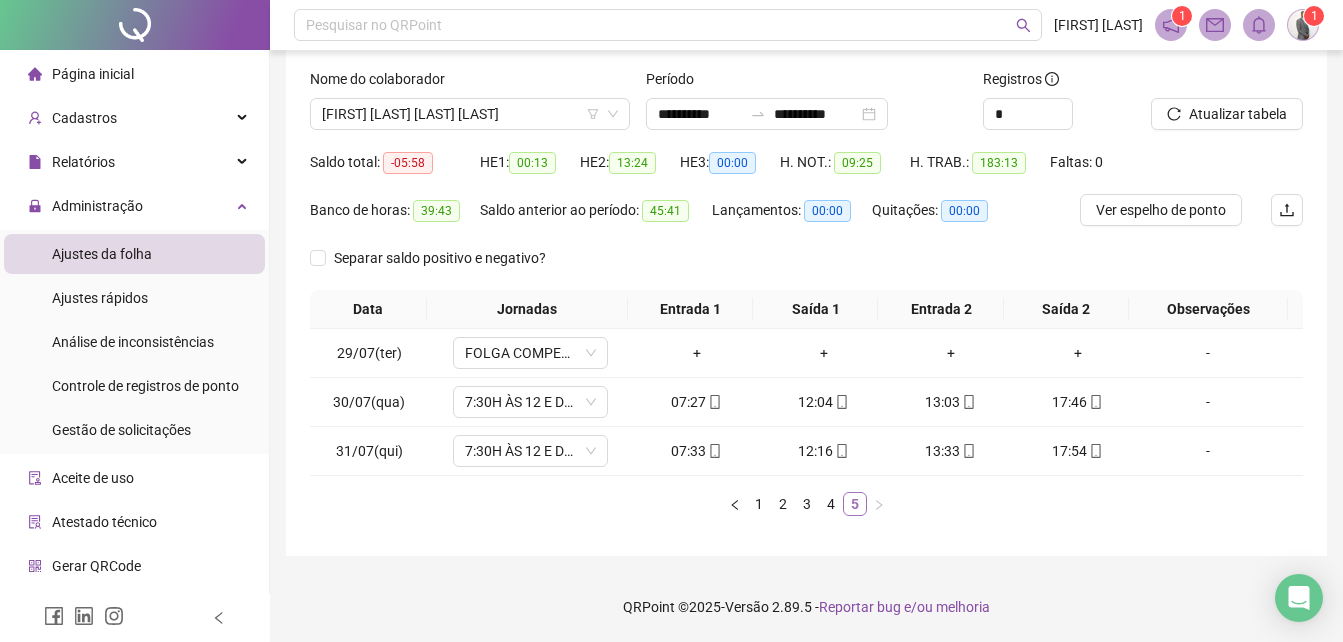 scroll, scrollTop: 116, scrollLeft: 0, axis: vertical 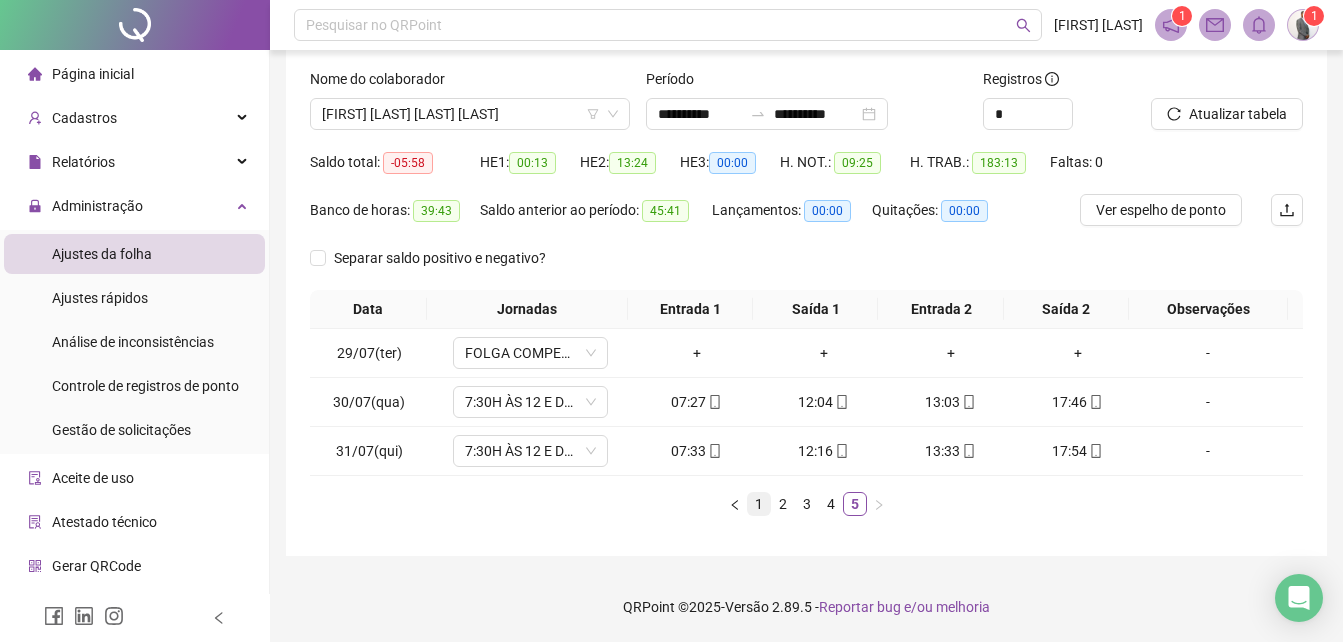 click on "1" at bounding box center (759, 504) 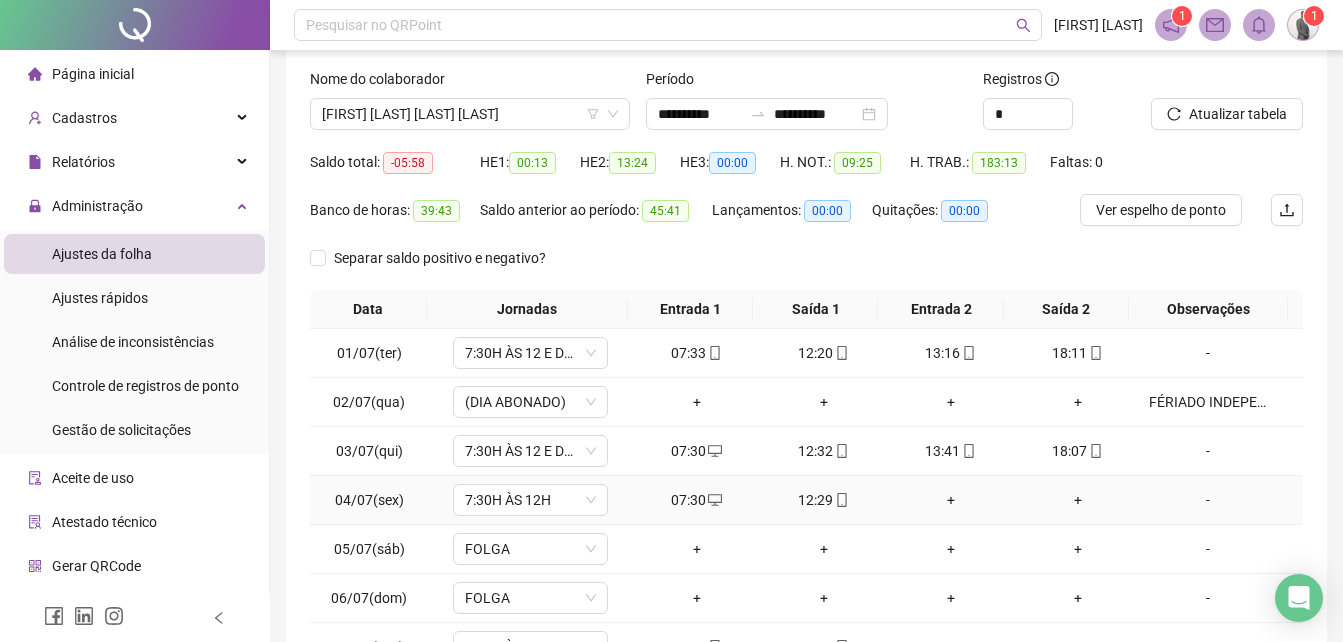 scroll, scrollTop: 312, scrollLeft: 0, axis: vertical 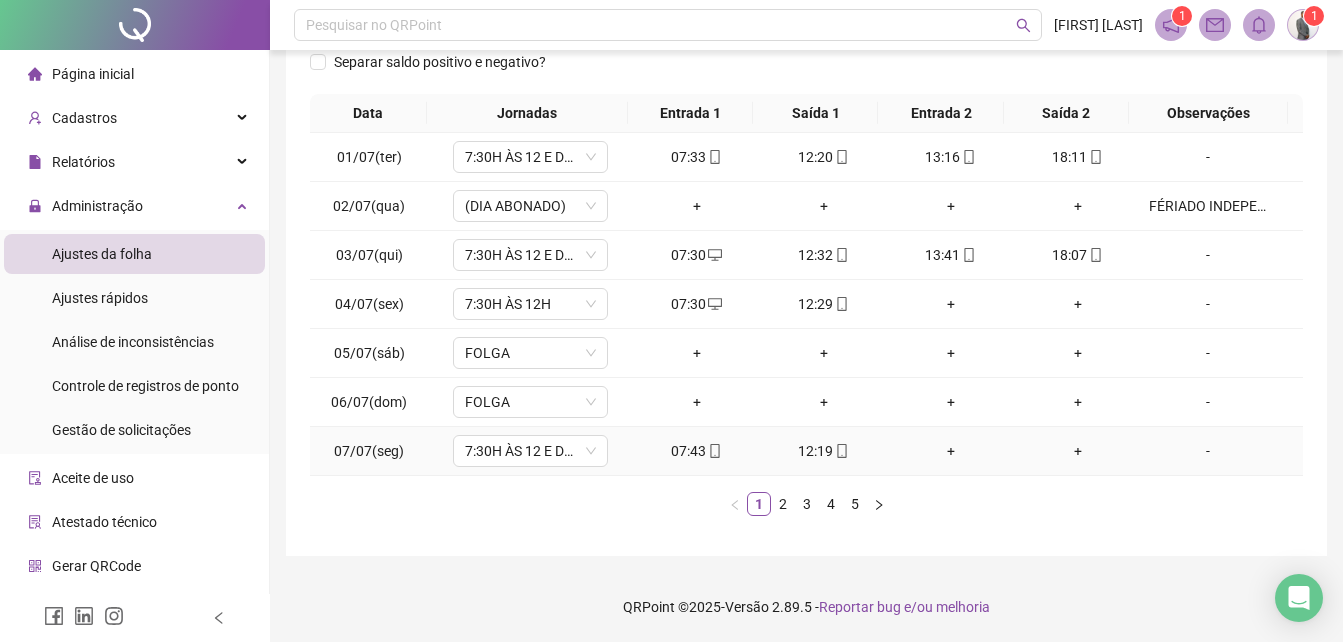 type 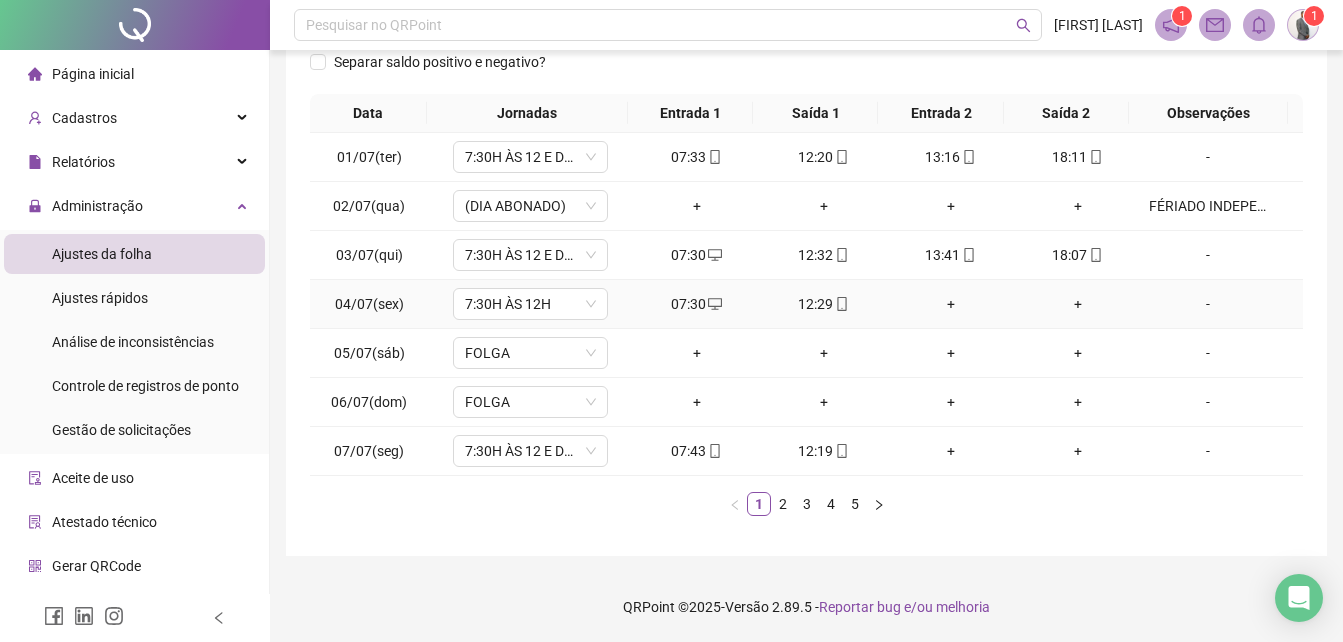 scroll, scrollTop: 12, scrollLeft: 0, axis: vertical 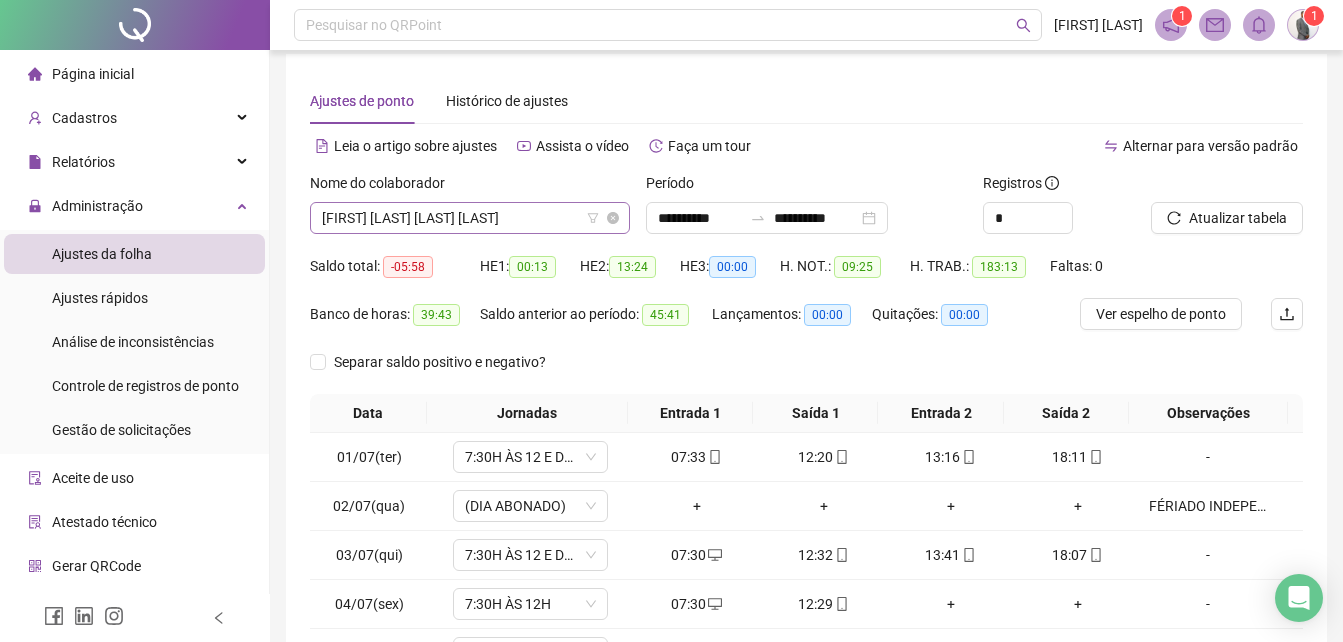 click on "JULIO CESAR TAVARES DOS ANJOS" at bounding box center [470, 218] 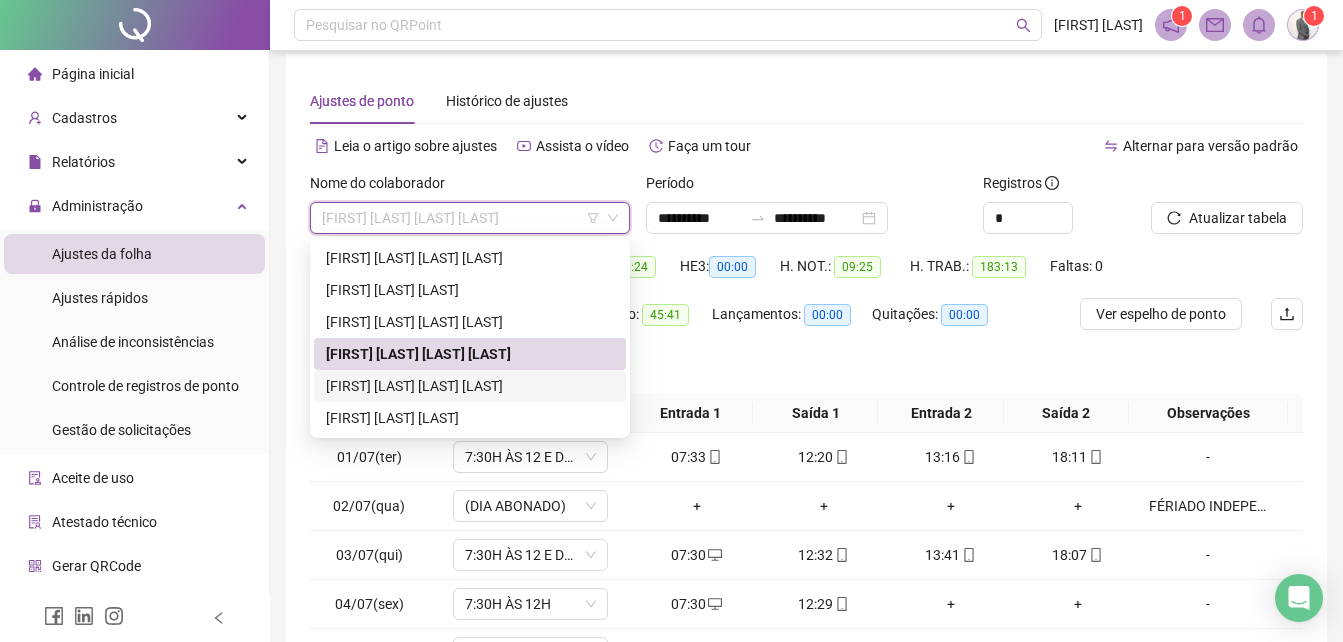 click on "RAIANE LIMA GALRAO BARBOSA" at bounding box center (470, 386) 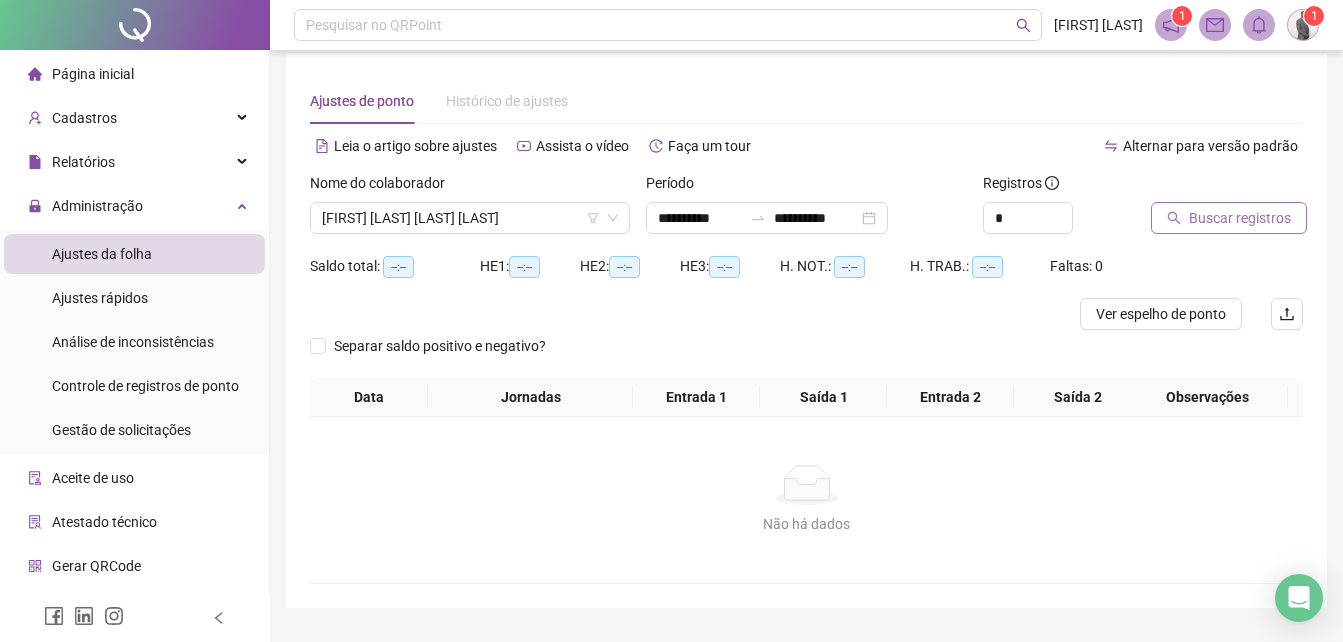 click on "Buscar registros" at bounding box center (1240, 218) 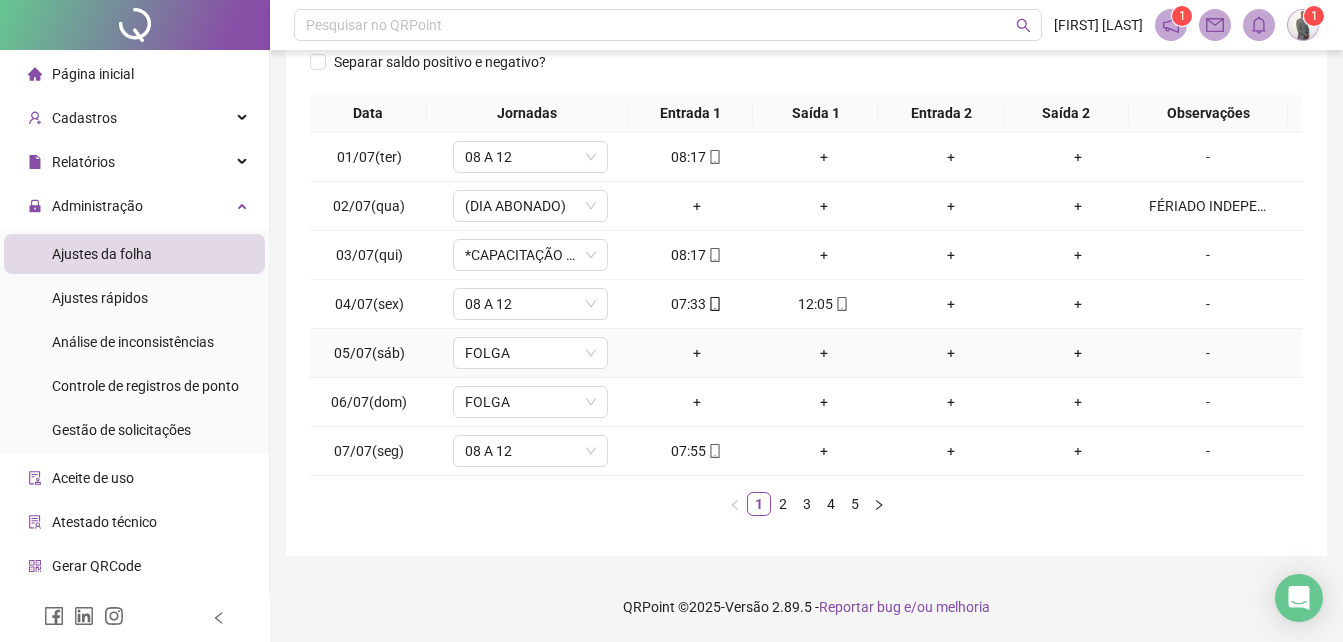 scroll, scrollTop: 0, scrollLeft: 0, axis: both 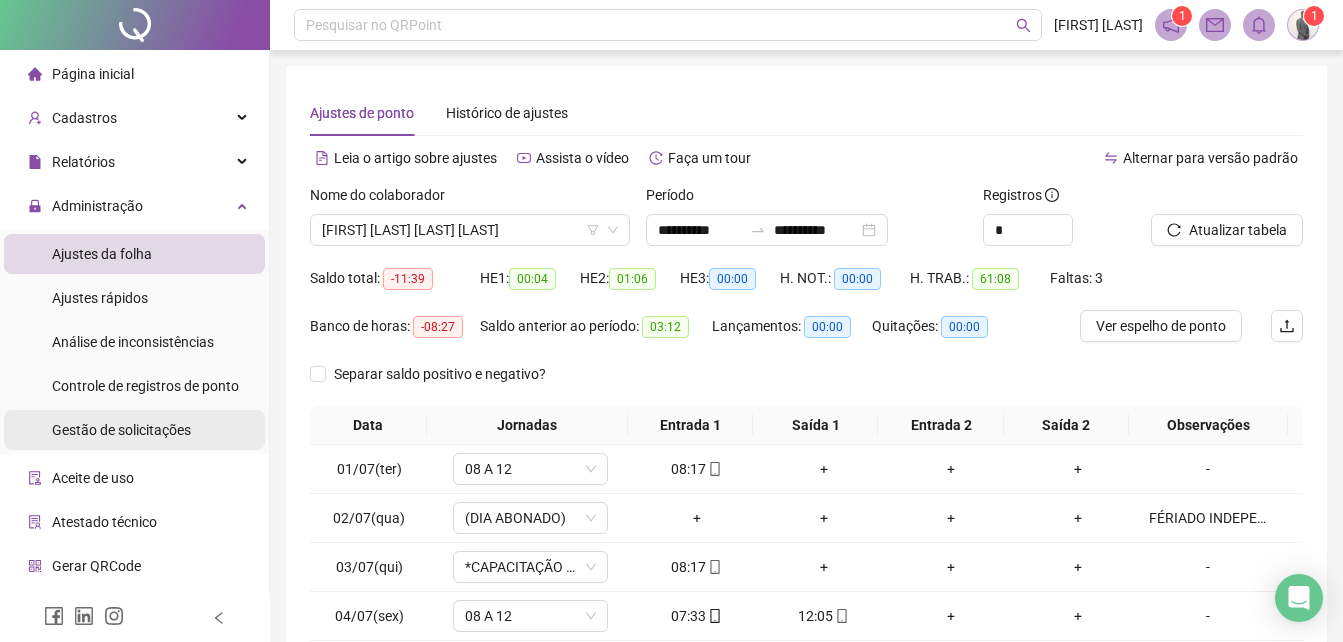 click on "Gestão de solicitações" at bounding box center (121, 430) 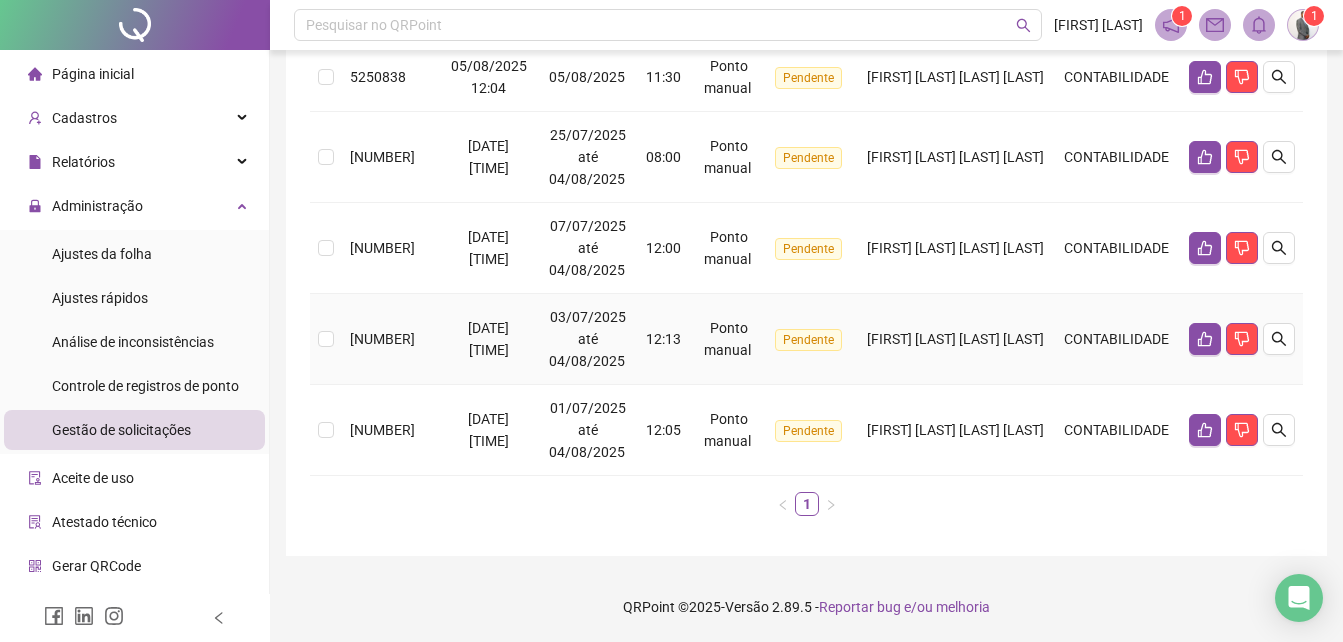 scroll, scrollTop: 0, scrollLeft: 0, axis: both 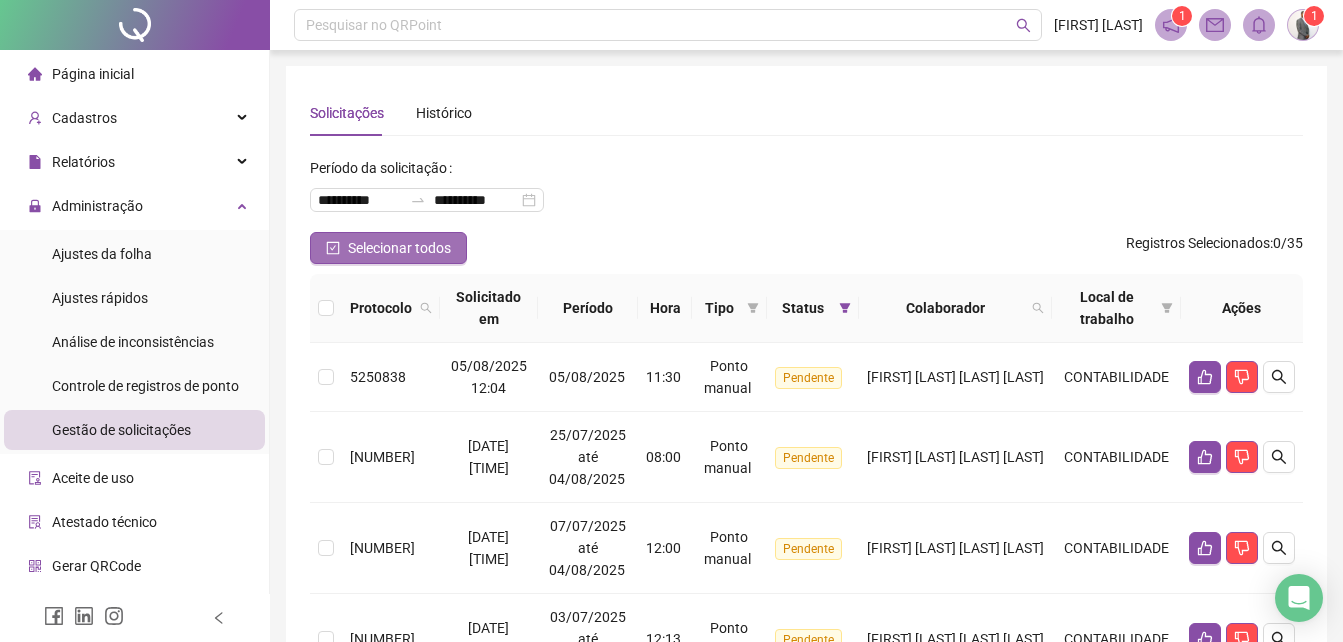 click on "Selecionar todos" at bounding box center [399, 248] 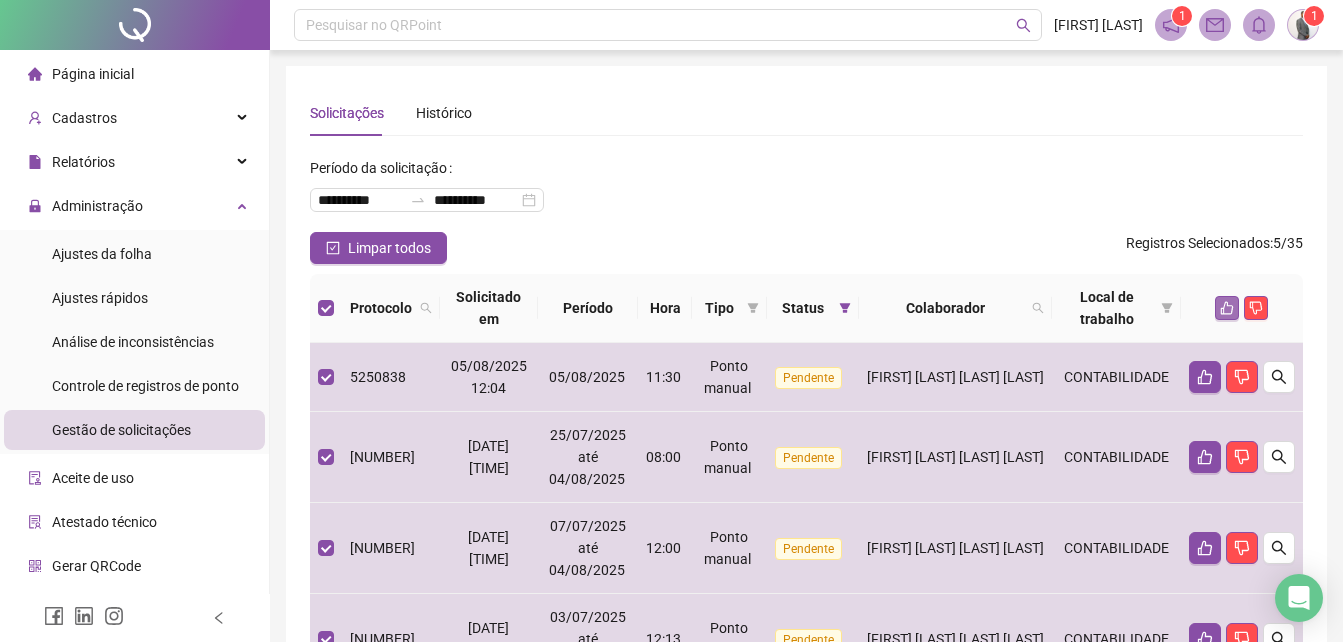click at bounding box center (1227, 308) 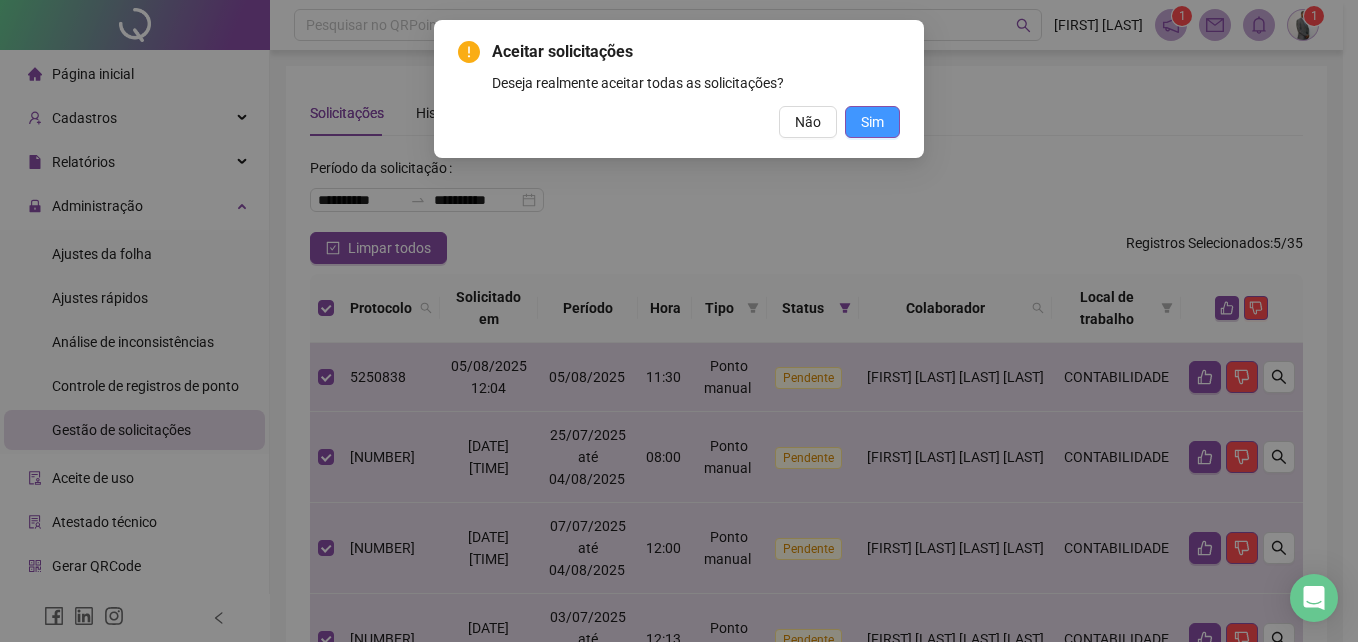 click on "Sim" at bounding box center (872, 122) 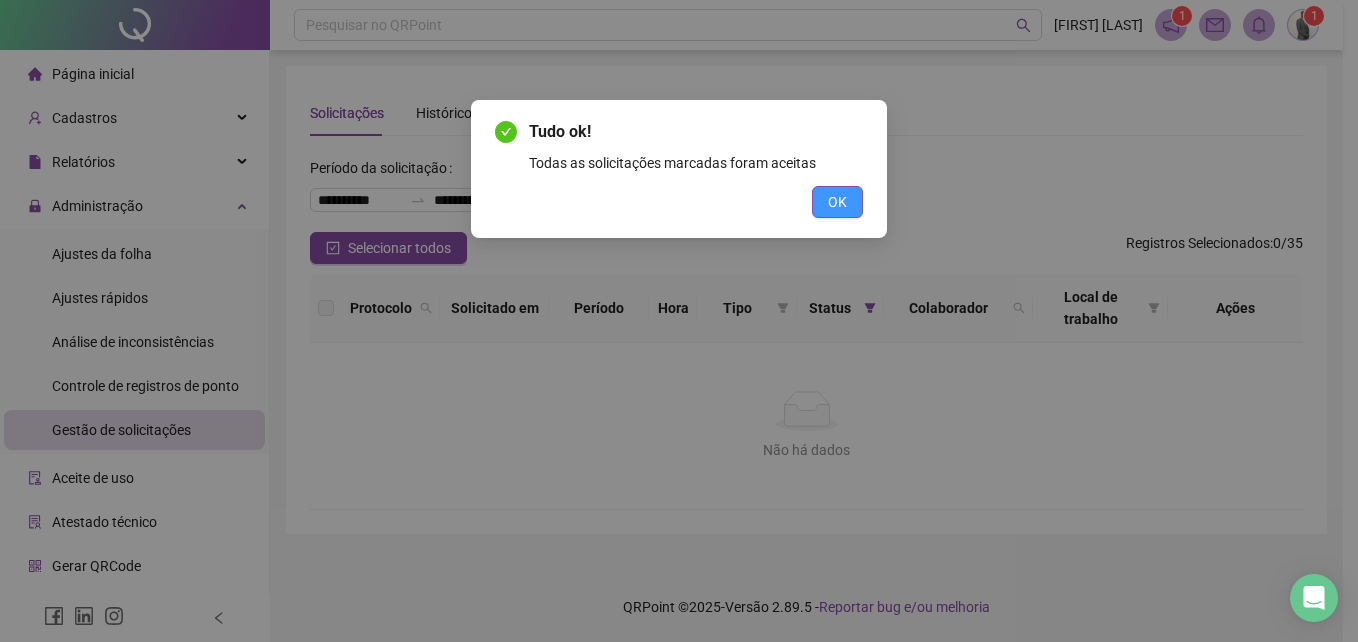 click on "OK" at bounding box center (837, 202) 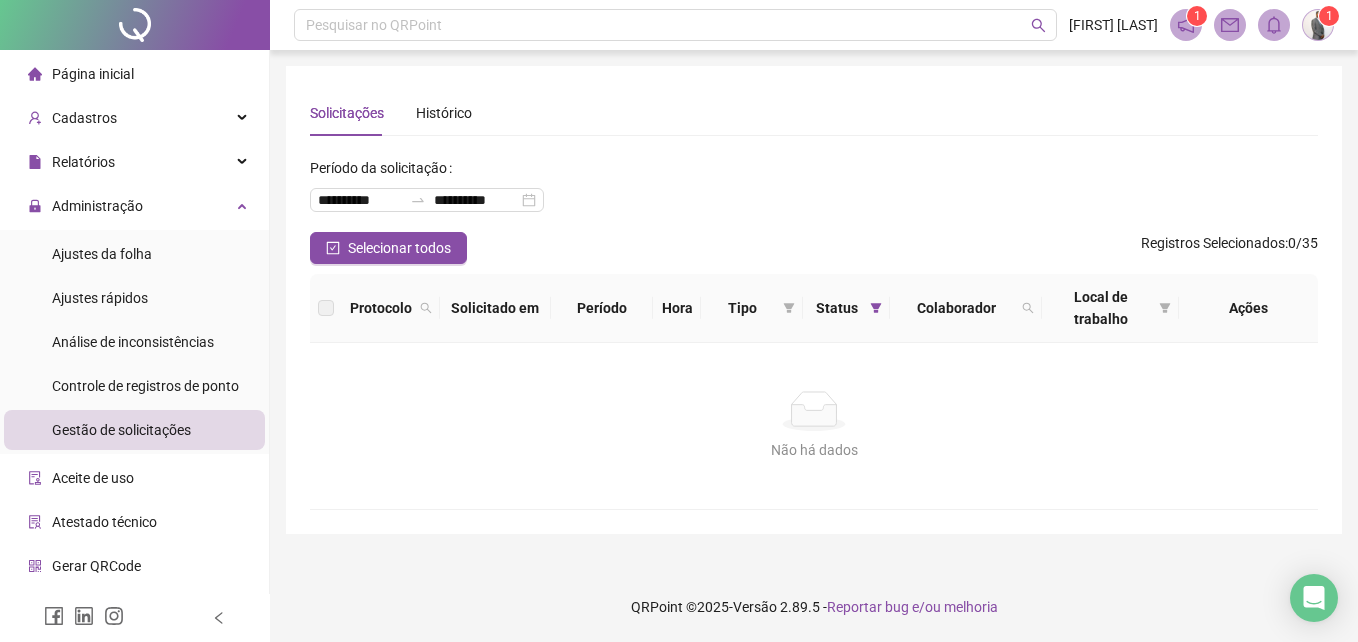 click on "Administração Ajustes da folha Ajustes rápidos Análise de inconsistências Controle de registros de ponto Gestão de solicitações" at bounding box center (134, 320) 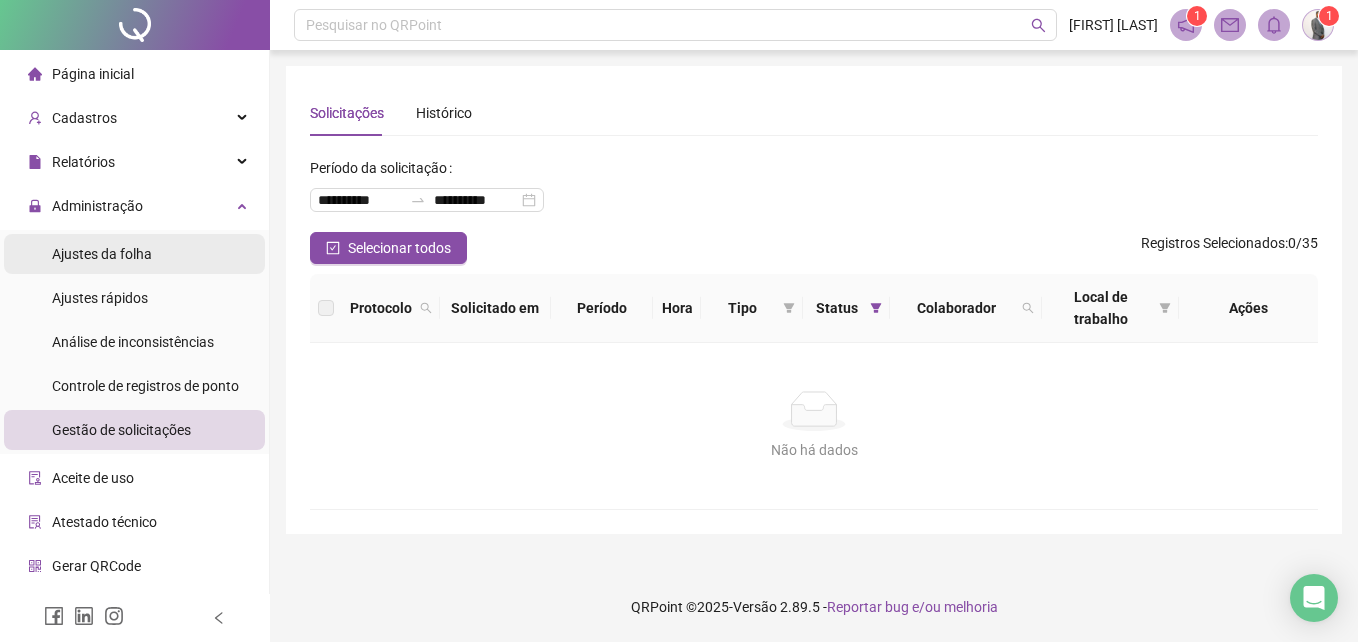 click on "Ajustes da folha" at bounding box center [102, 254] 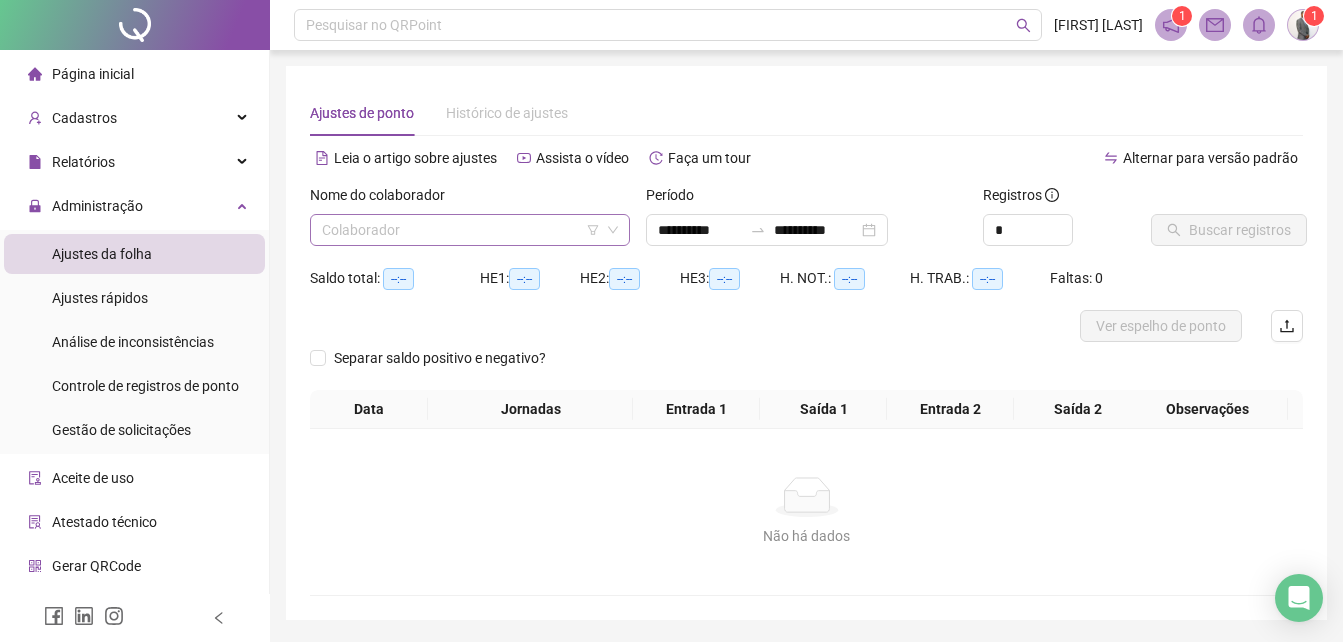 click at bounding box center [461, 230] 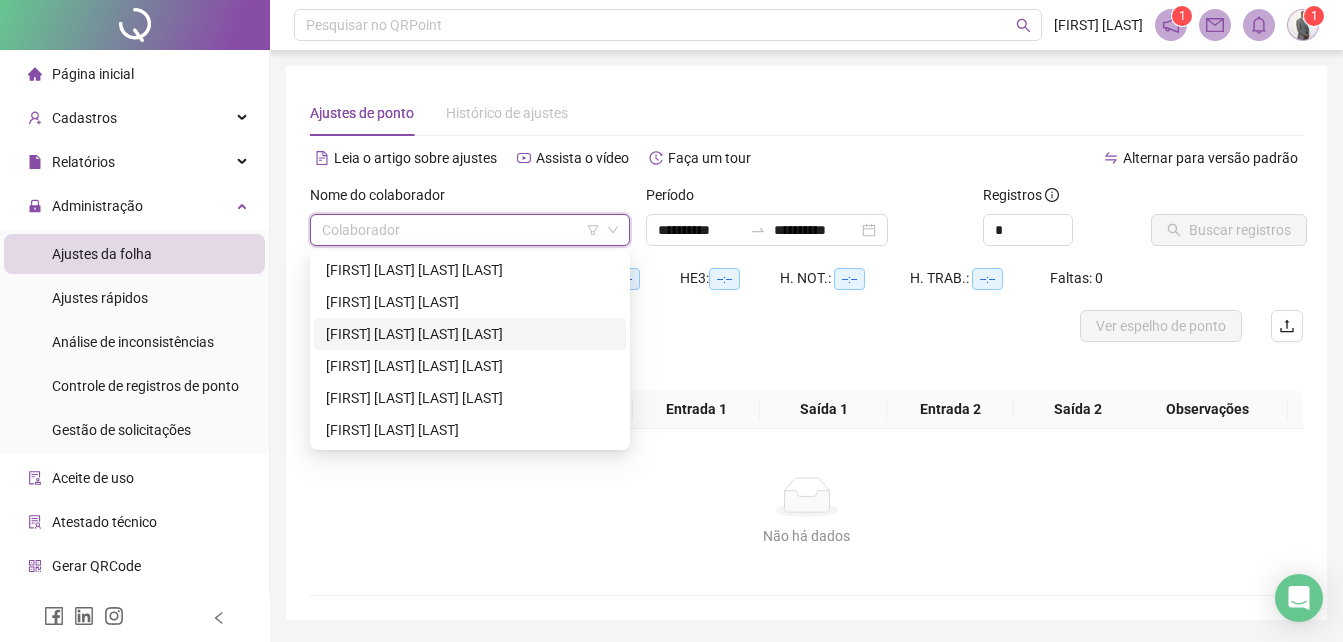 click on "JOSIAS BRITO MARINHO DE SOUSA" at bounding box center [470, 334] 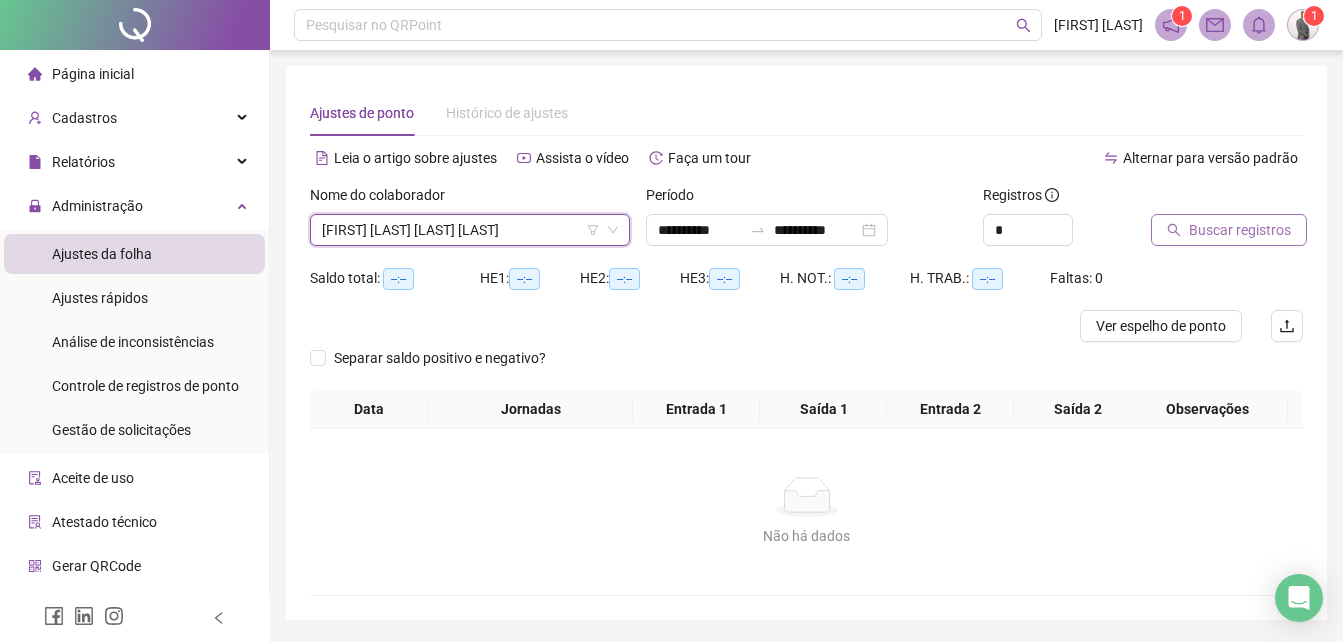 click on "Buscar registros" at bounding box center (1240, 230) 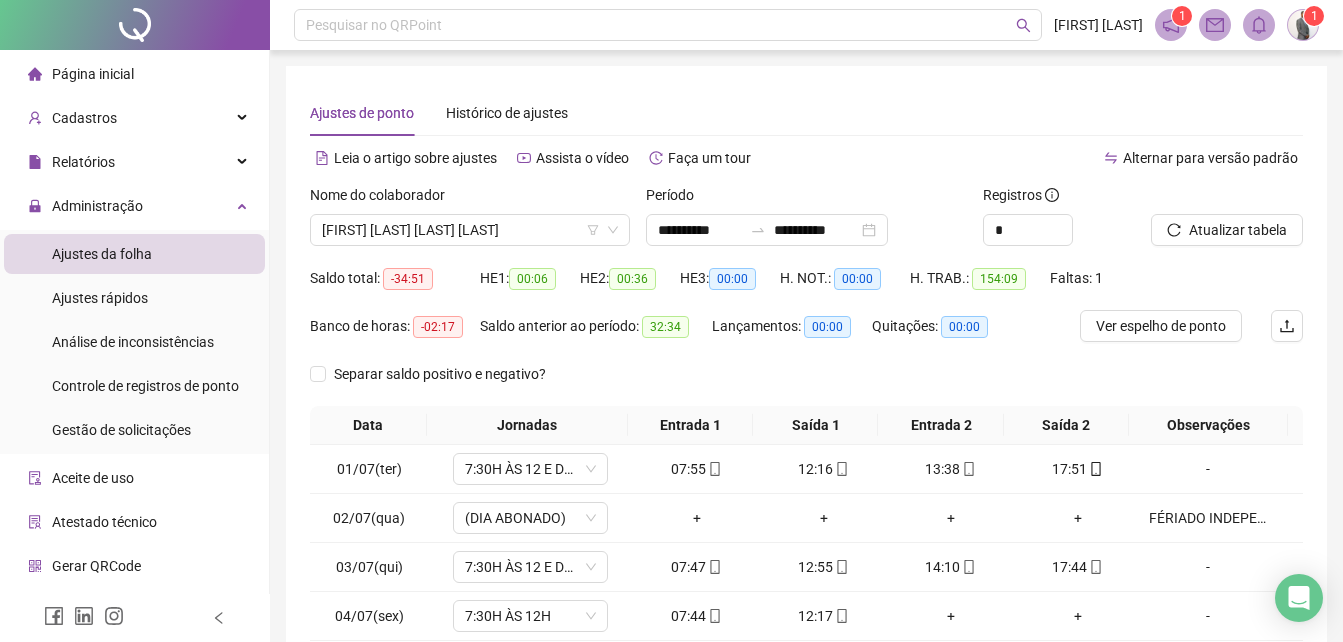 scroll, scrollTop: 312, scrollLeft: 0, axis: vertical 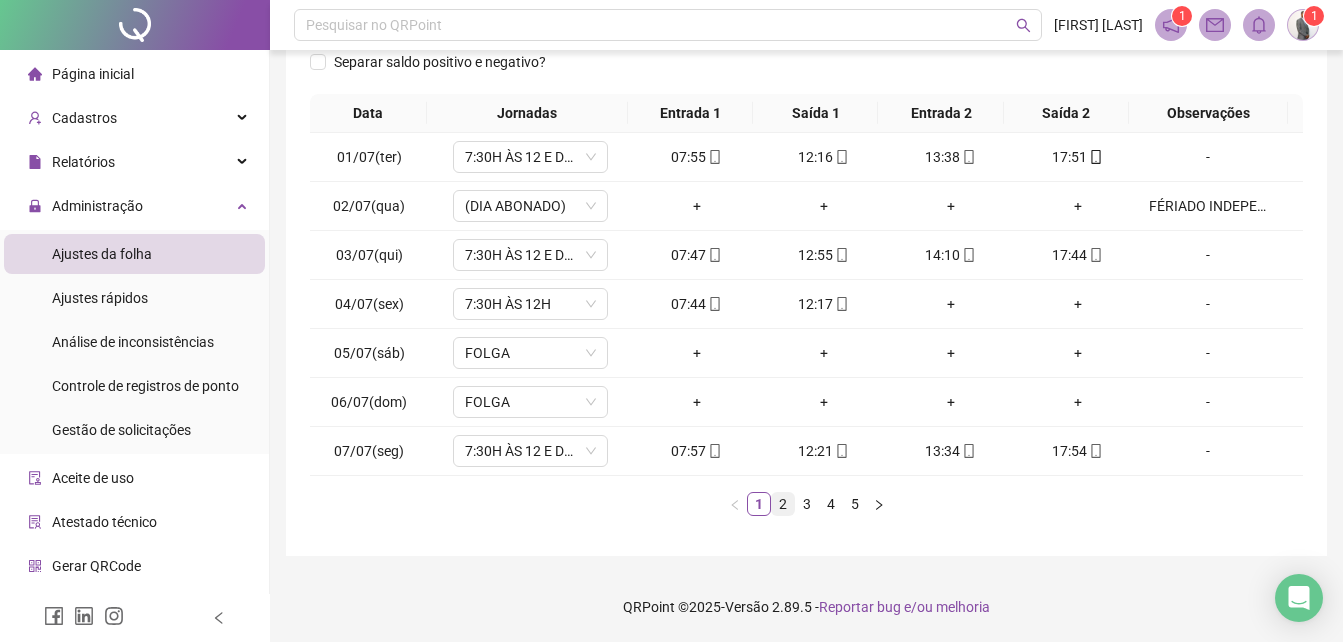 click on "2" at bounding box center (783, 504) 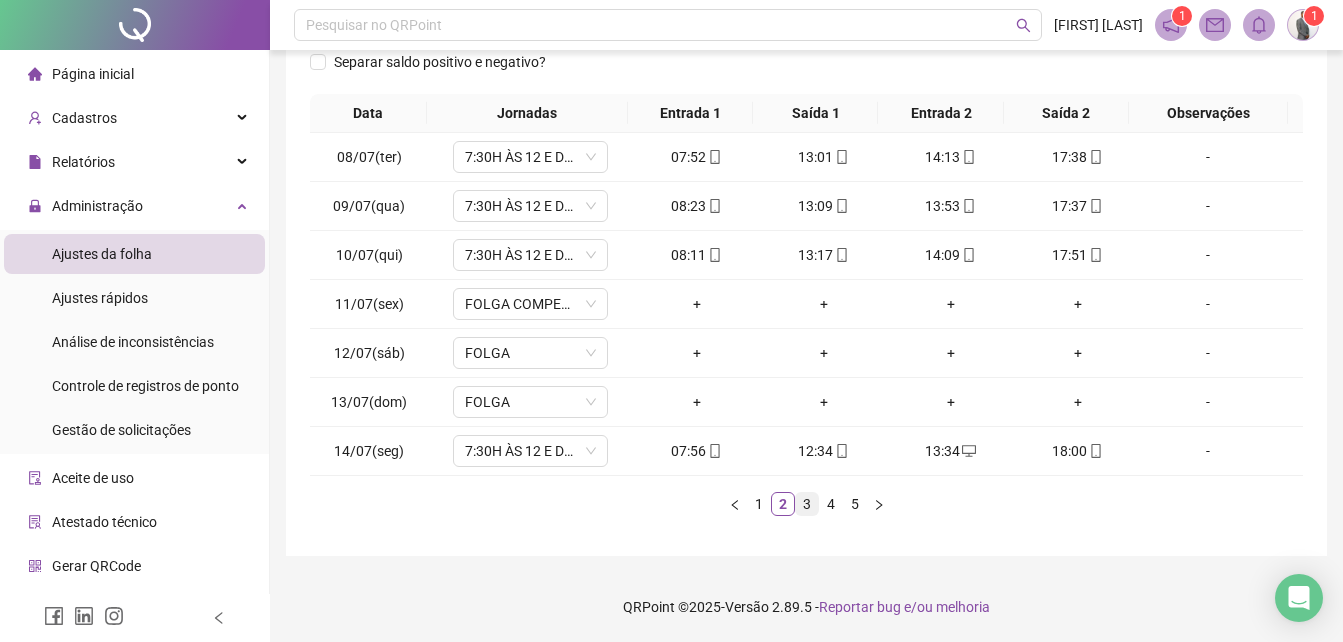 click on "3" at bounding box center [807, 504] 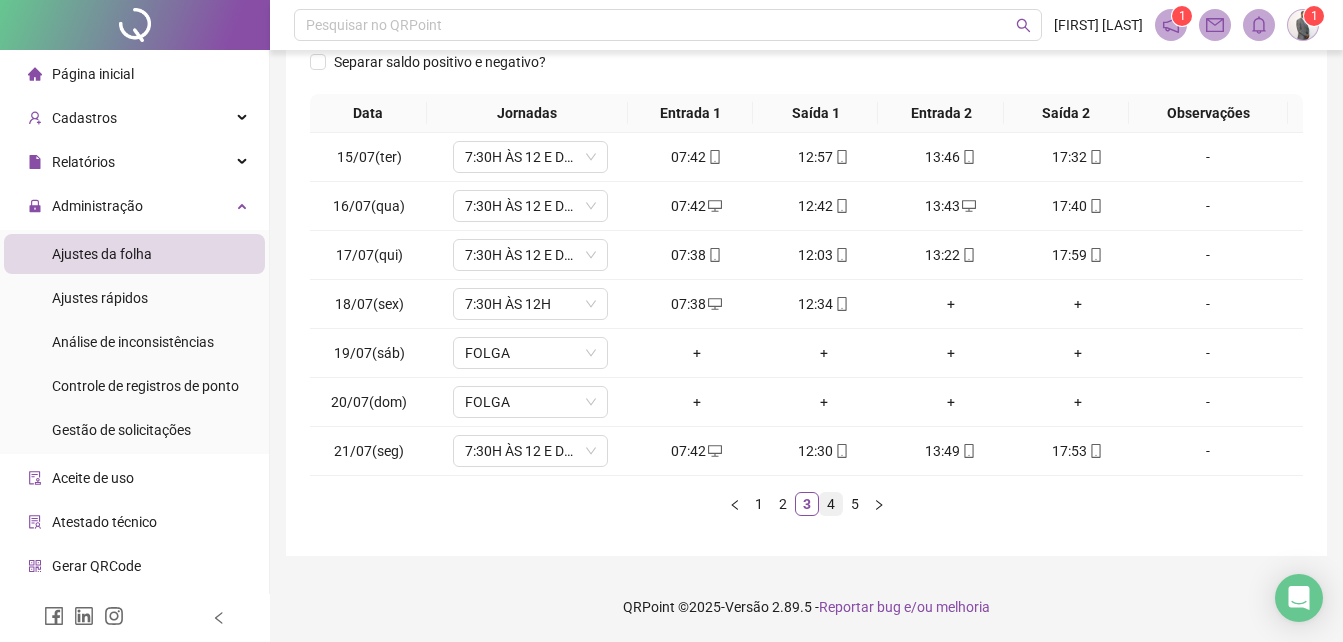 click on "4" at bounding box center (831, 504) 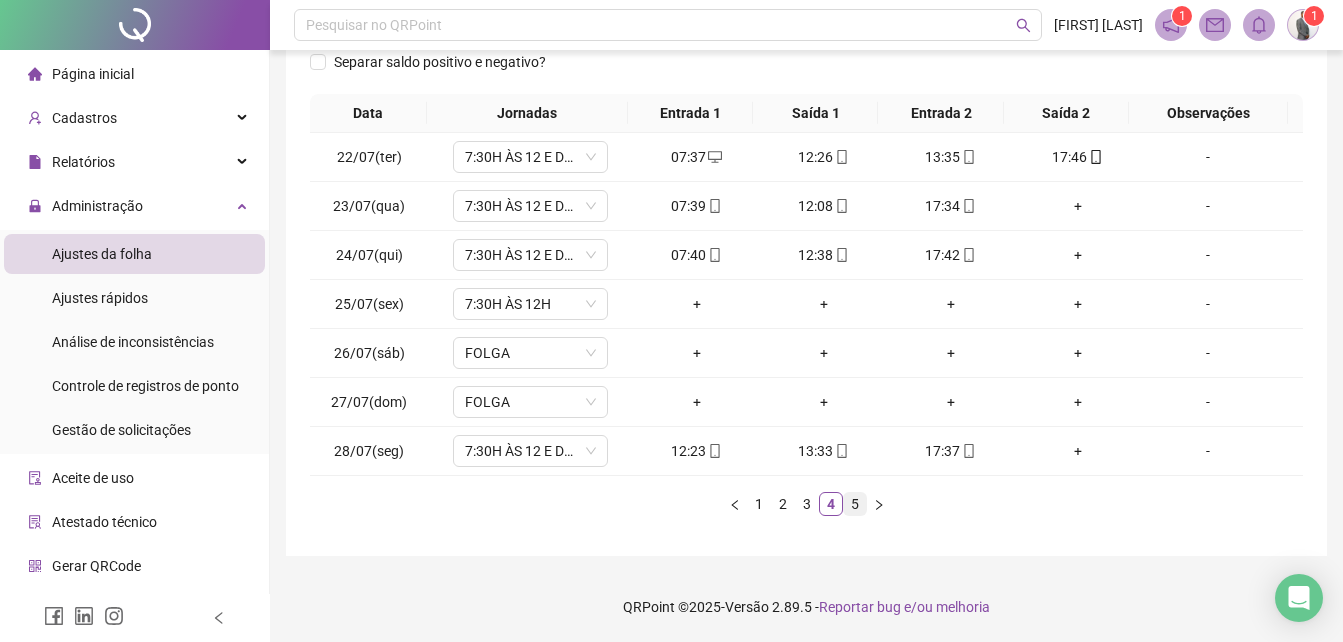 click on "5" at bounding box center [855, 504] 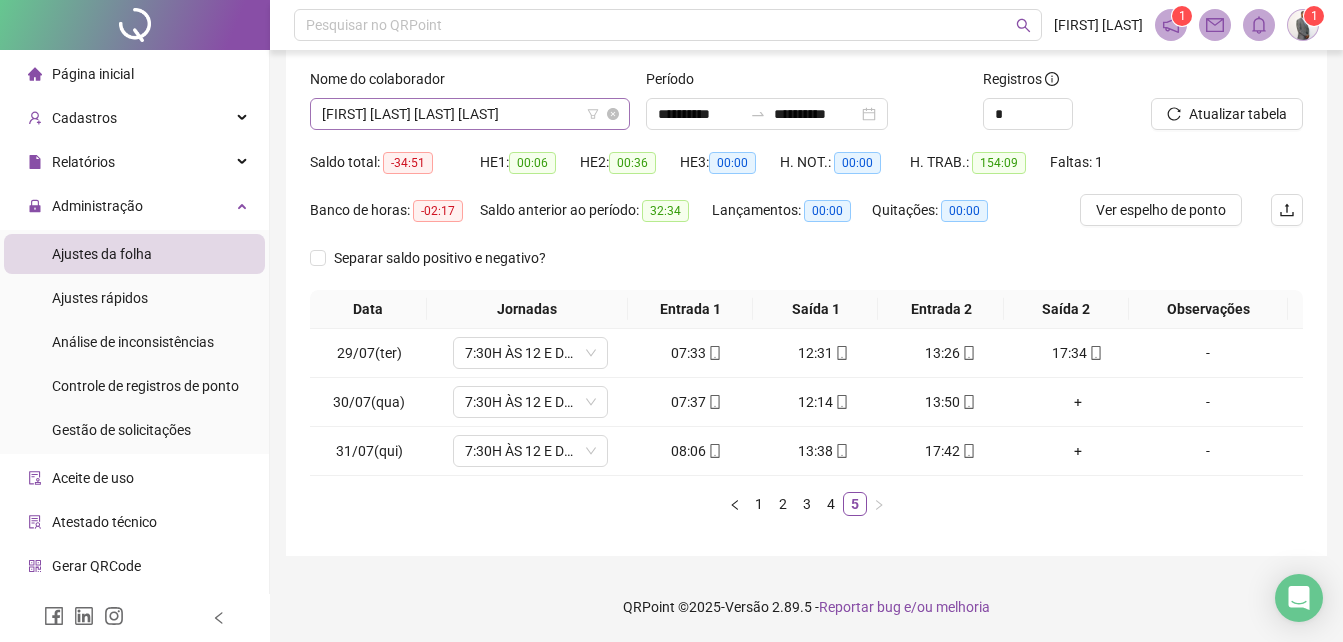 scroll, scrollTop: 0, scrollLeft: 0, axis: both 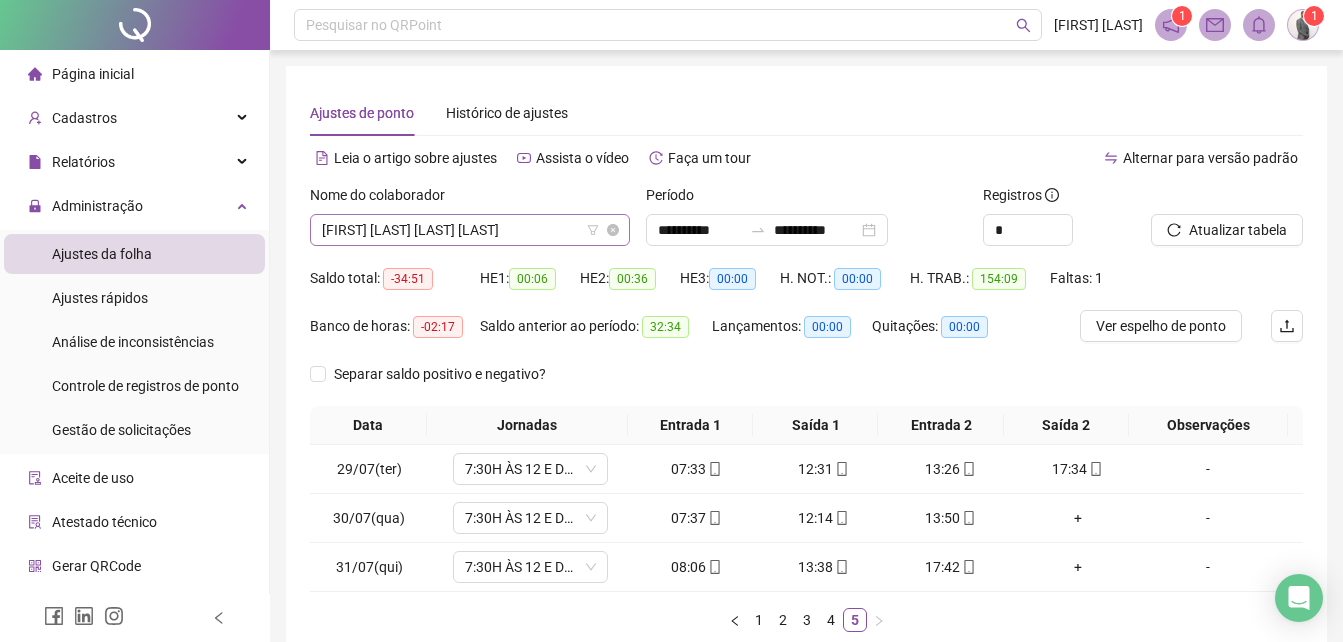 click on "JOSIAS BRITO MARINHO DE SOUSA" at bounding box center [470, 230] 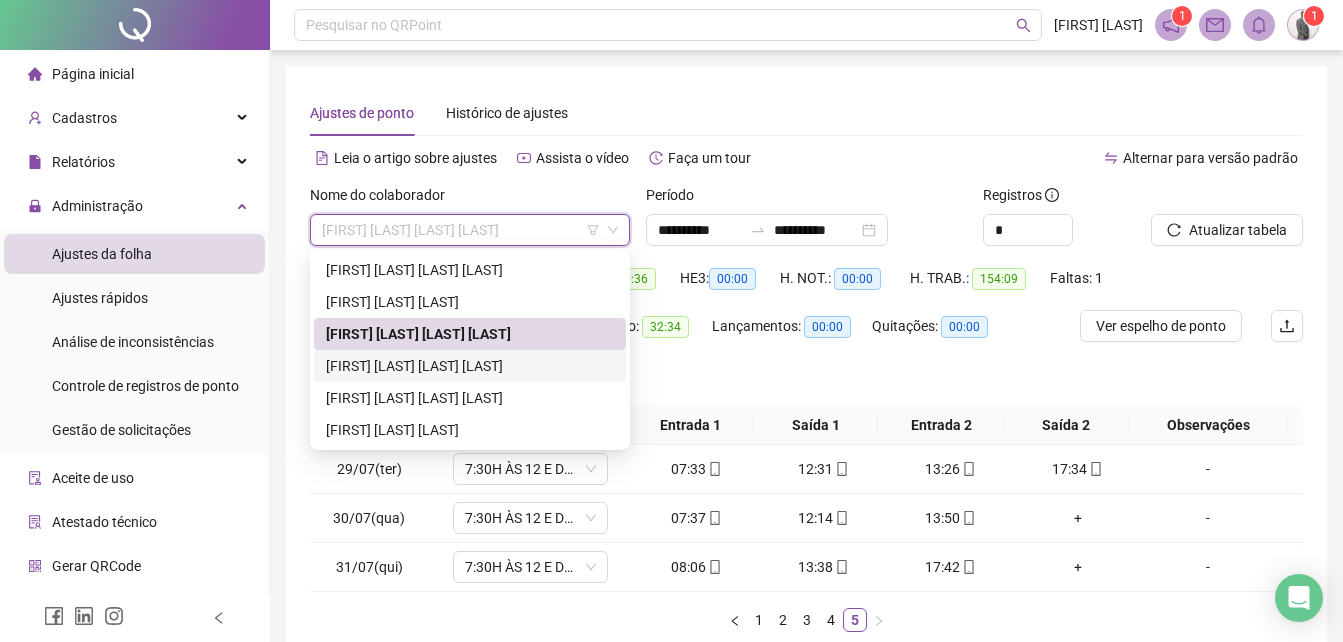 click on "JULIO CESAR TAVARES DOS ANJOS" at bounding box center [470, 366] 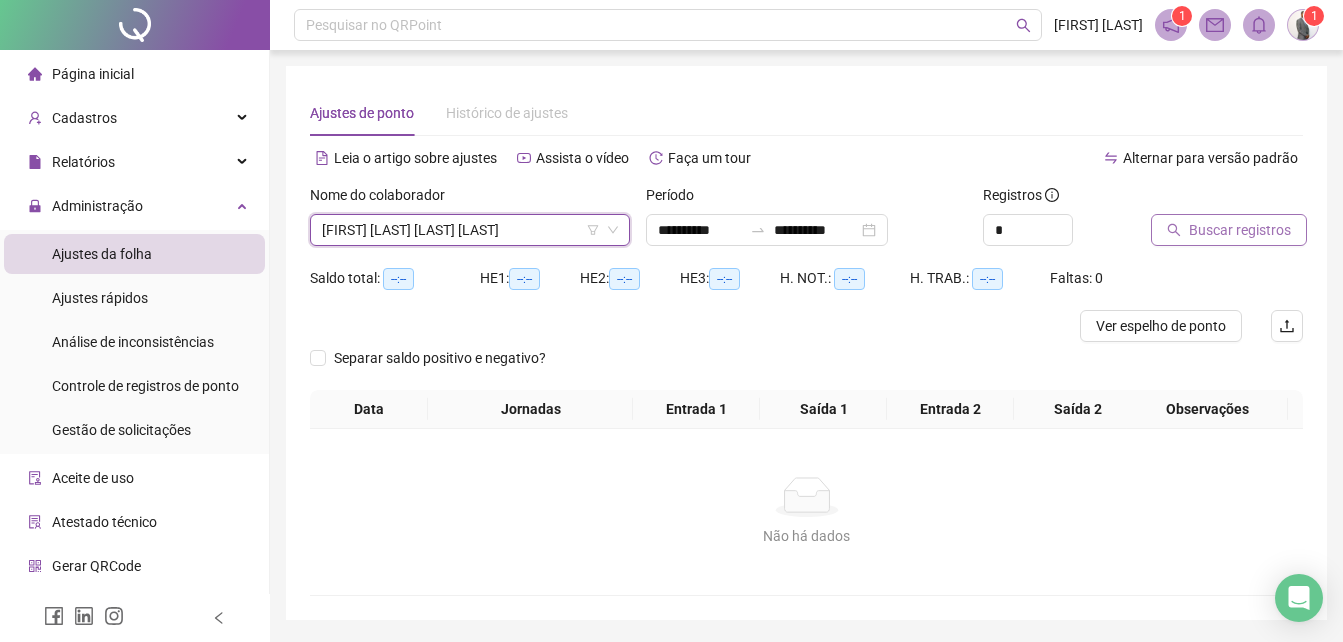 click on "Buscar registros" at bounding box center (1229, 230) 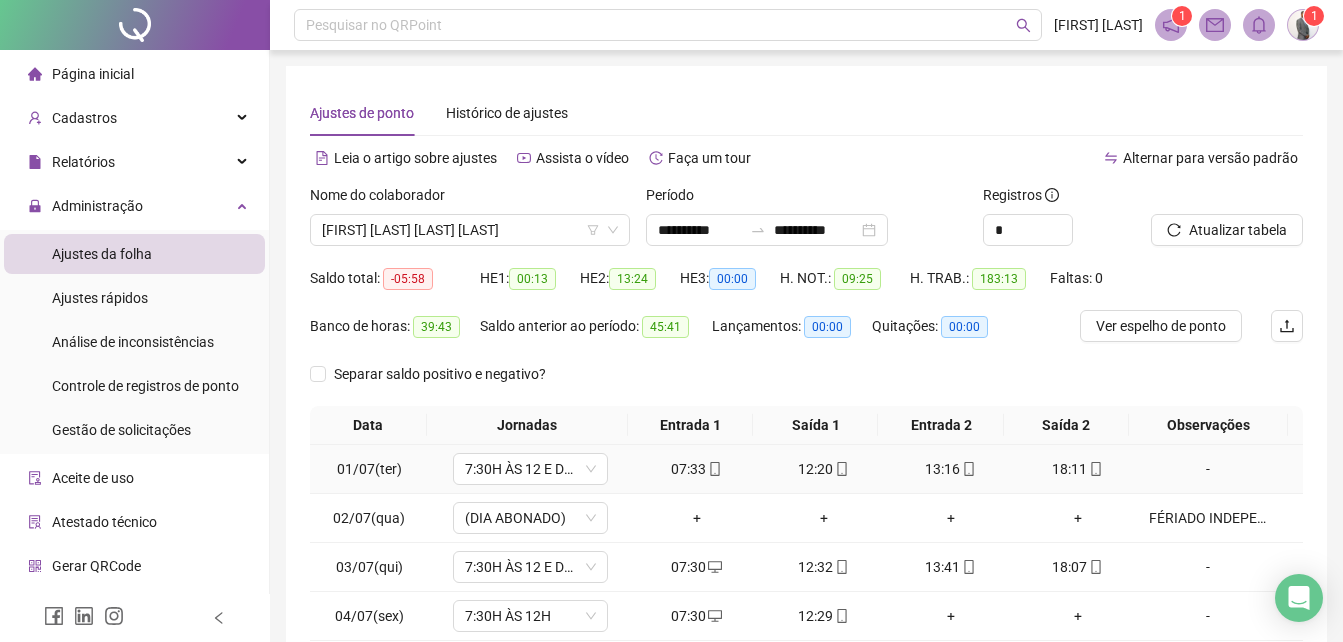 scroll, scrollTop: 300, scrollLeft: 0, axis: vertical 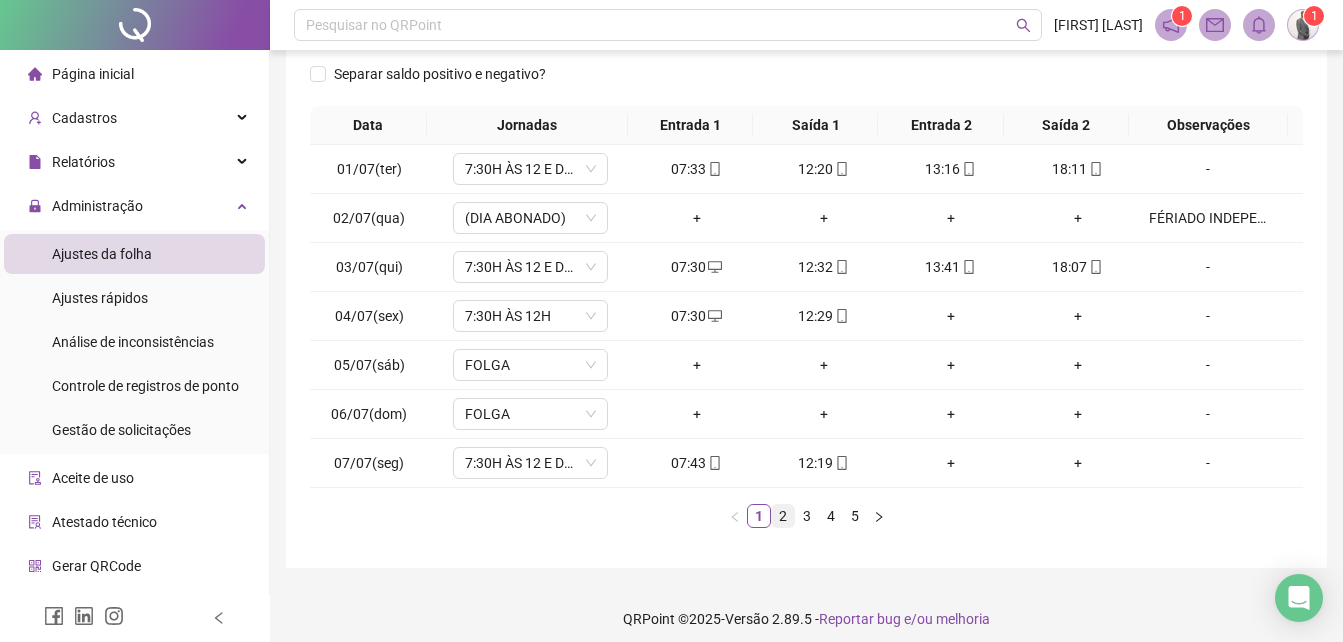 click on "2" at bounding box center (783, 516) 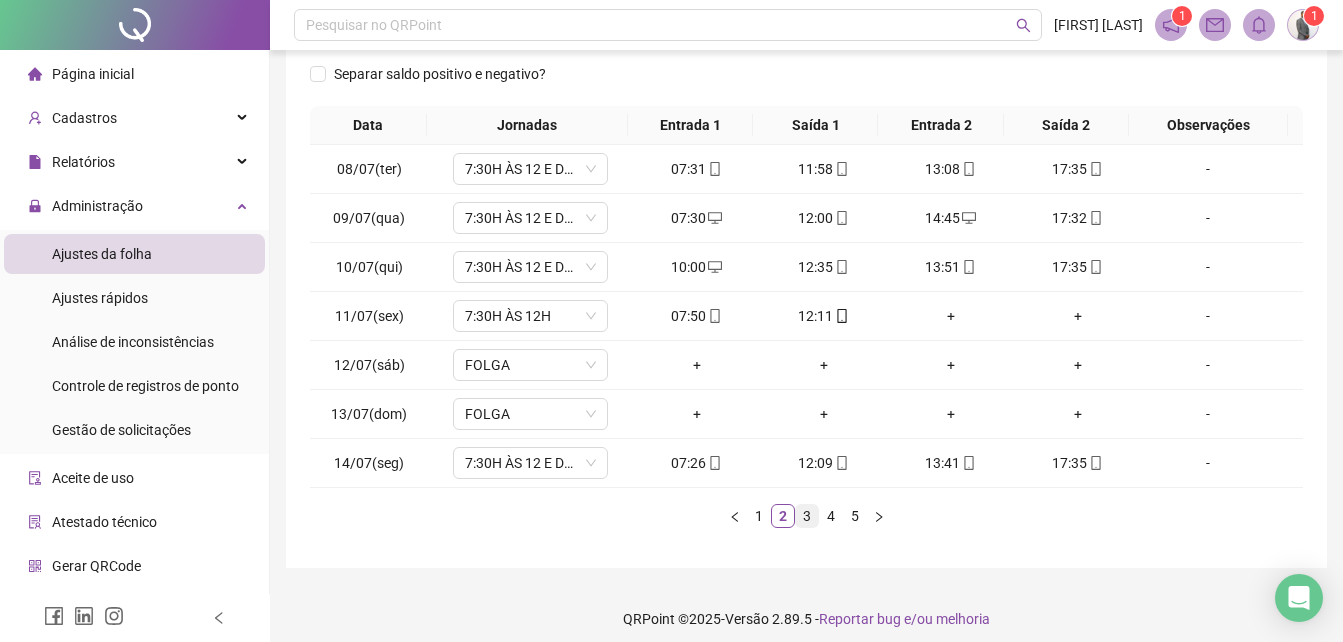 click on "3" at bounding box center [807, 516] 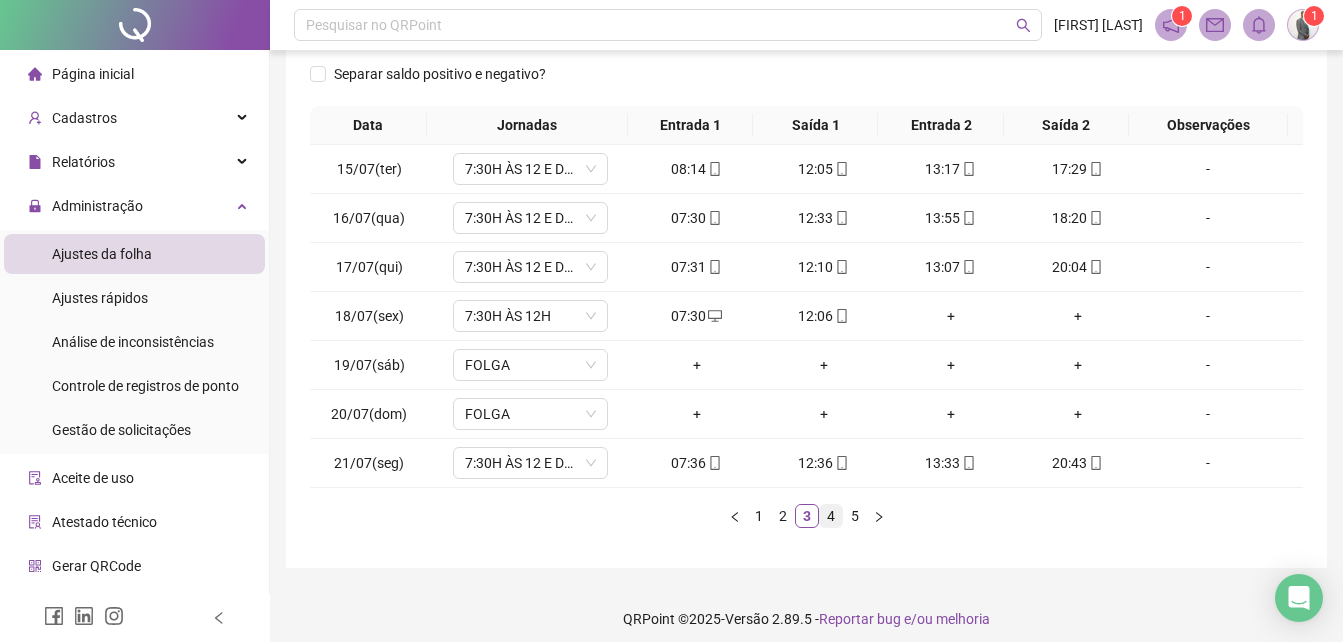 click on "4" at bounding box center [831, 516] 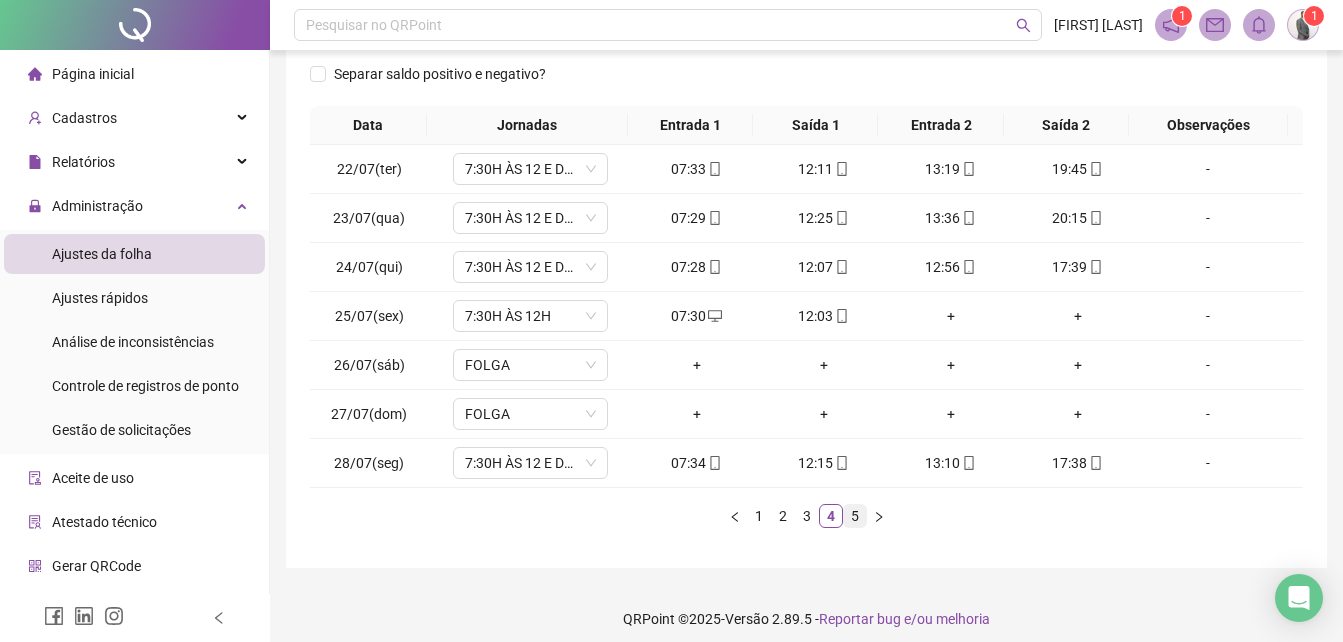 click on "5" at bounding box center (855, 516) 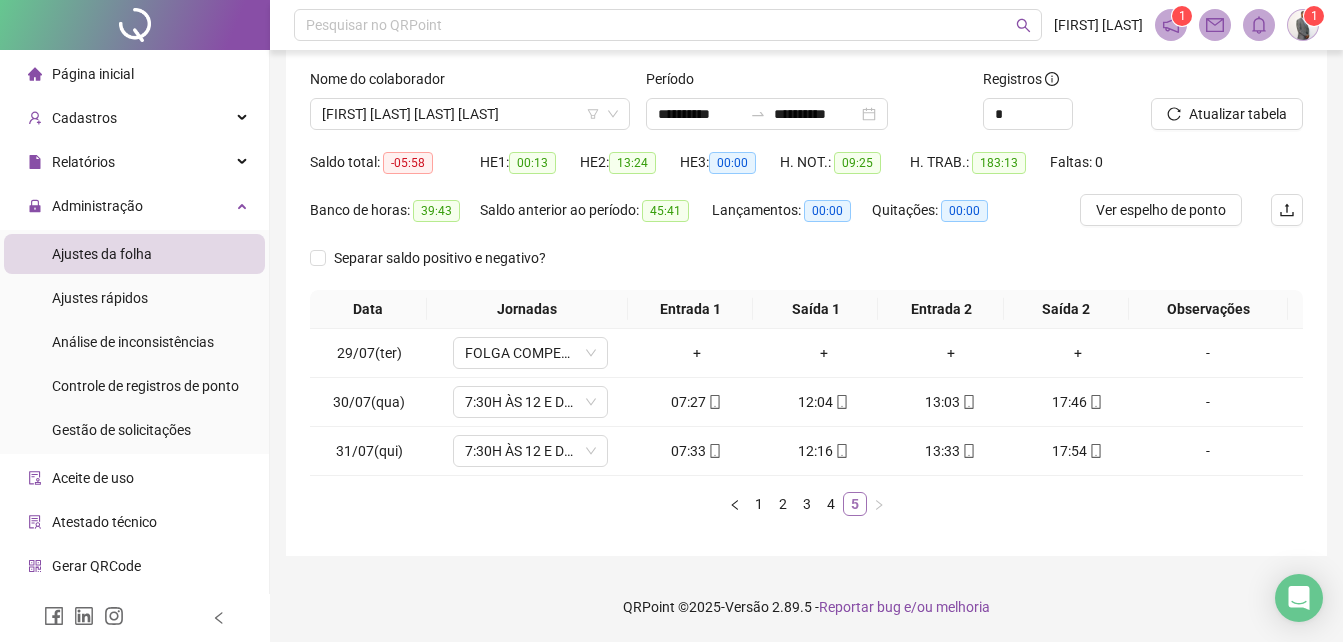 scroll, scrollTop: 116, scrollLeft: 0, axis: vertical 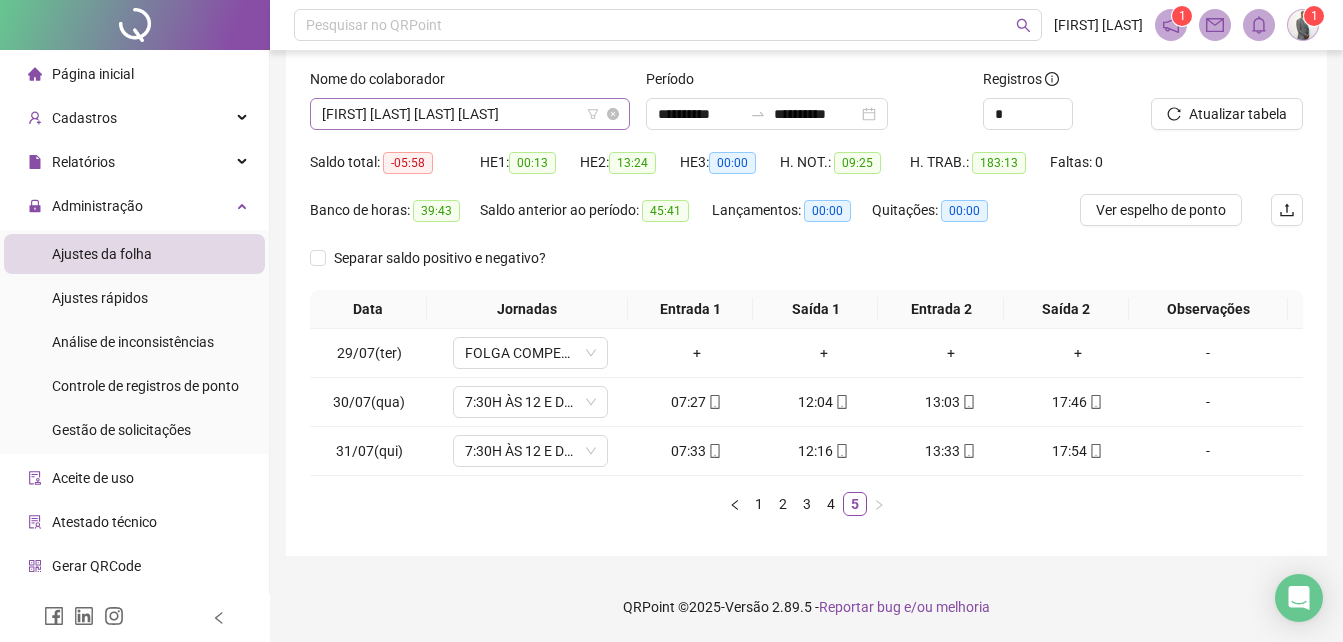 click on "JULIO CESAR TAVARES DOS ANJOS" at bounding box center [470, 114] 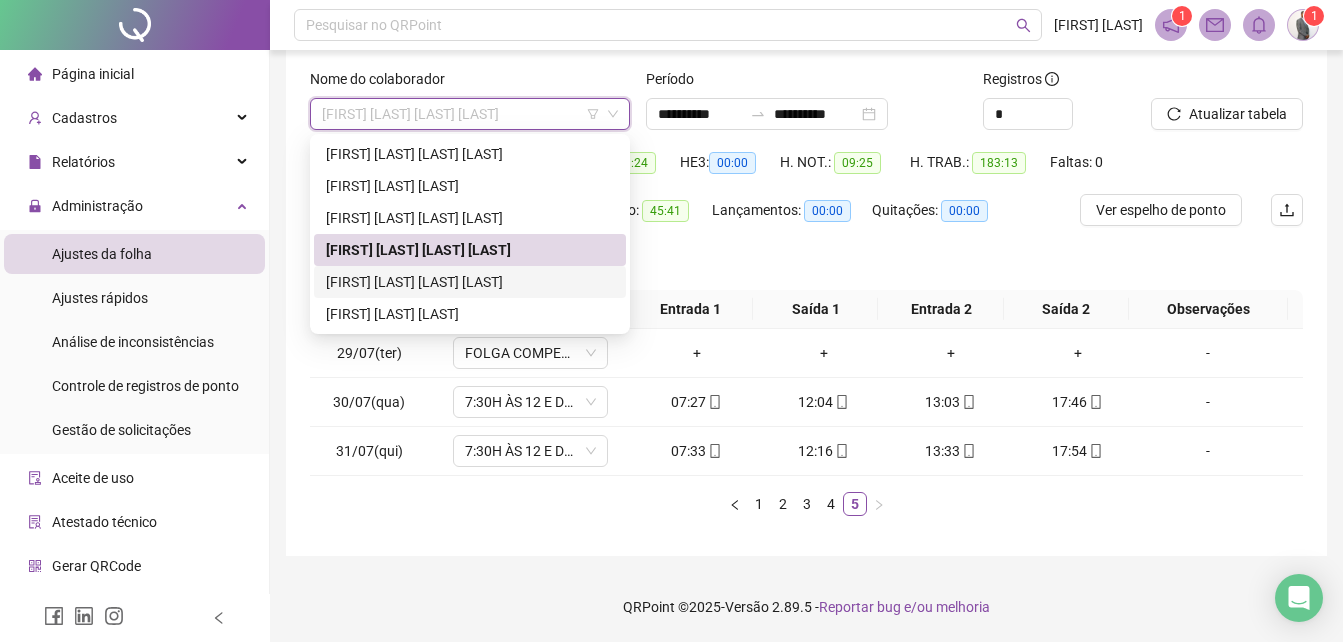 click on "RAIANE LIMA GALRAO BARBOSA" at bounding box center (470, 282) 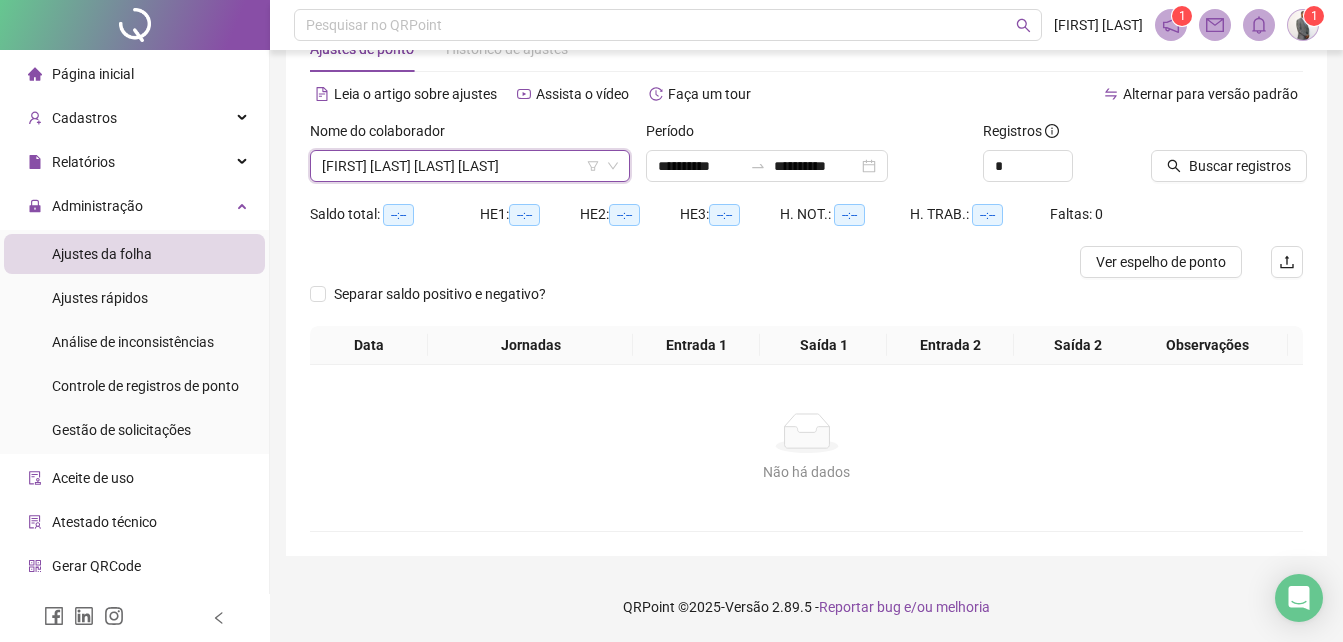 scroll, scrollTop: 64, scrollLeft: 0, axis: vertical 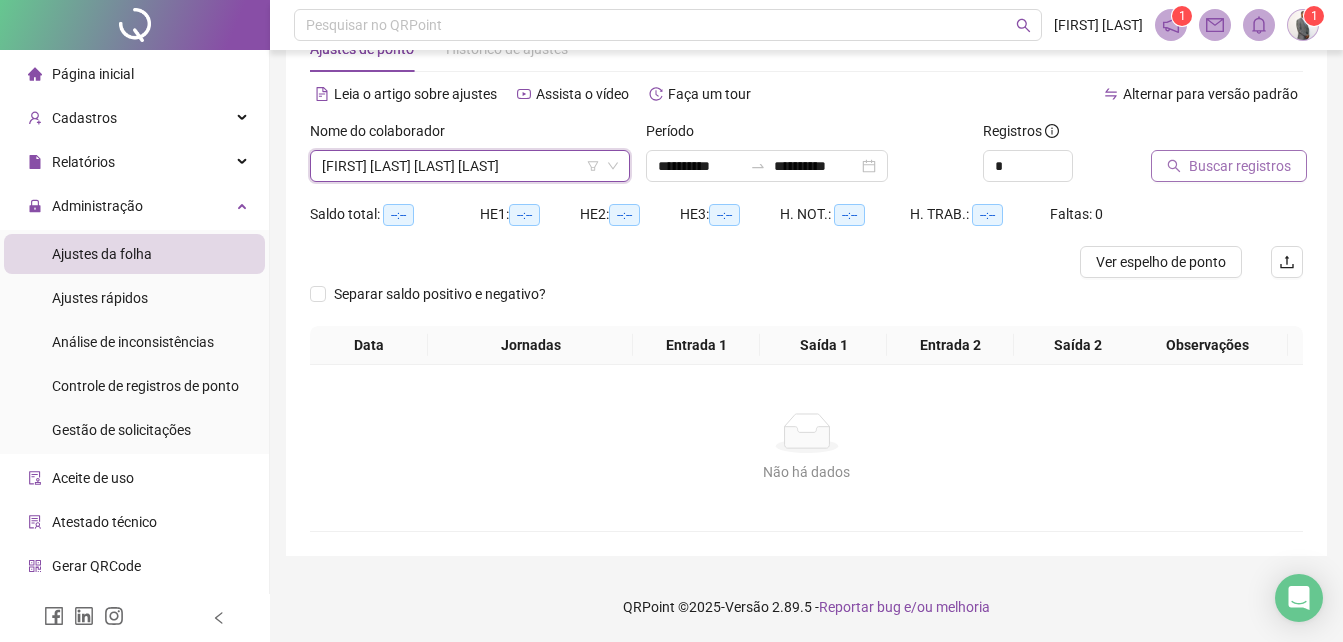 click on "Buscar registros" at bounding box center (1240, 166) 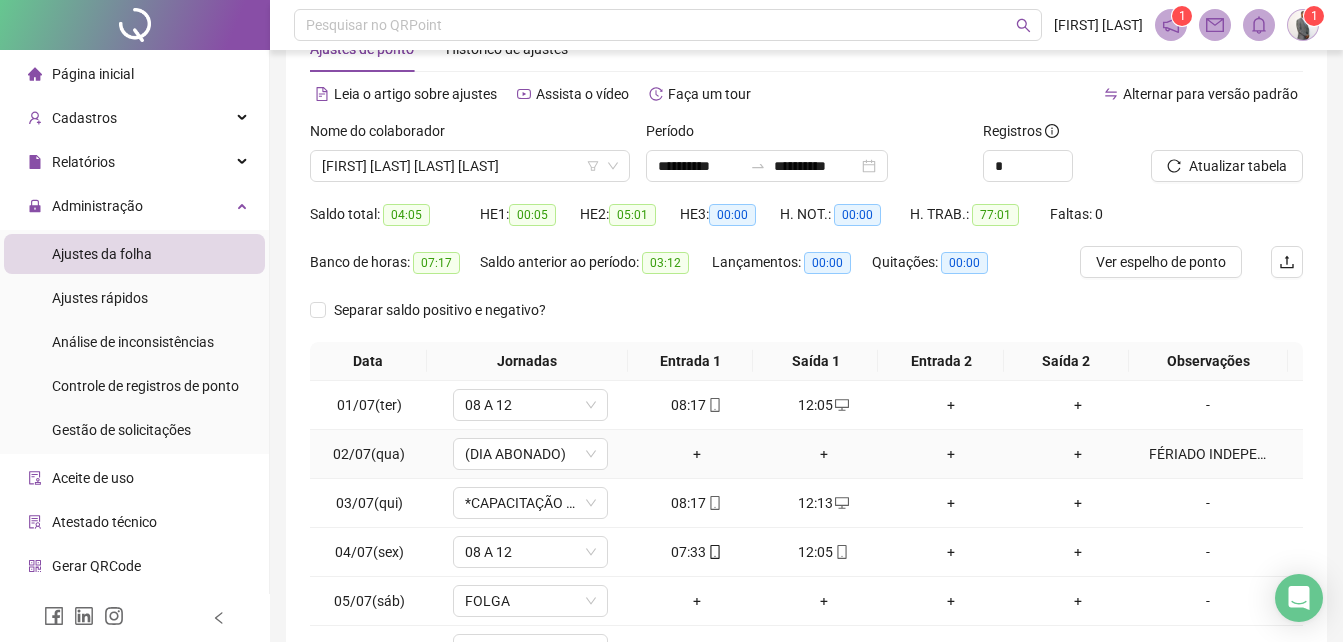 scroll, scrollTop: 312, scrollLeft: 0, axis: vertical 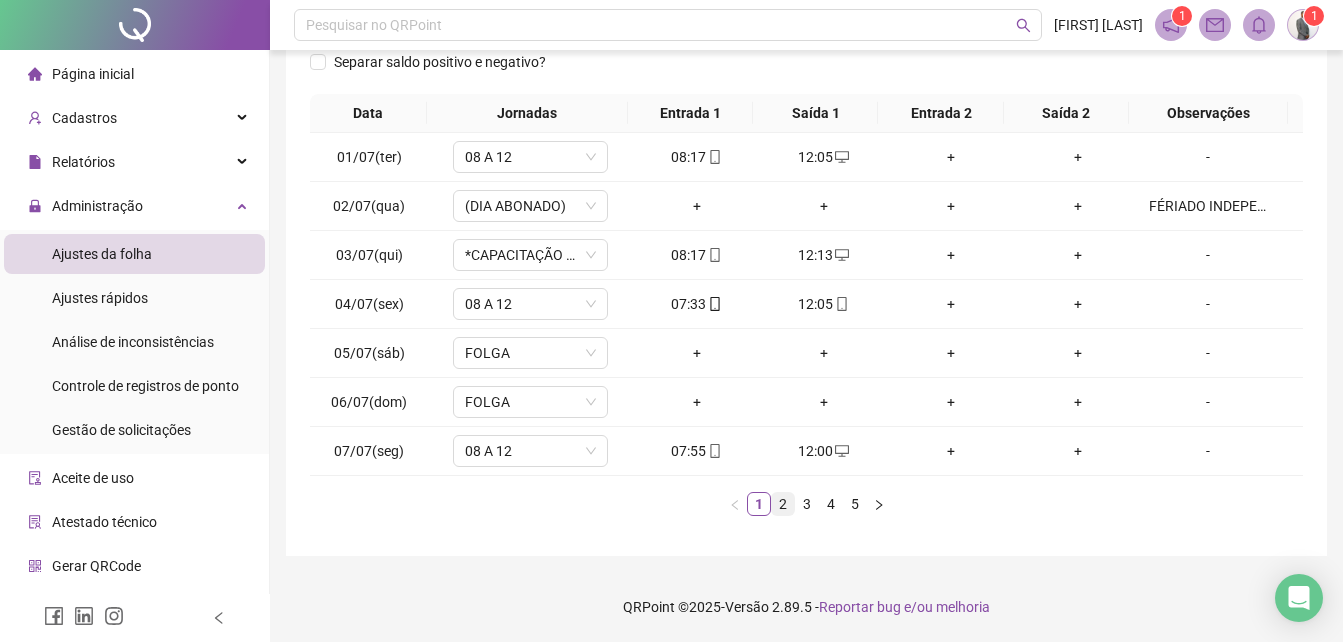 click on "2" at bounding box center (783, 504) 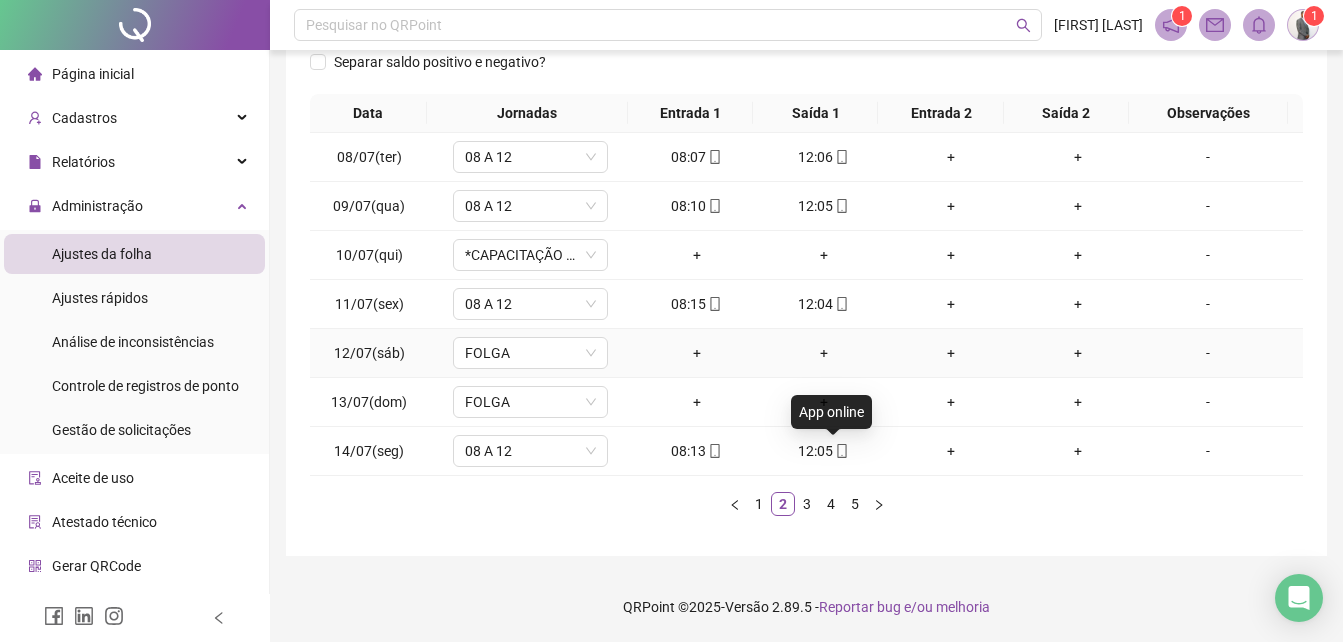 scroll, scrollTop: 212, scrollLeft: 0, axis: vertical 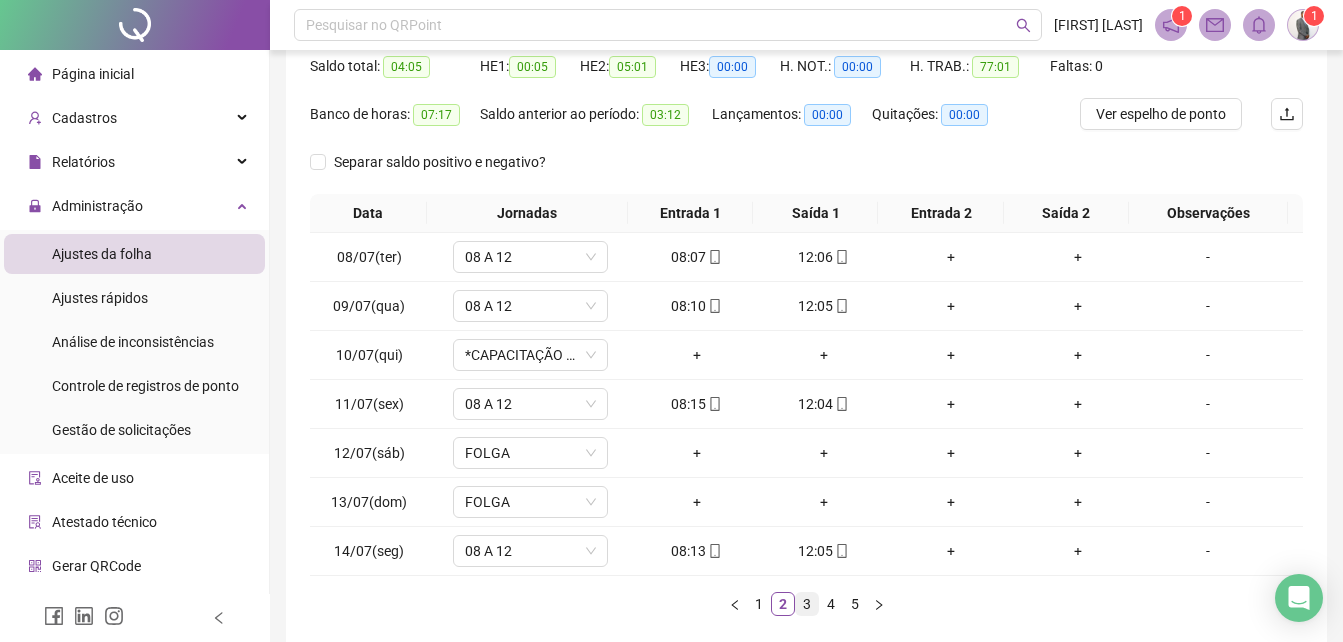 click on "3" at bounding box center [807, 604] 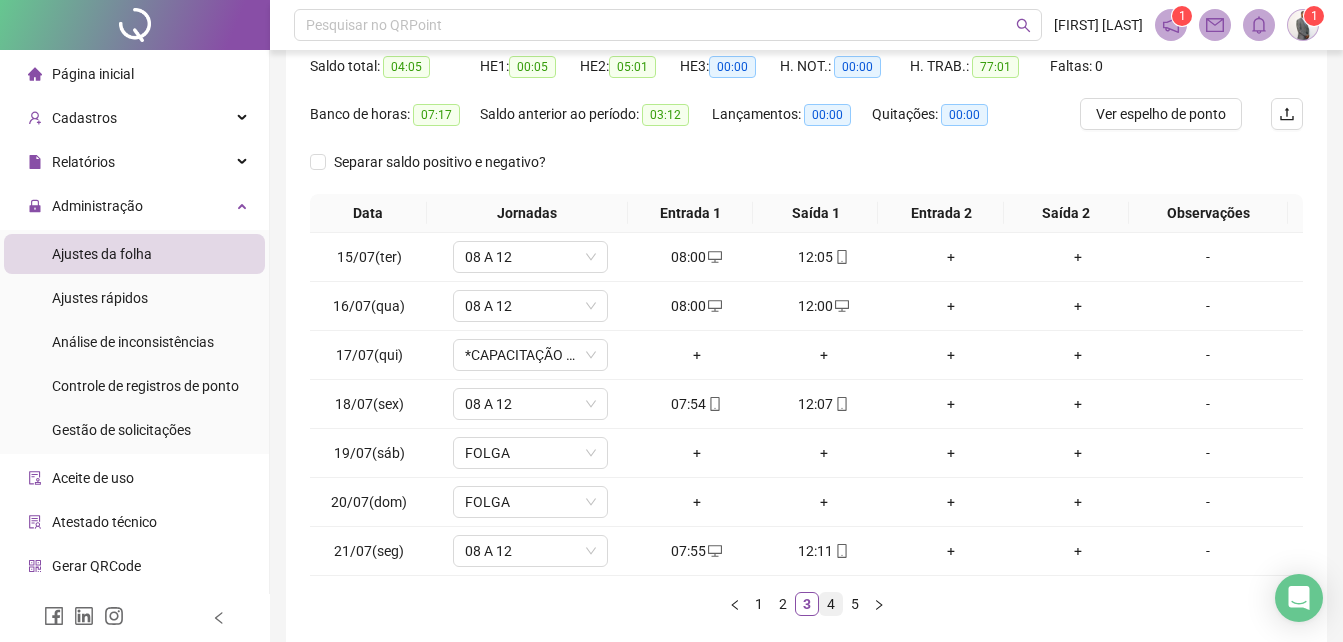 click on "4" at bounding box center (831, 604) 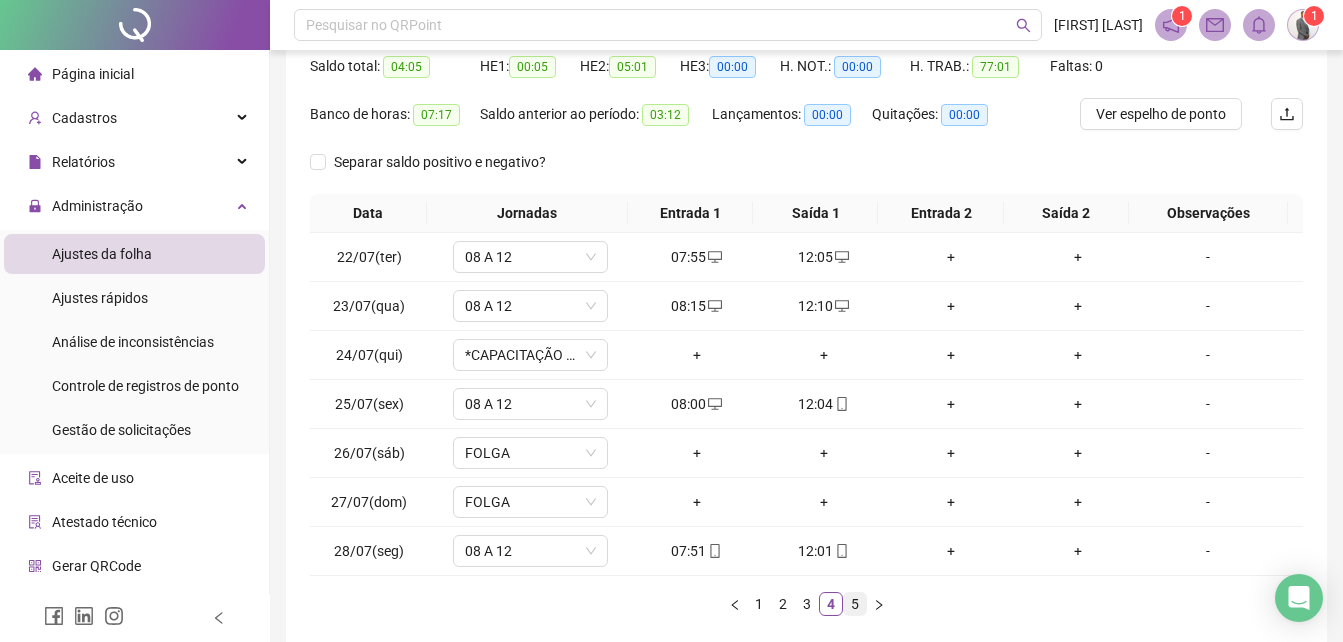 click on "5" at bounding box center [855, 604] 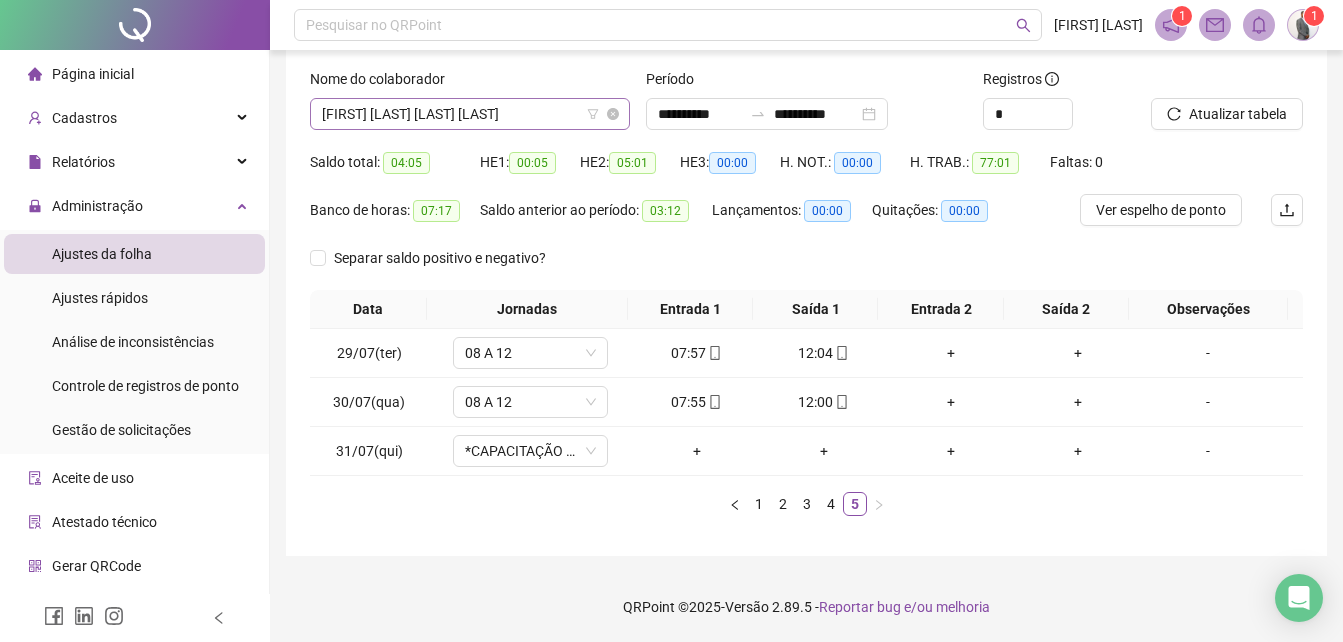 click on "RAIANE LIMA GALRAO BARBOSA" at bounding box center (470, 114) 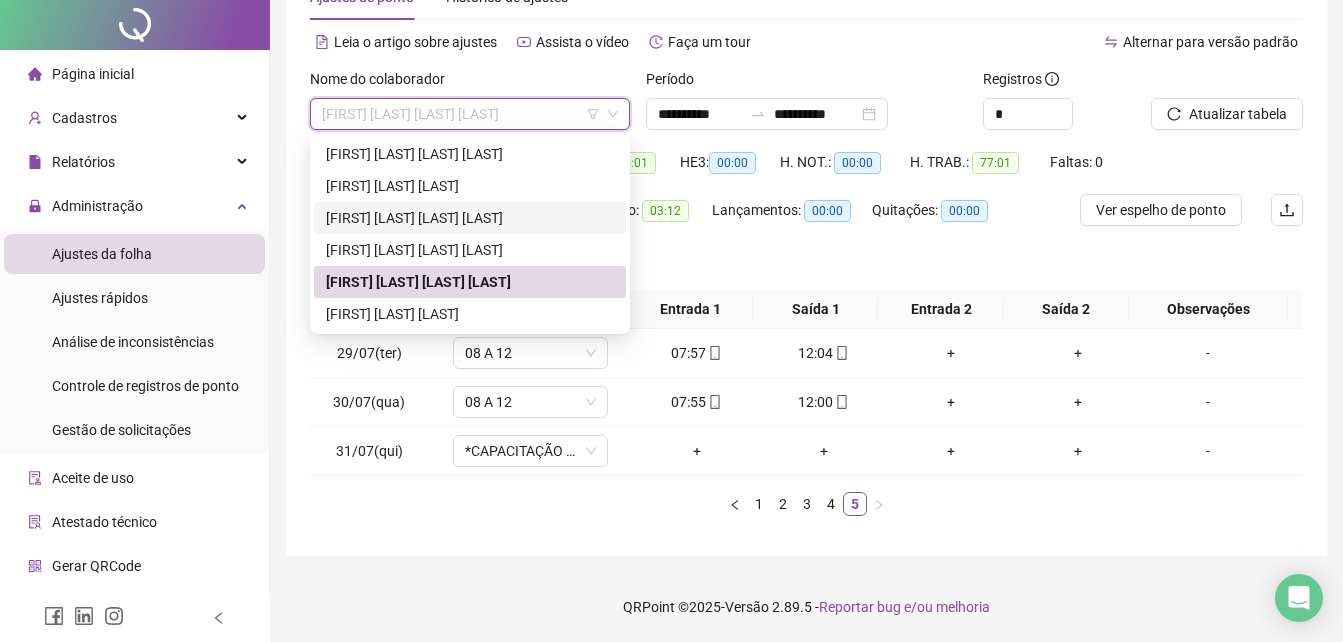 scroll, scrollTop: 0, scrollLeft: 0, axis: both 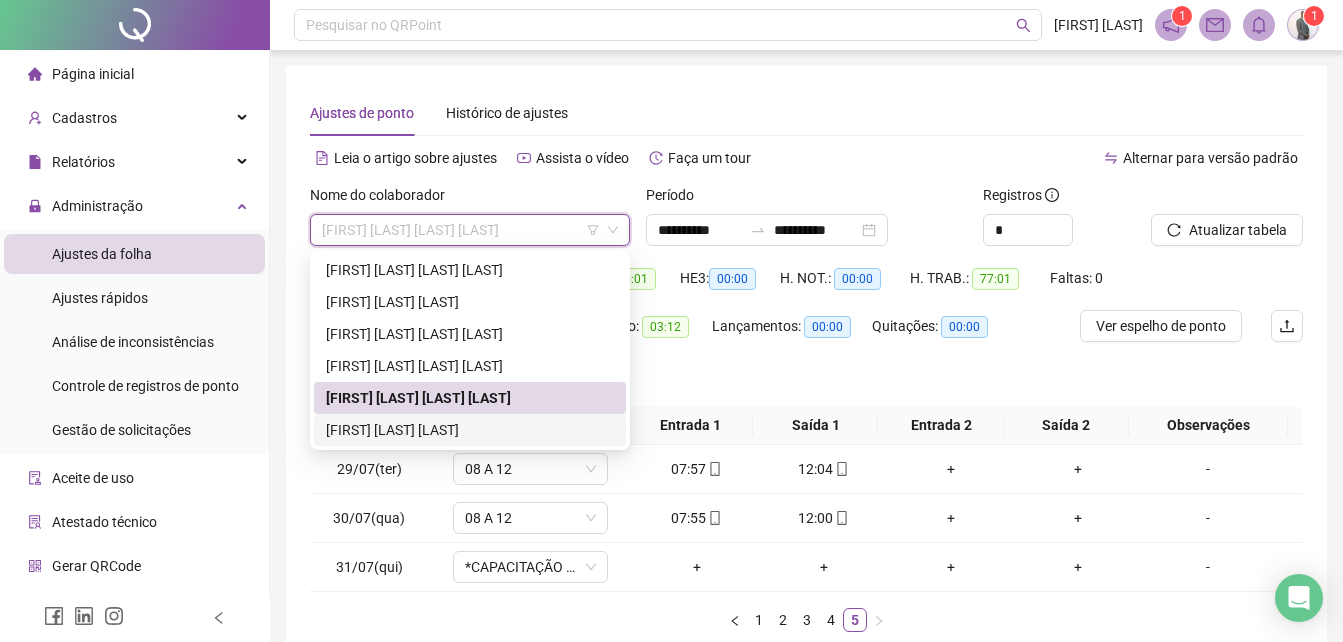 click on "RONALDO XAVIER DA SILVA" at bounding box center [470, 430] 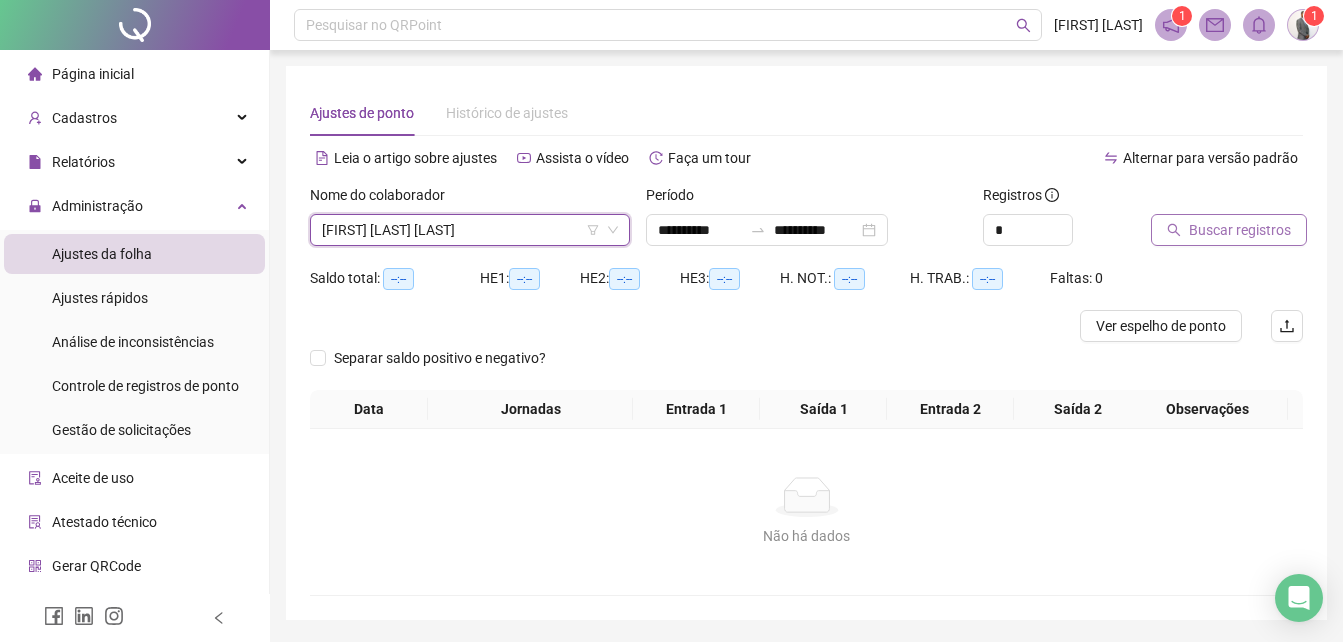 click on "Buscar registros" at bounding box center (1240, 230) 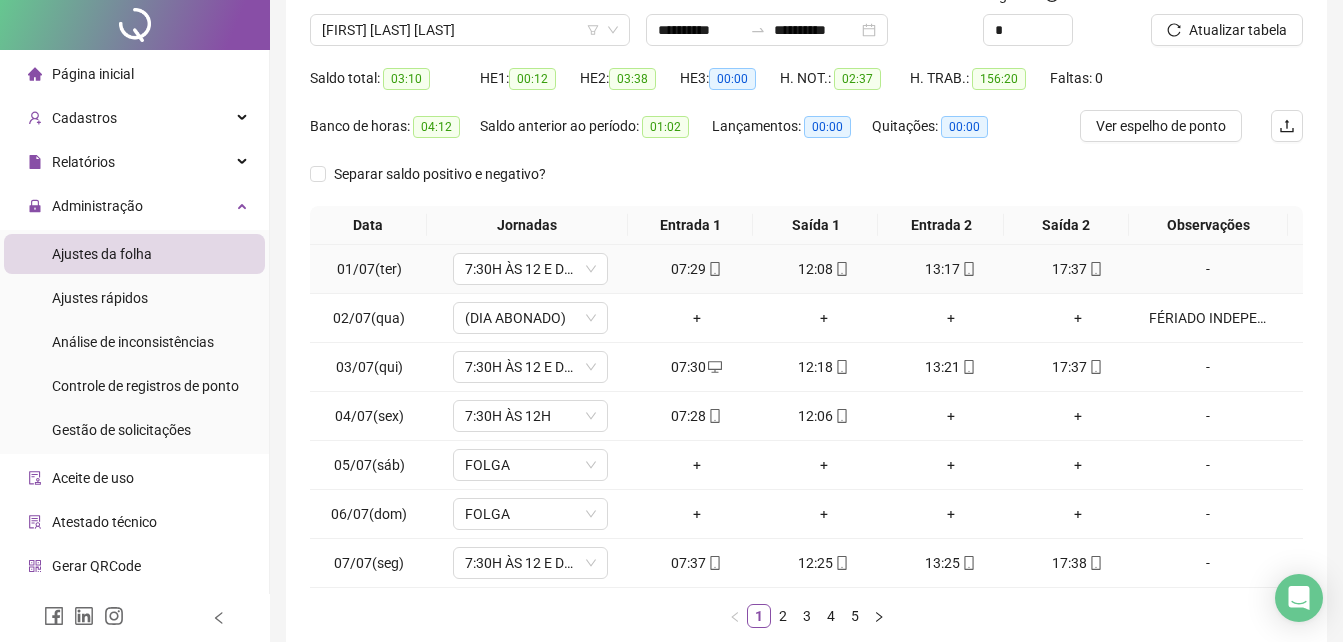 scroll, scrollTop: 300, scrollLeft: 0, axis: vertical 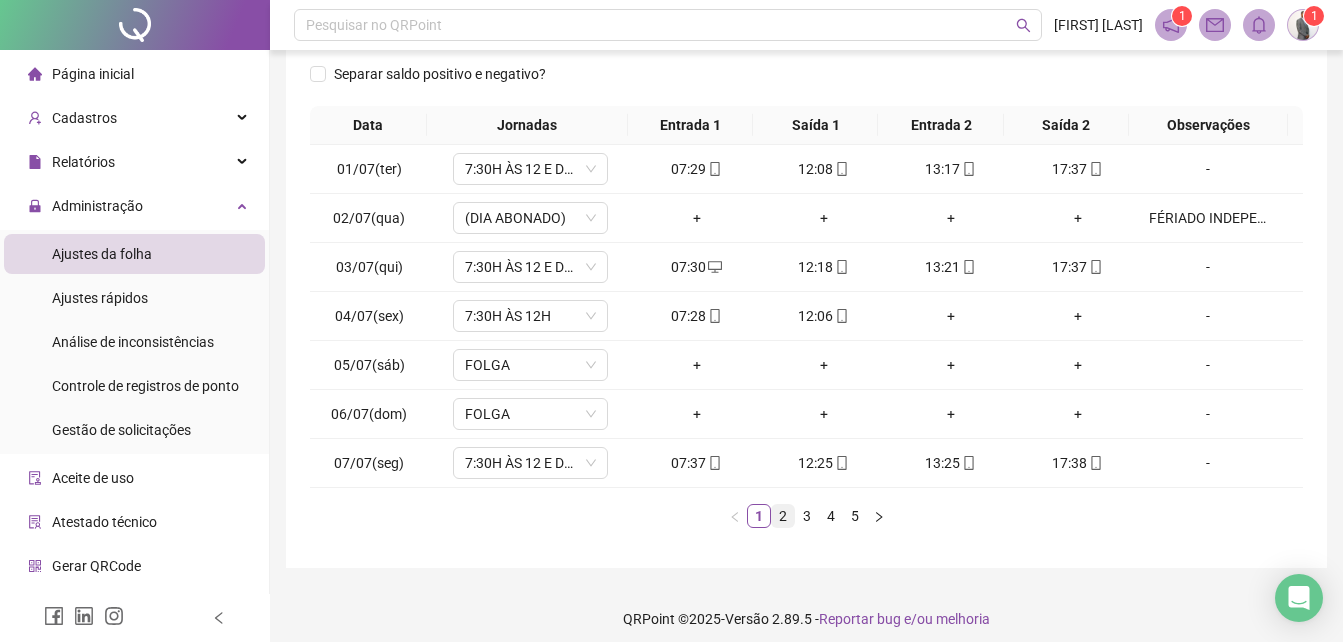 click on "2" at bounding box center [783, 516] 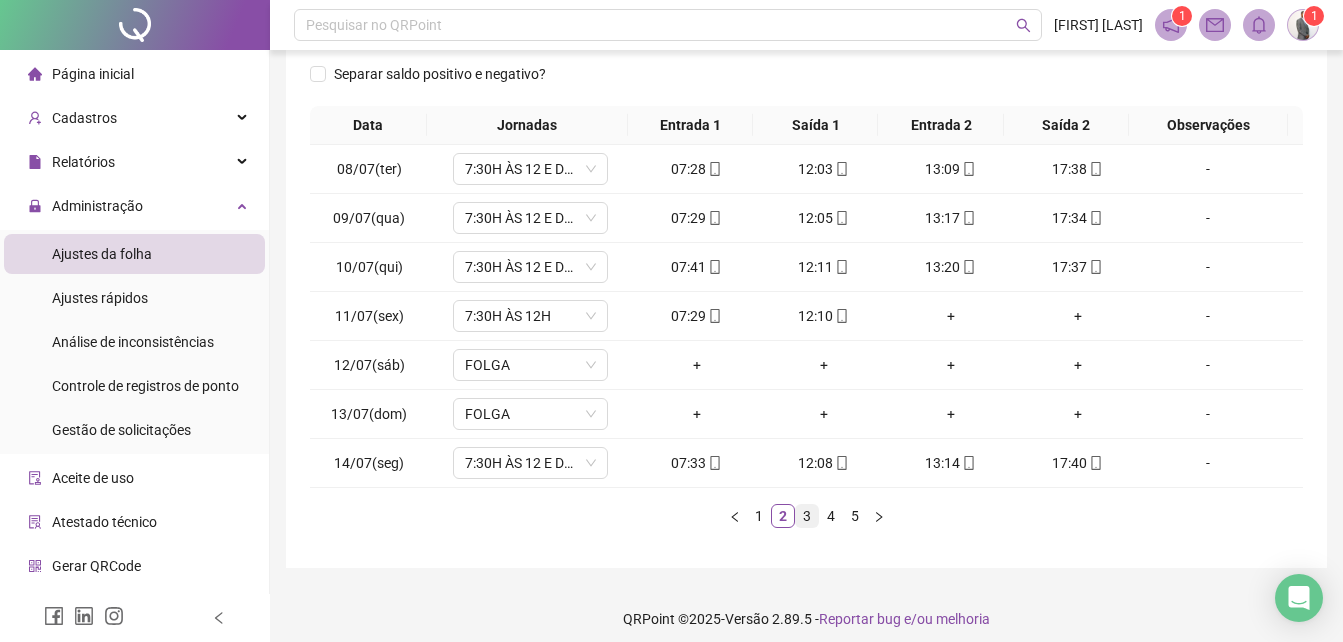 click on "3" at bounding box center [807, 516] 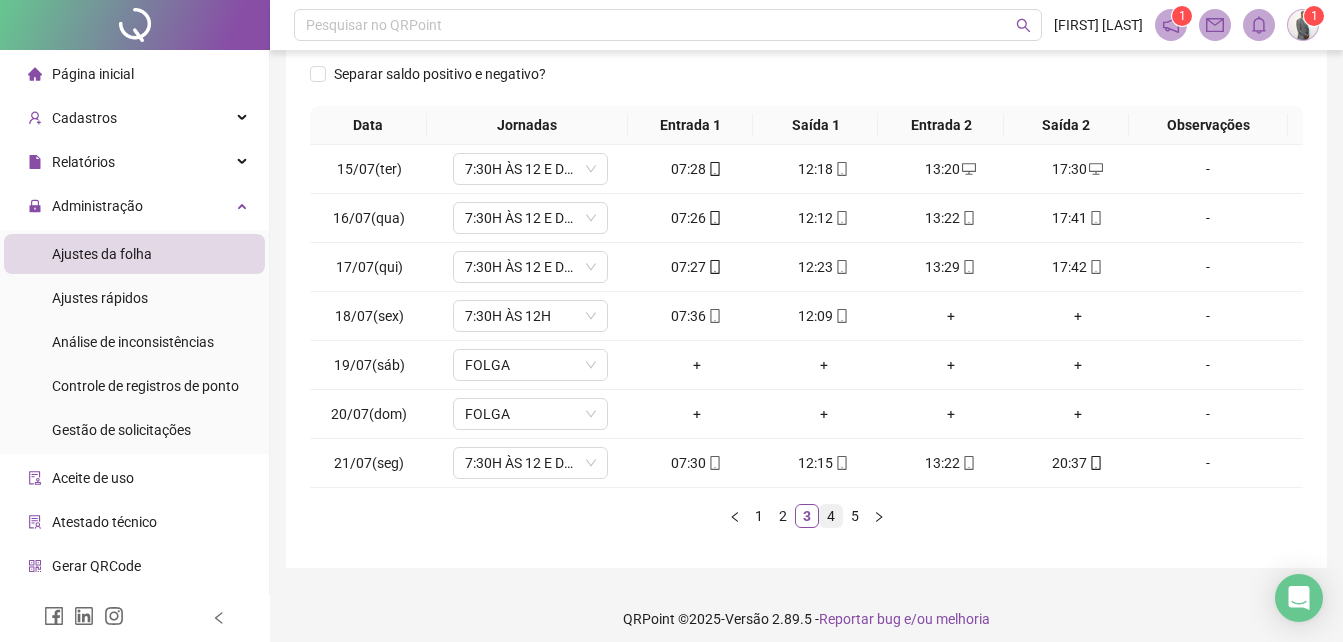 click on "4" at bounding box center (831, 516) 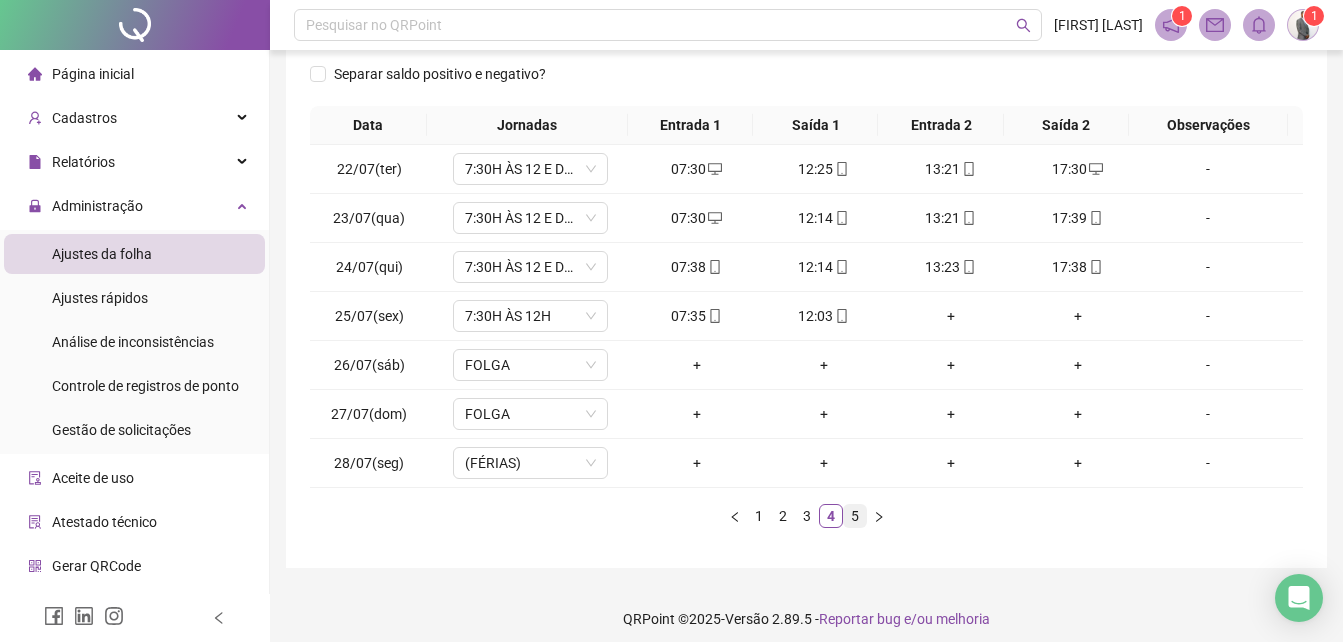 click on "5" at bounding box center (855, 516) 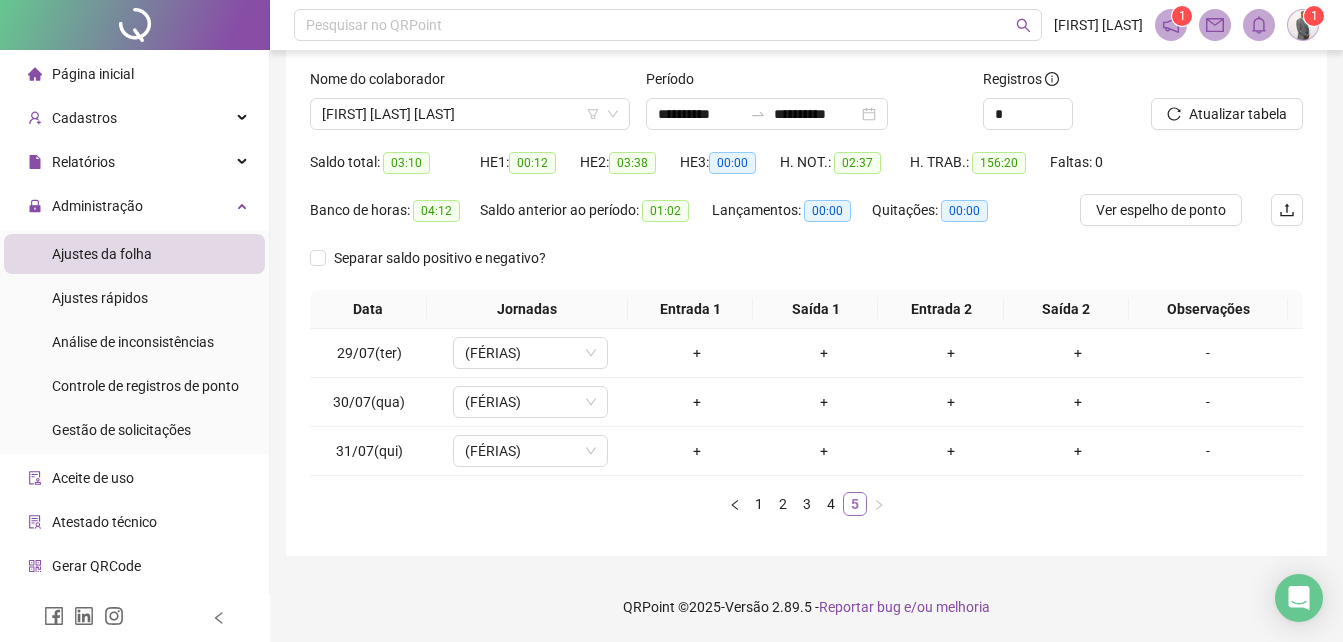 scroll, scrollTop: 116, scrollLeft: 0, axis: vertical 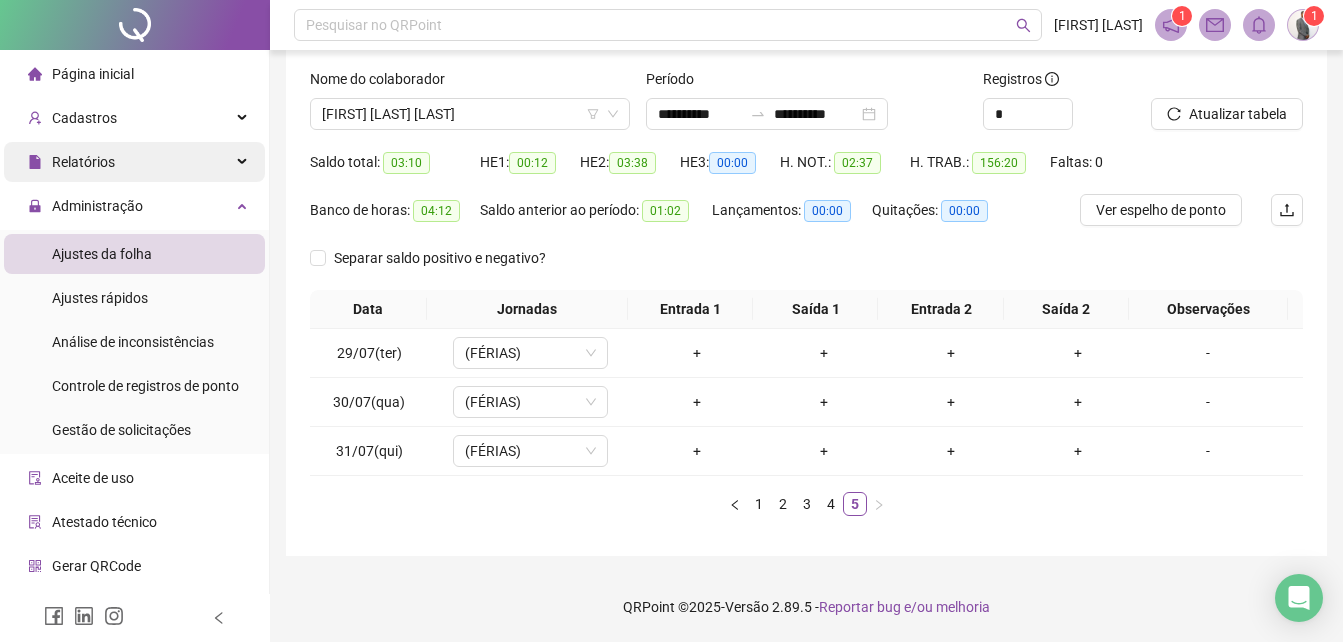 click on "Relatórios" at bounding box center (83, 162) 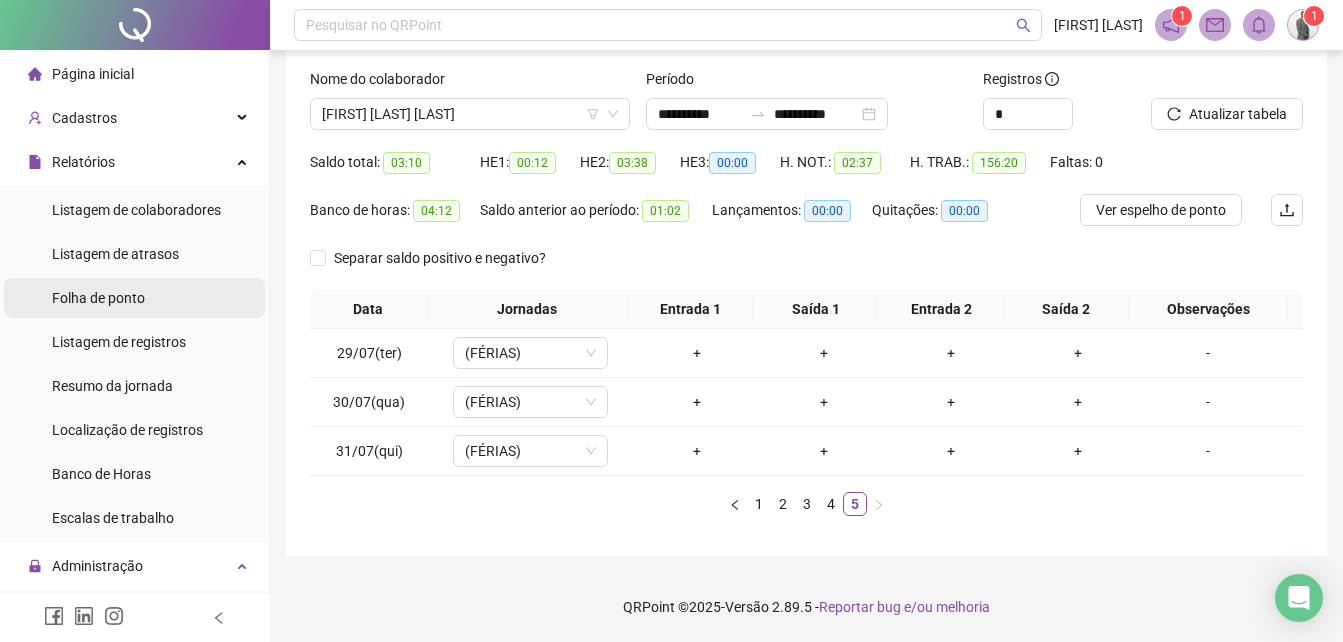 click on "Folha de ponto" at bounding box center (98, 298) 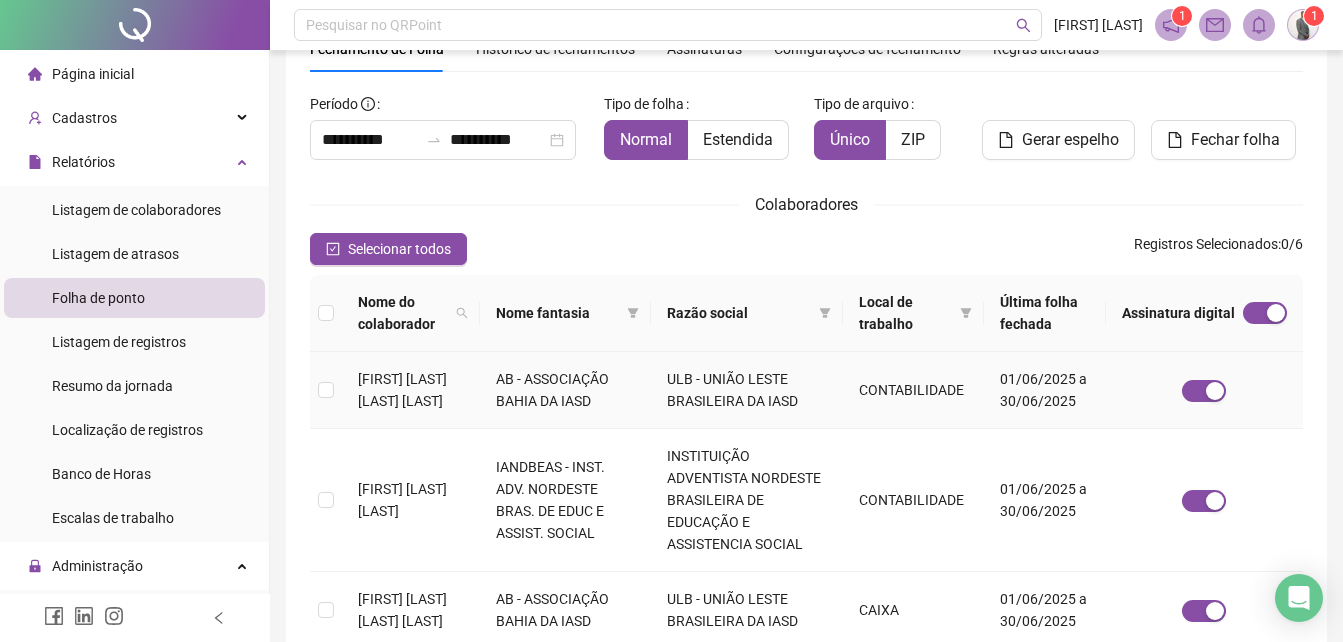 scroll, scrollTop: 0, scrollLeft: 0, axis: both 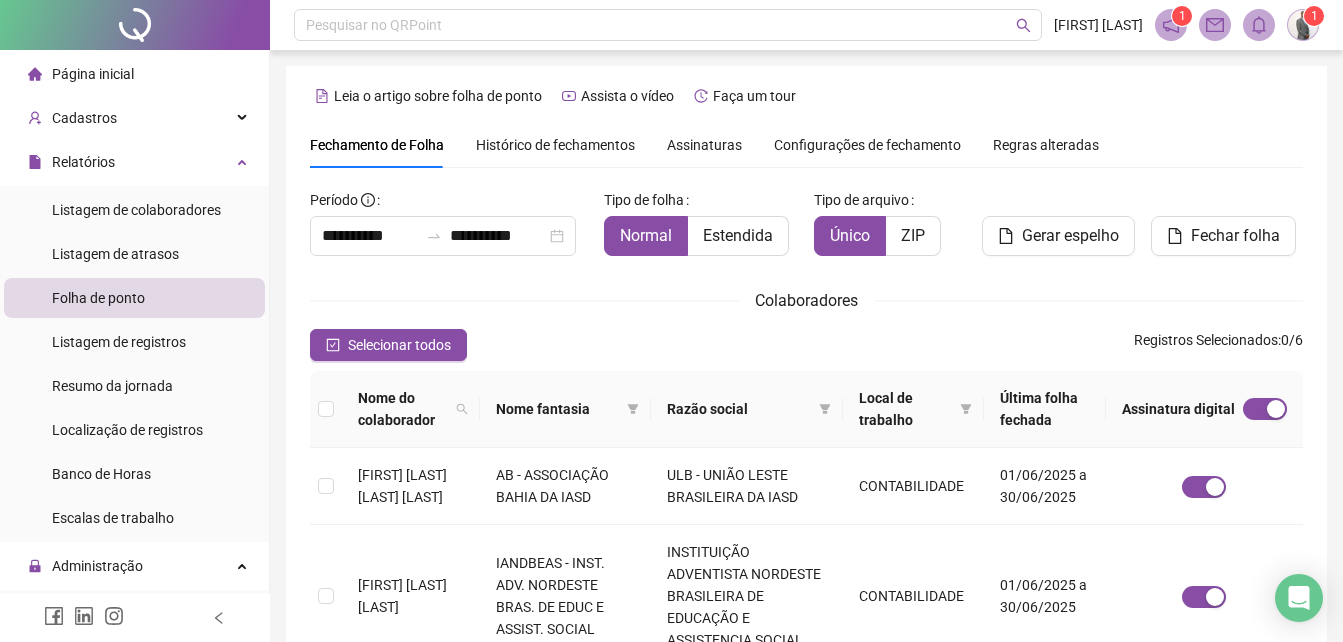 click on "Assinaturas" at bounding box center (704, 145) 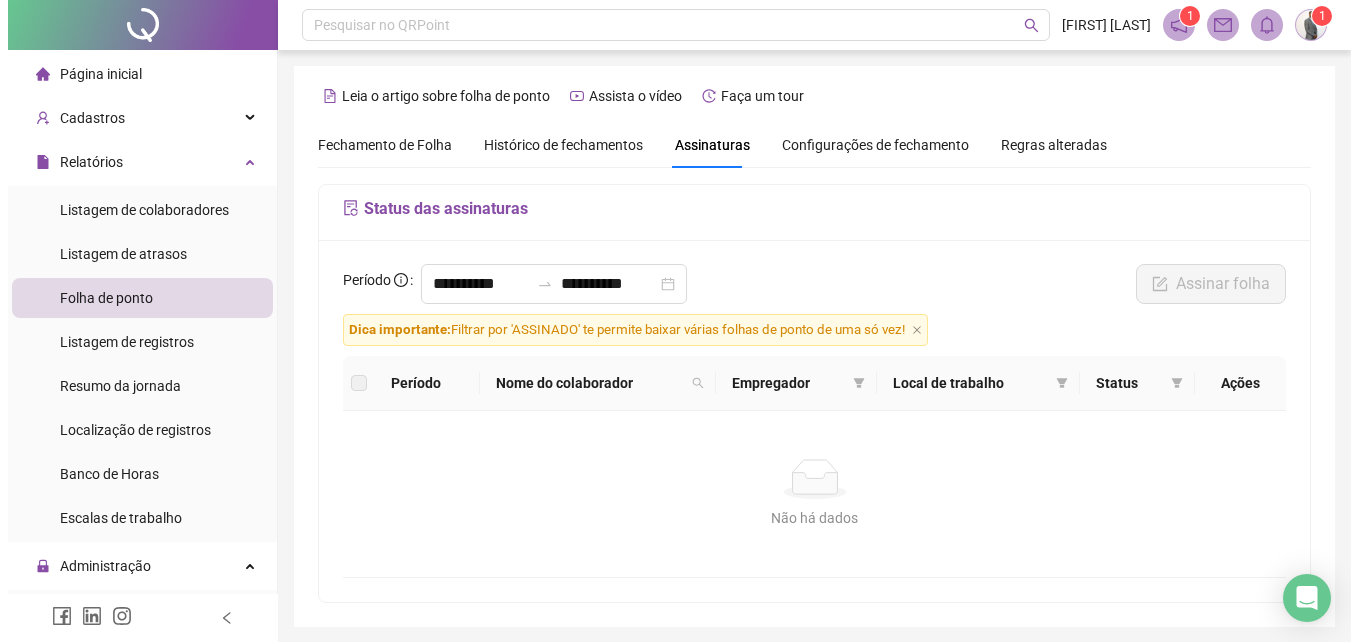 scroll, scrollTop: 71, scrollLeft: 0, axis: vertical 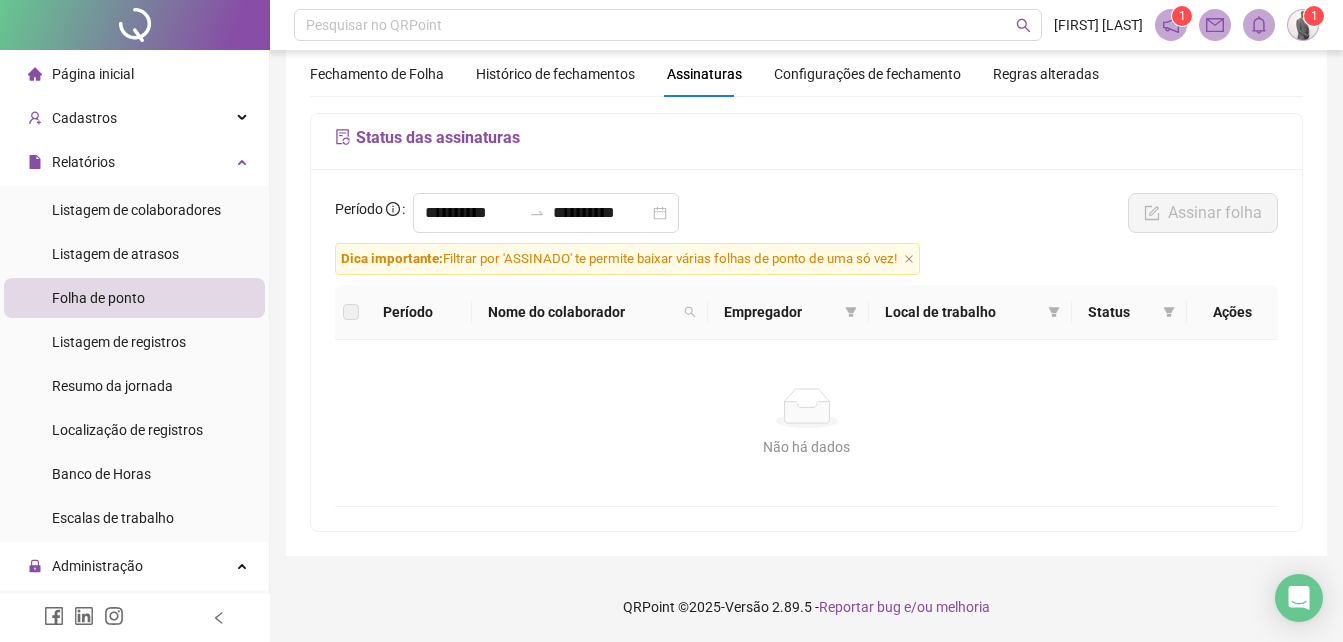 click on "1" at bounding box center [1314, 16] 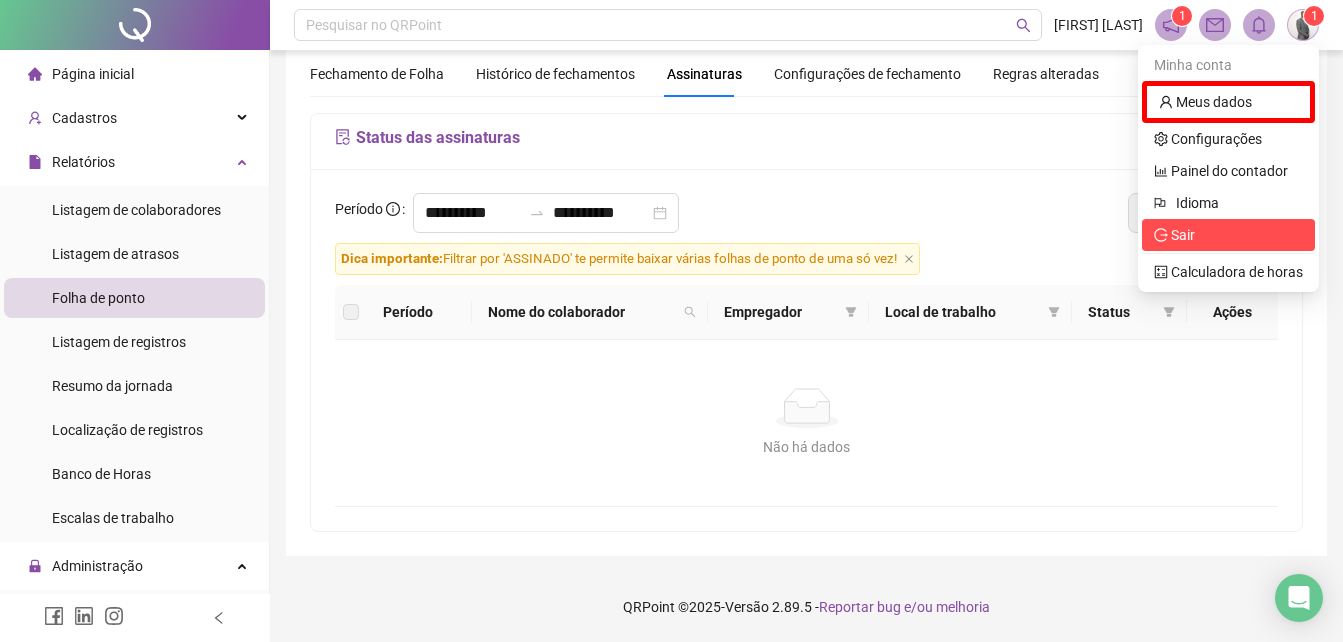 click on "Sair" at bounding box center [1183, 235] 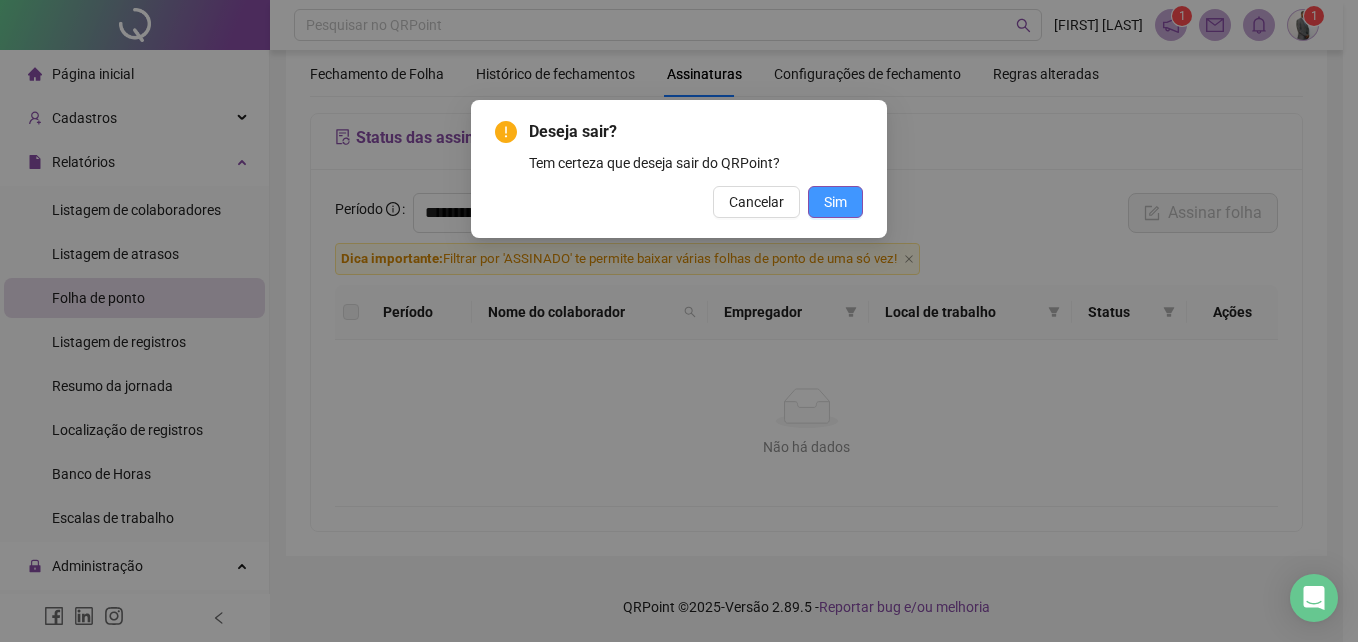 click on "Sim" at bounding box center (835, 202) 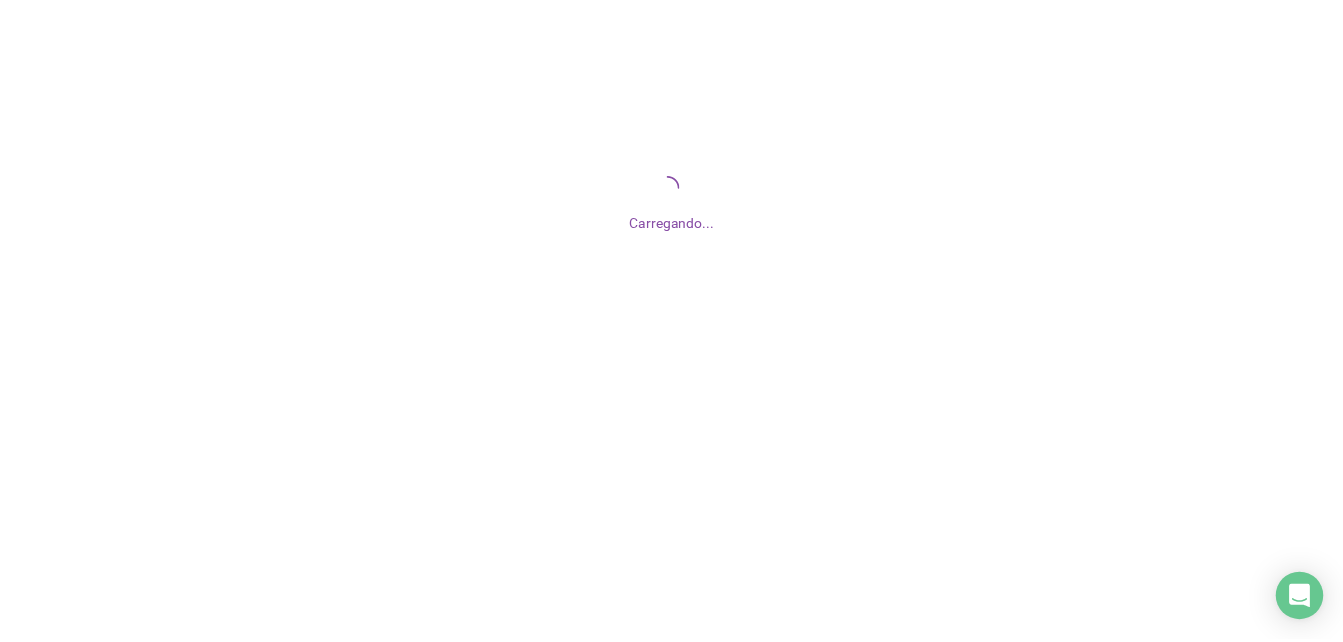 scroll, scrollTop: 0, scrollLeft: 0, axis: both 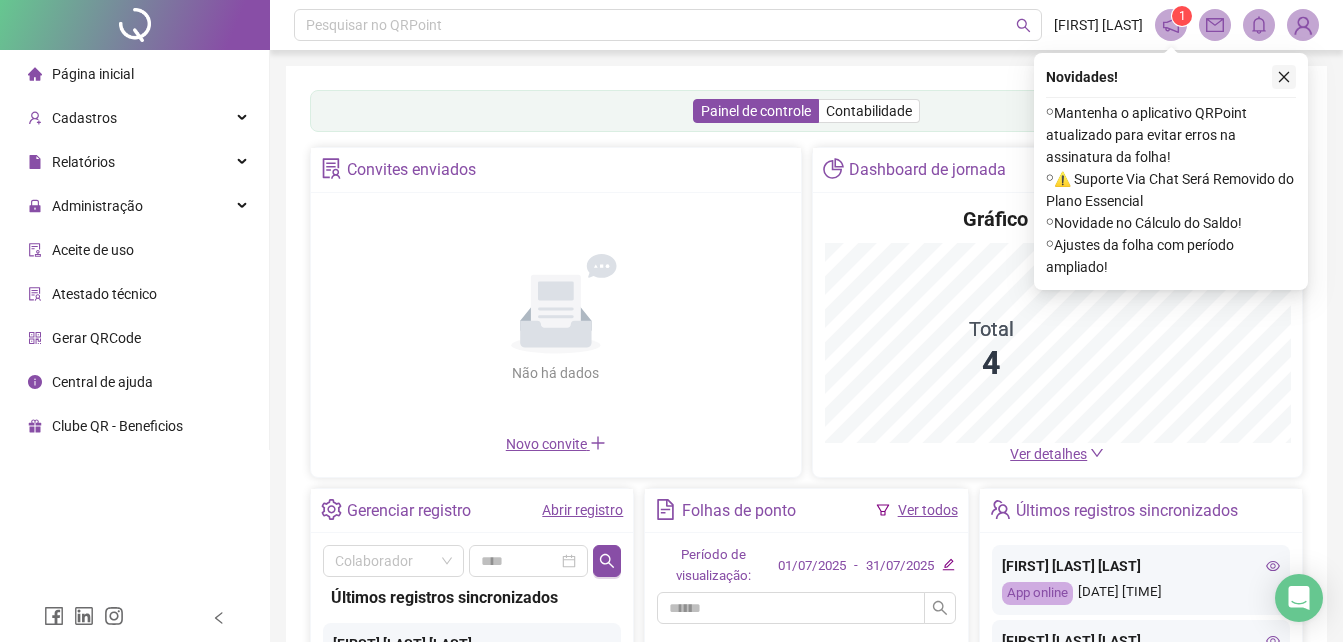 click 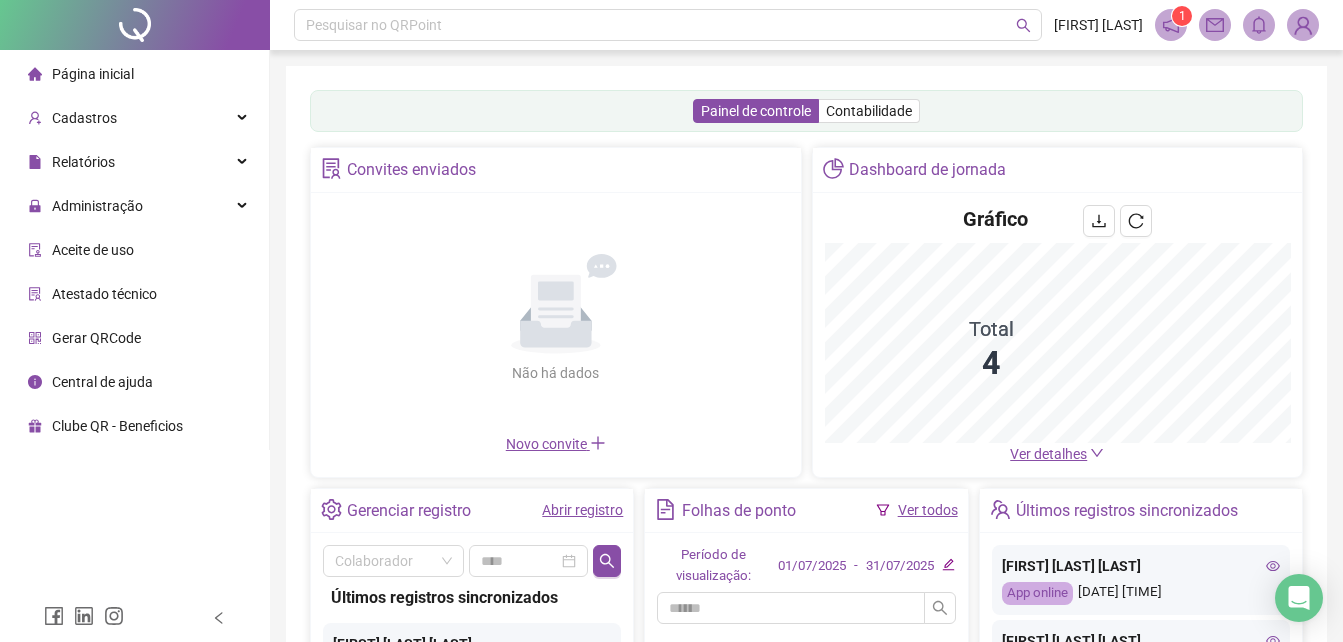 click at bounding box center [1303, 25] 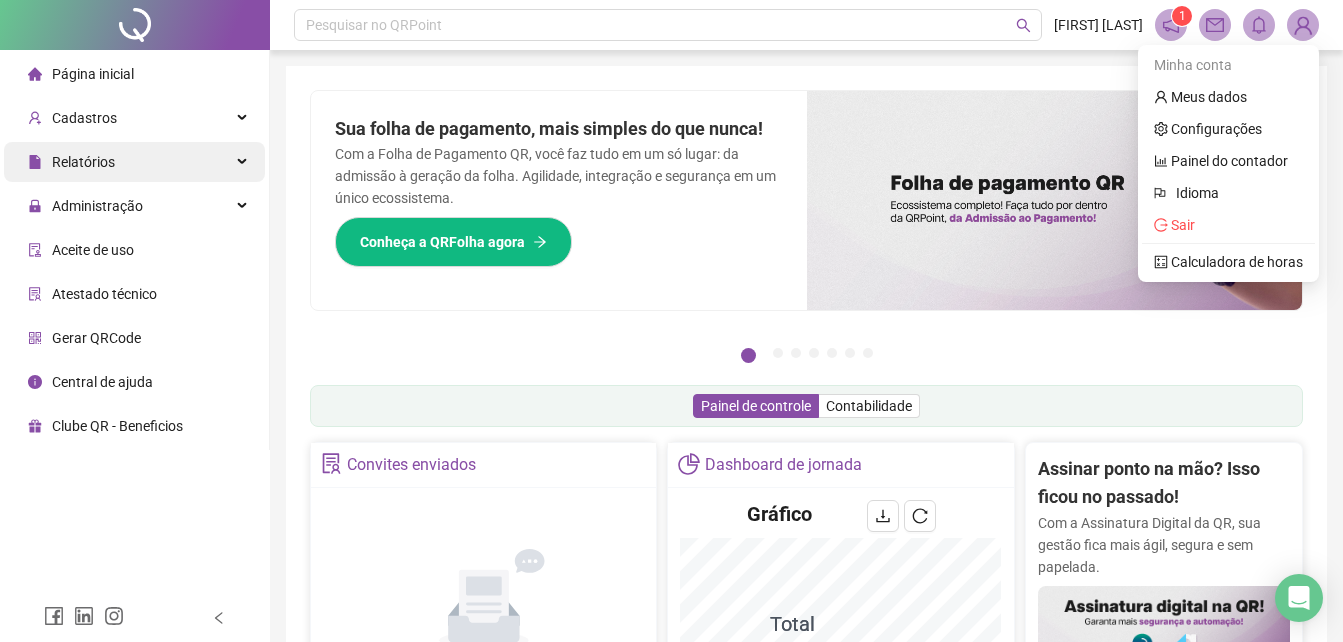 click on "Relatórios" at bounding box center [134, 162] 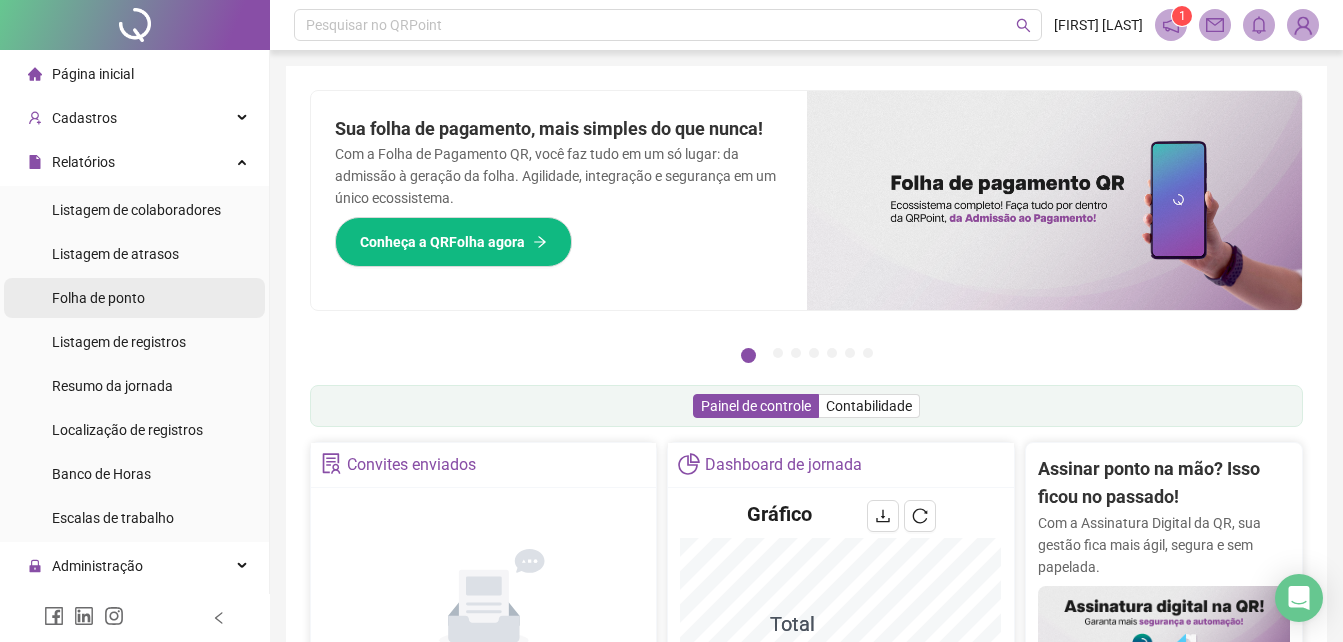 click on "Folha de ponto" at bounding box center [98, 298] 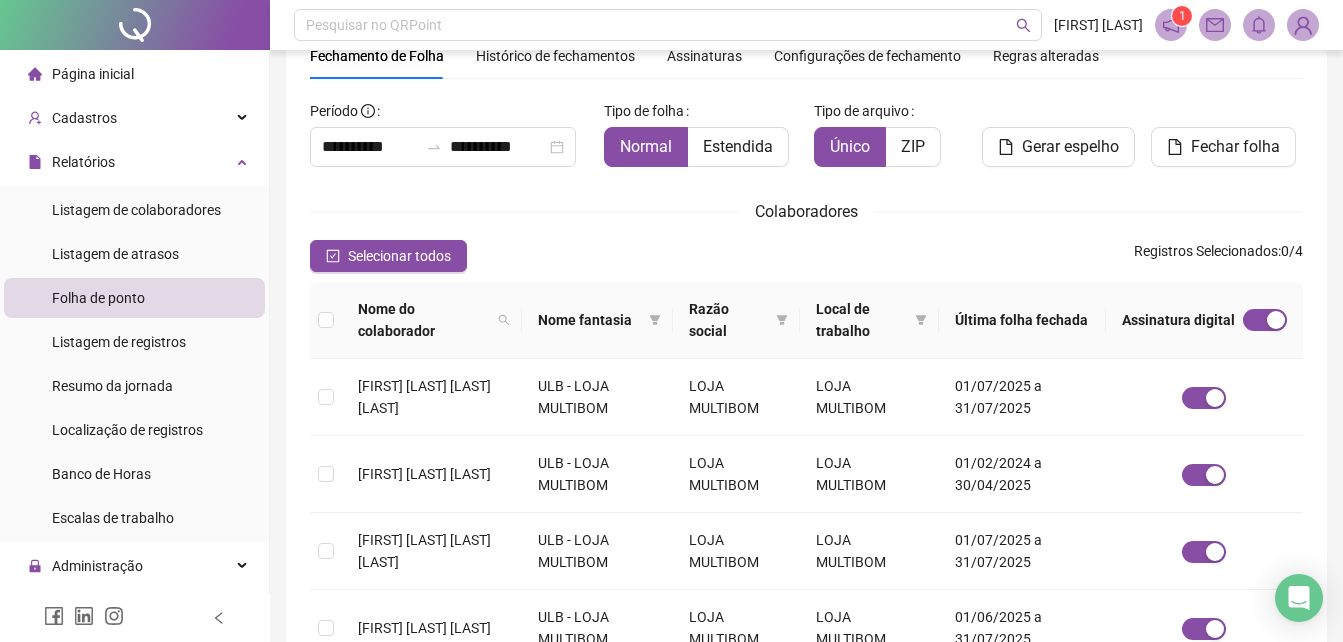 scroll, scrollTop: 0, scrollLeft: 0, axis: both 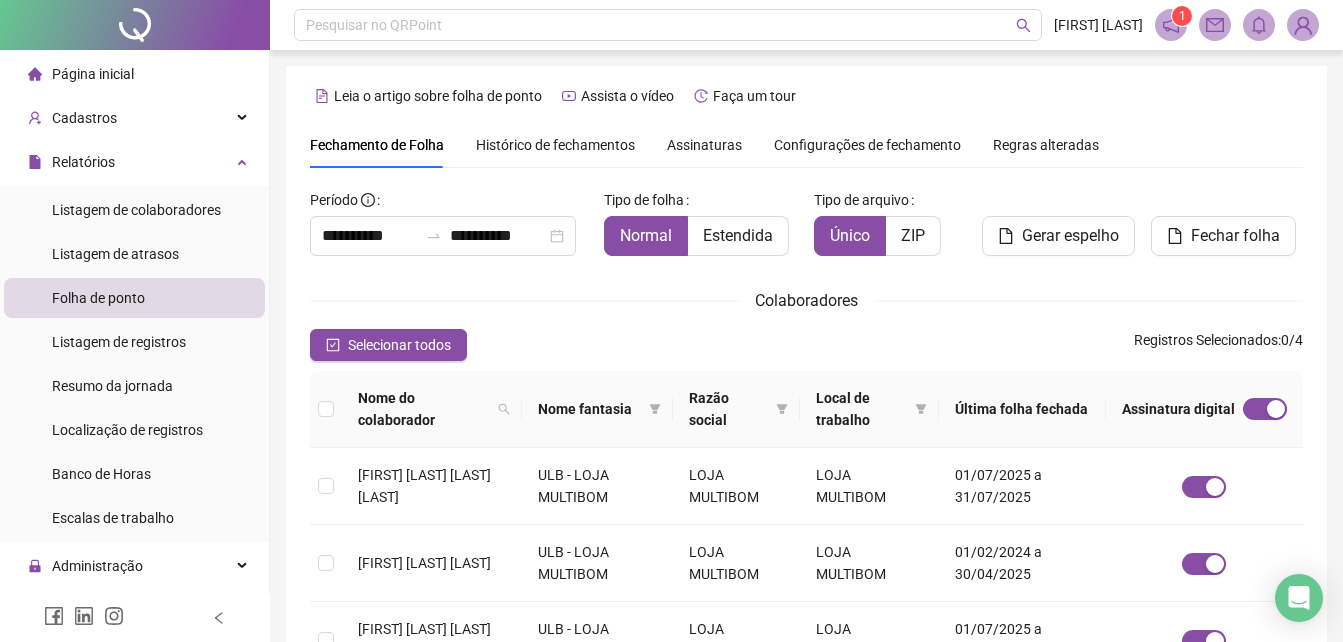 click on "Assinaturas" at bounding box center (704, 145) 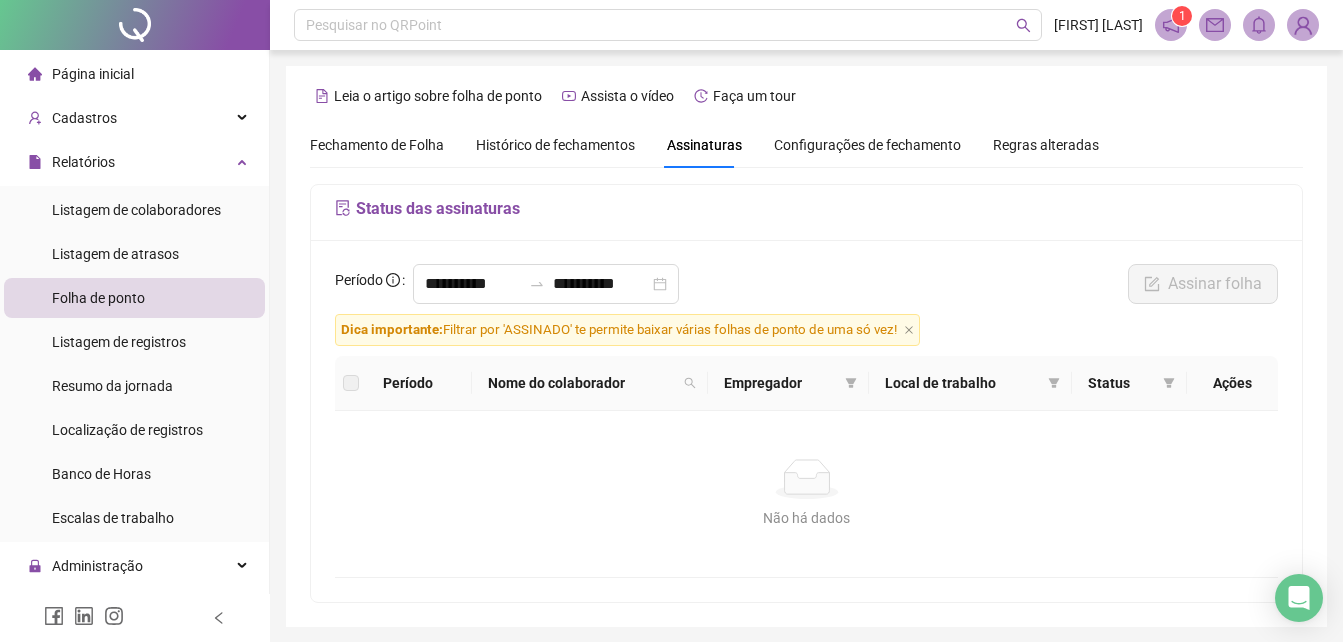 scroll, scrollTop: 71, scrollLeft: 0, axis: vertical 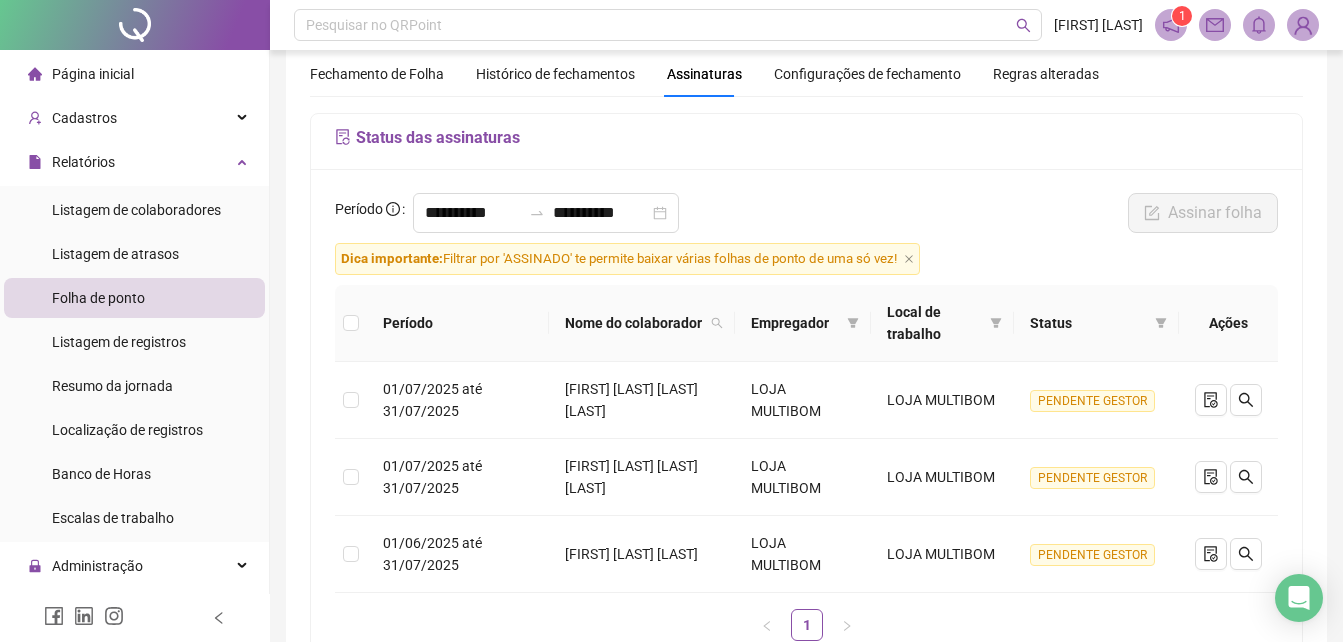 click on "Página inicial" at bounding box center (93, 74) 